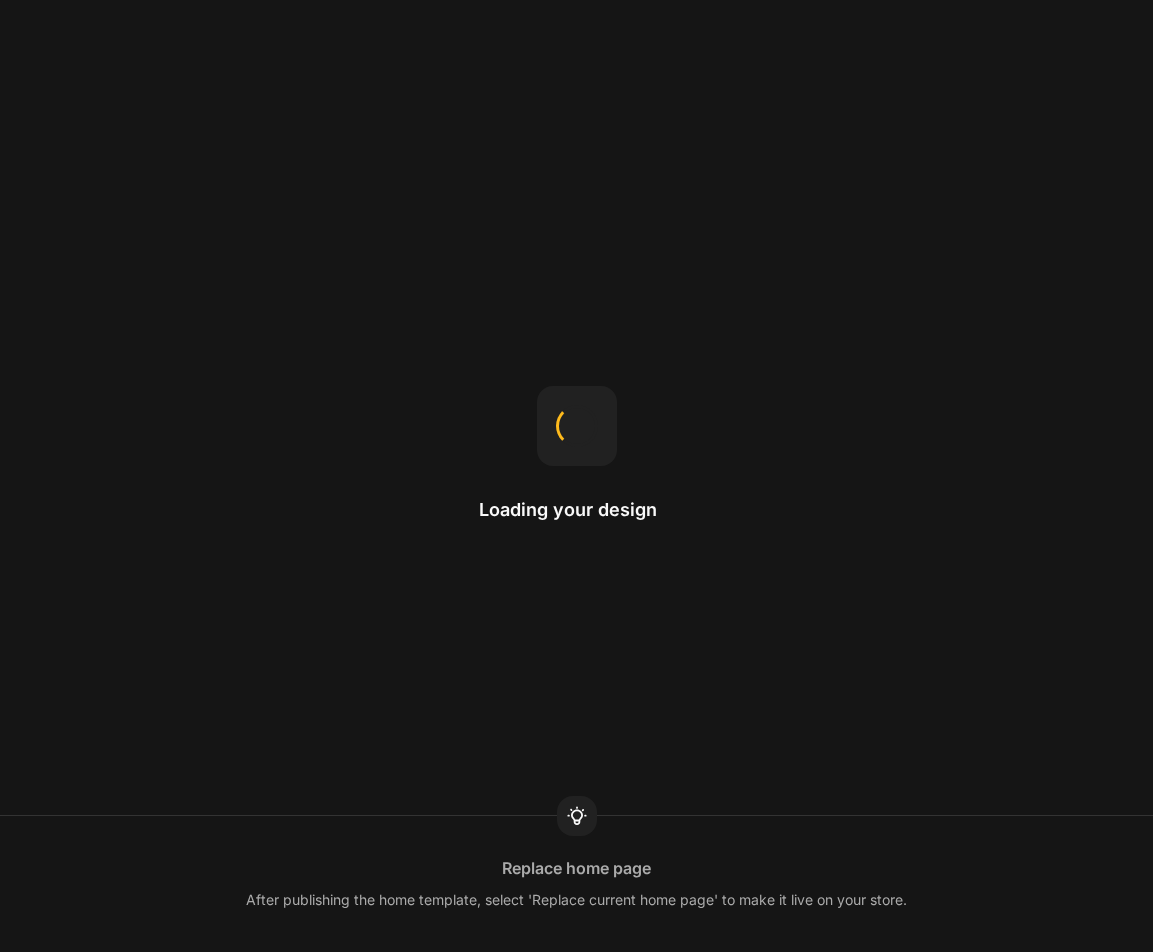 scroll, scrollTop: 0, scrollLeft: 0, axis: both 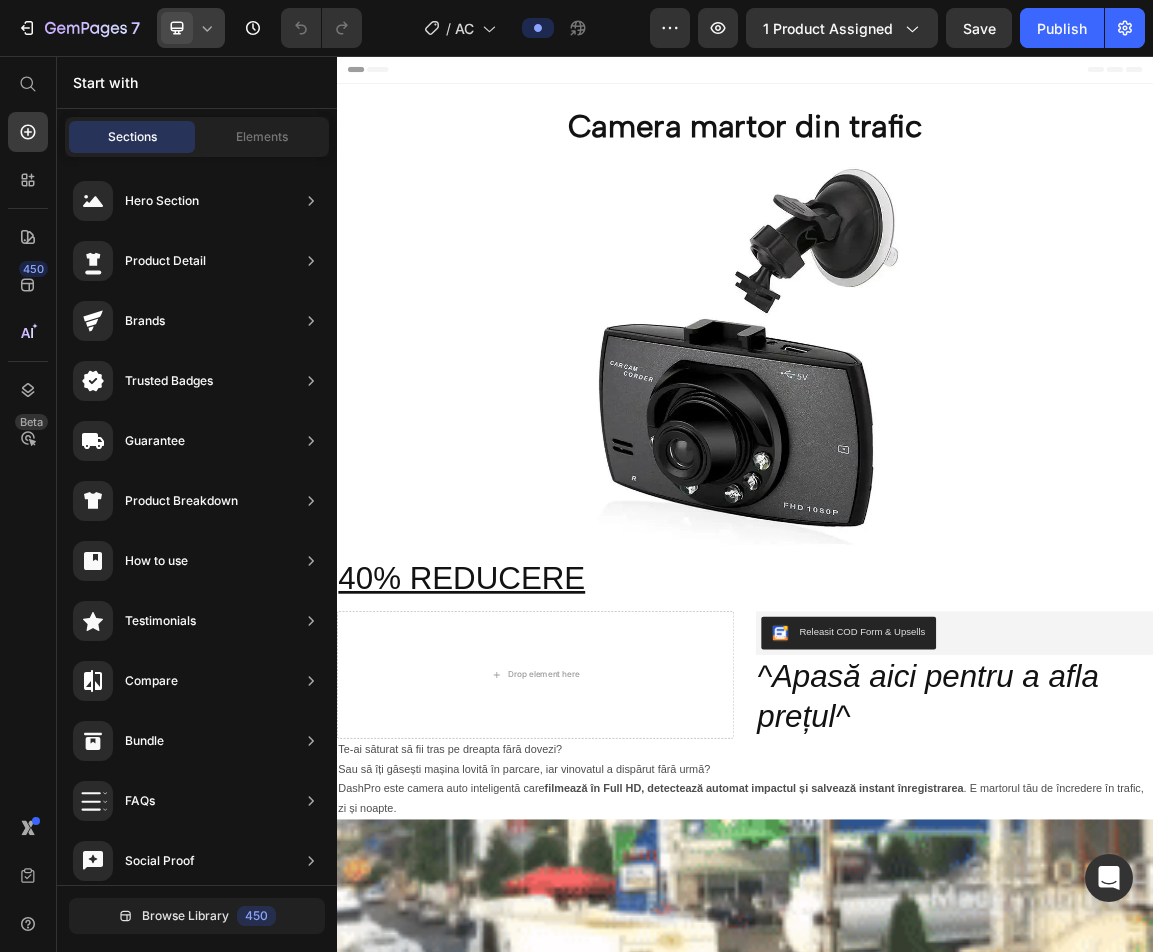 click 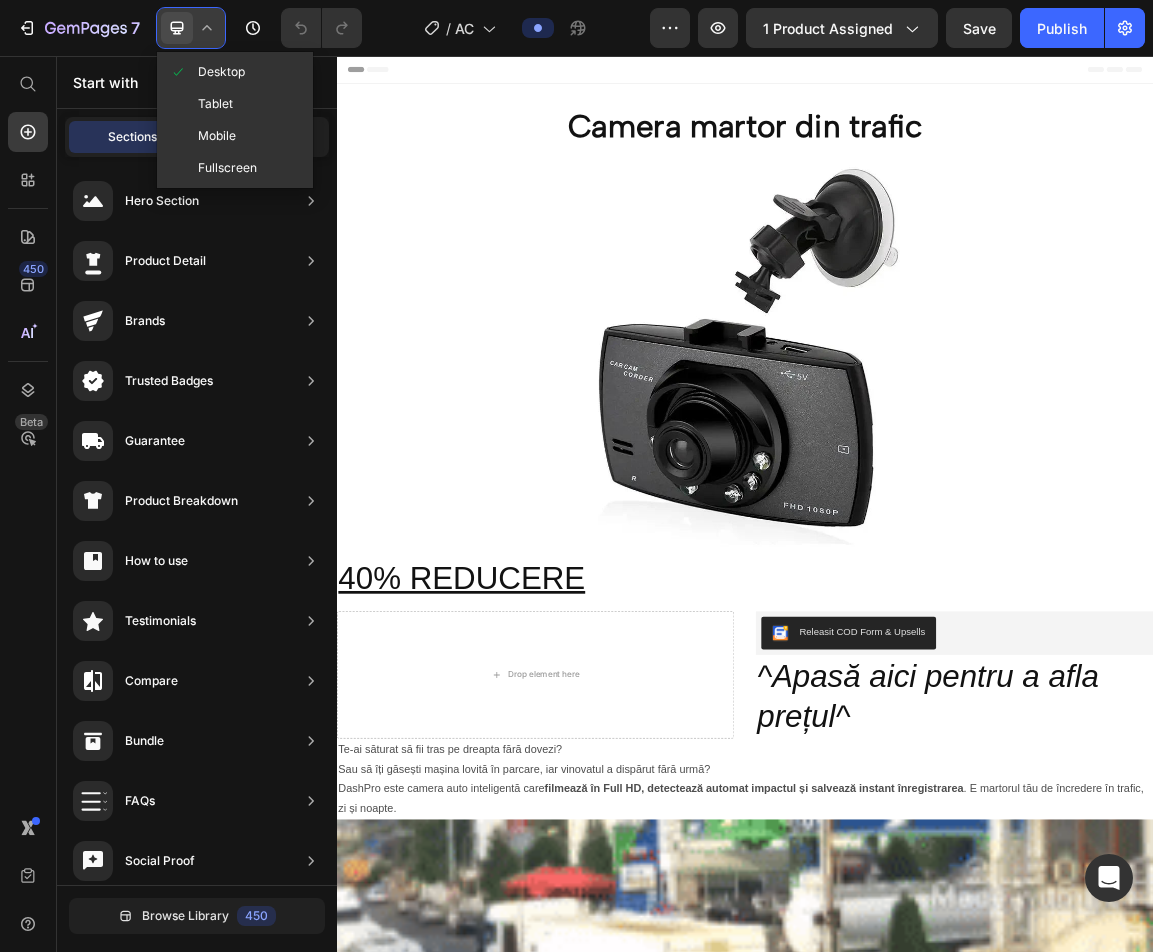 drag, startPoint x: 198, startPoint y: 28, endPoint x: 593, endPoint y: 31, distance: 395.01138 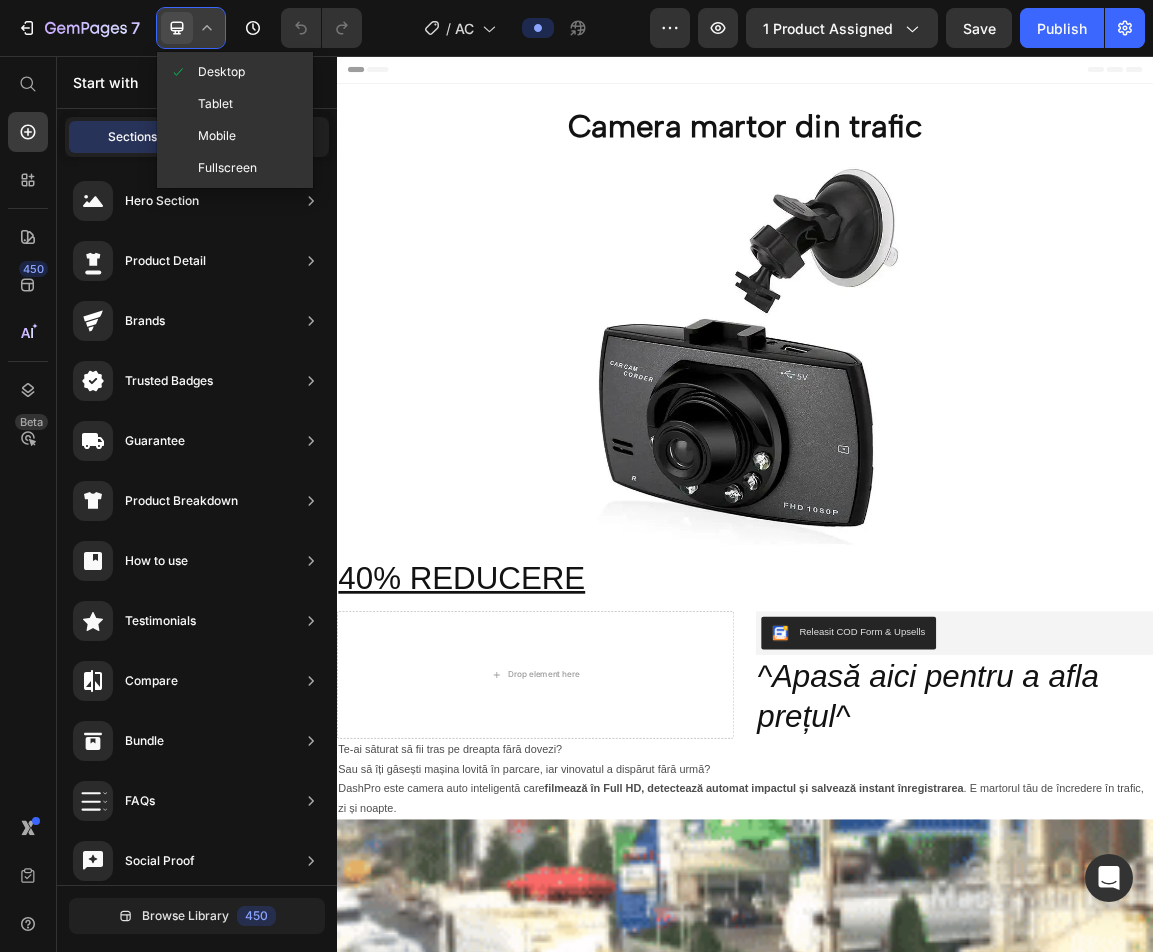 click 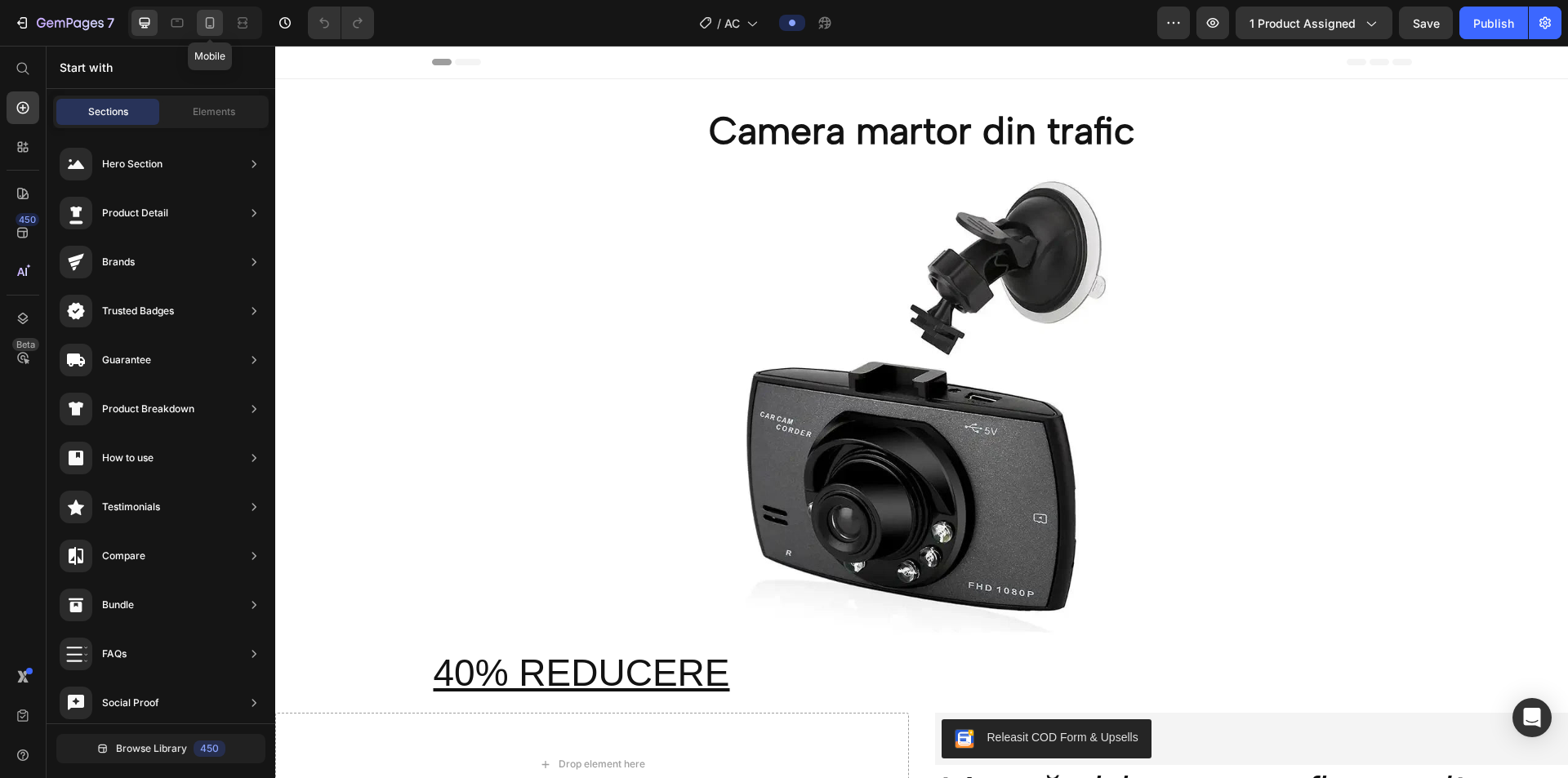 click 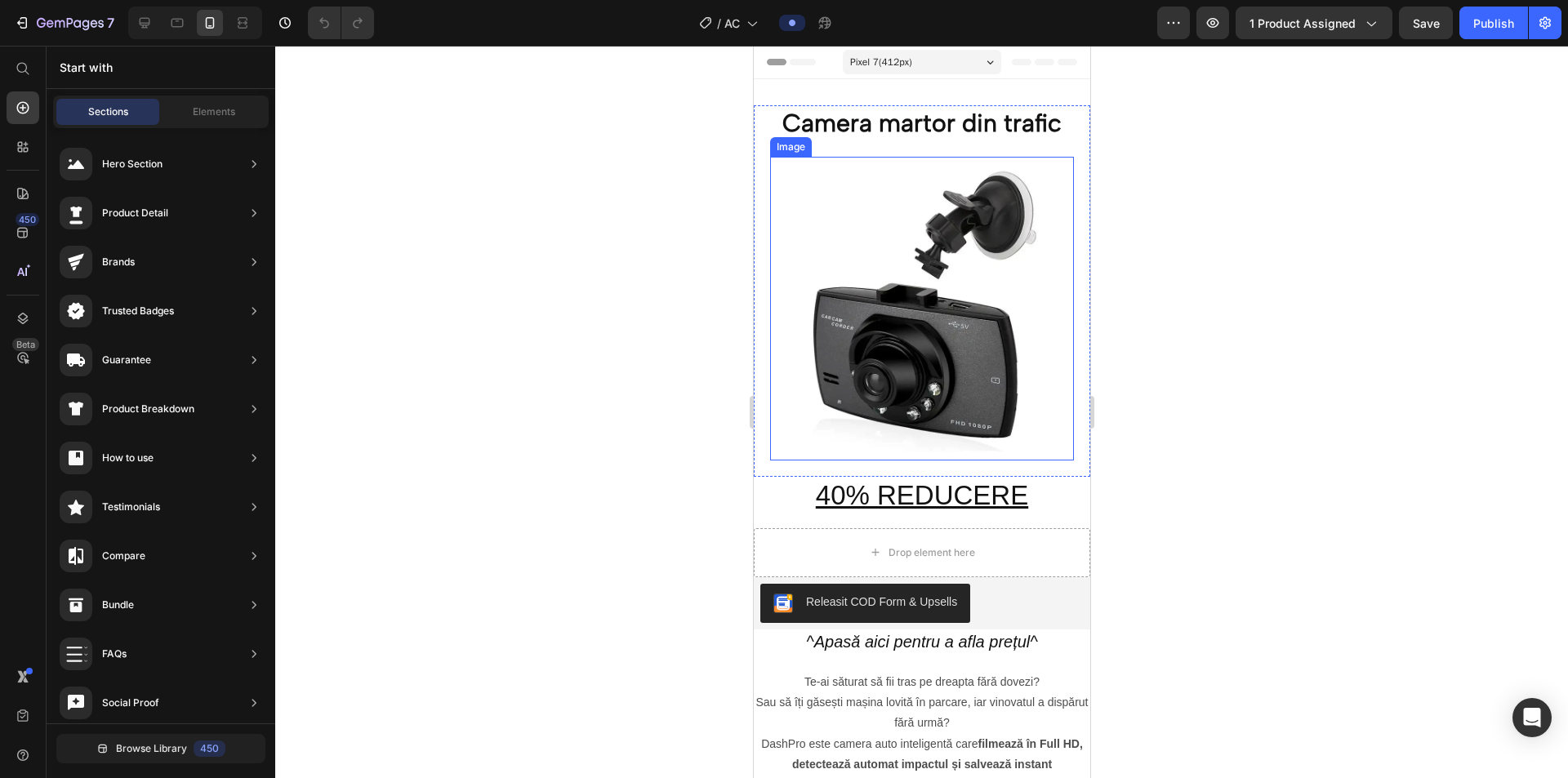 click at bounding box center (921, 309) 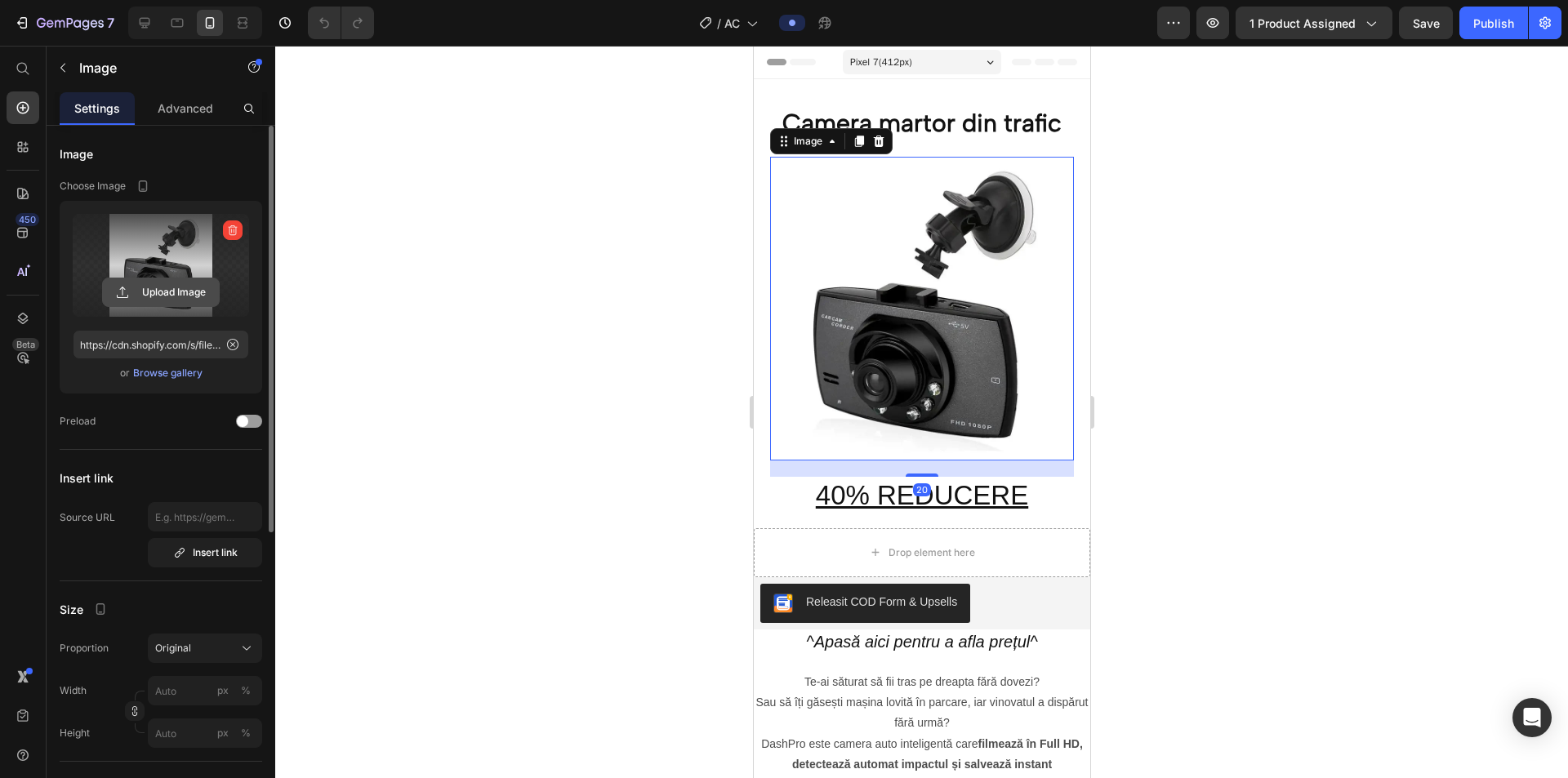 click 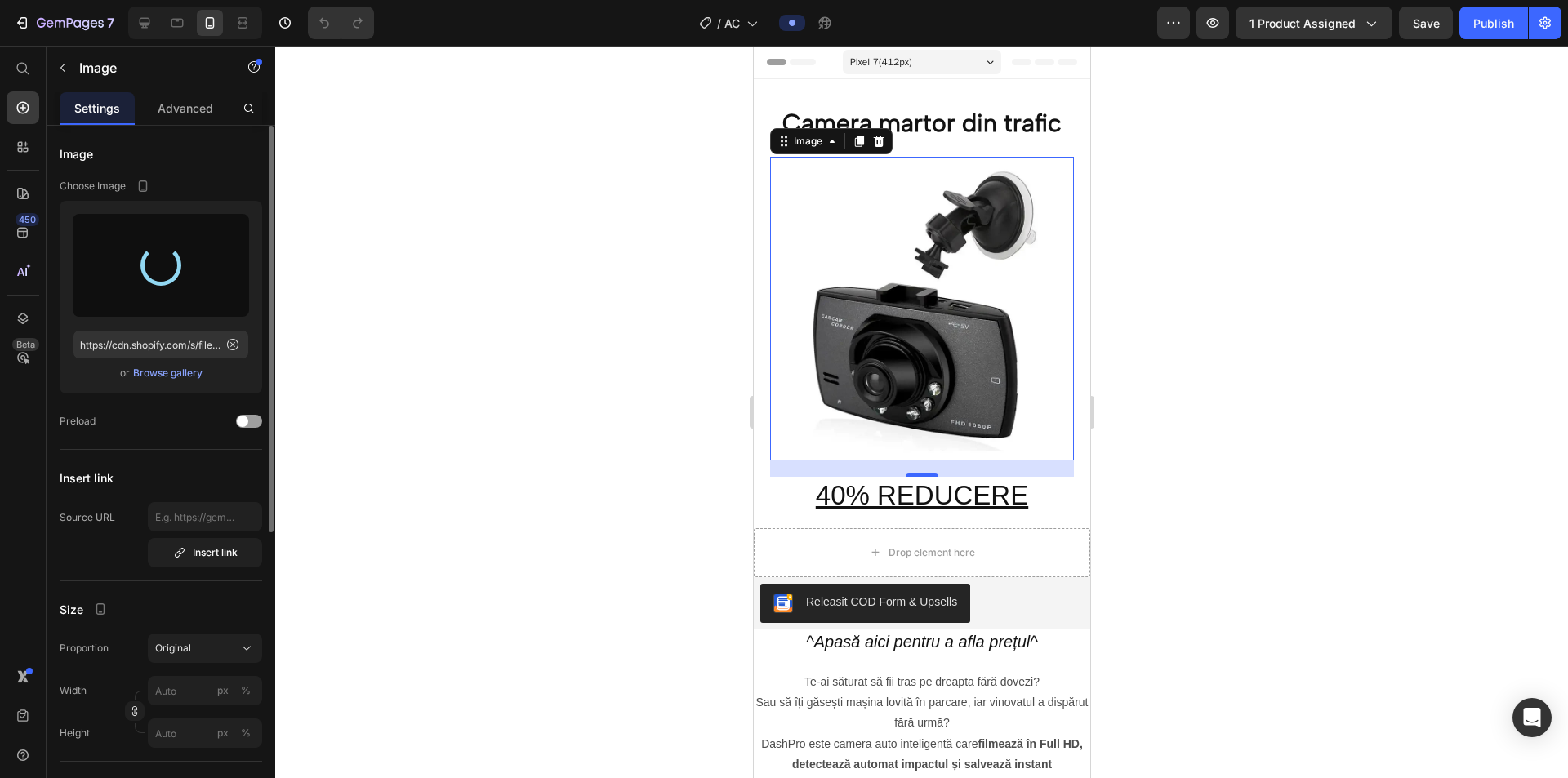 type on "https://cdn.shopify.com/s/files/1/0903/7978/0432/files/gempages_572506543971369856-7c3b7d6f-45b0-44ba-b2c8-20a2cf06e4e4.jpg" 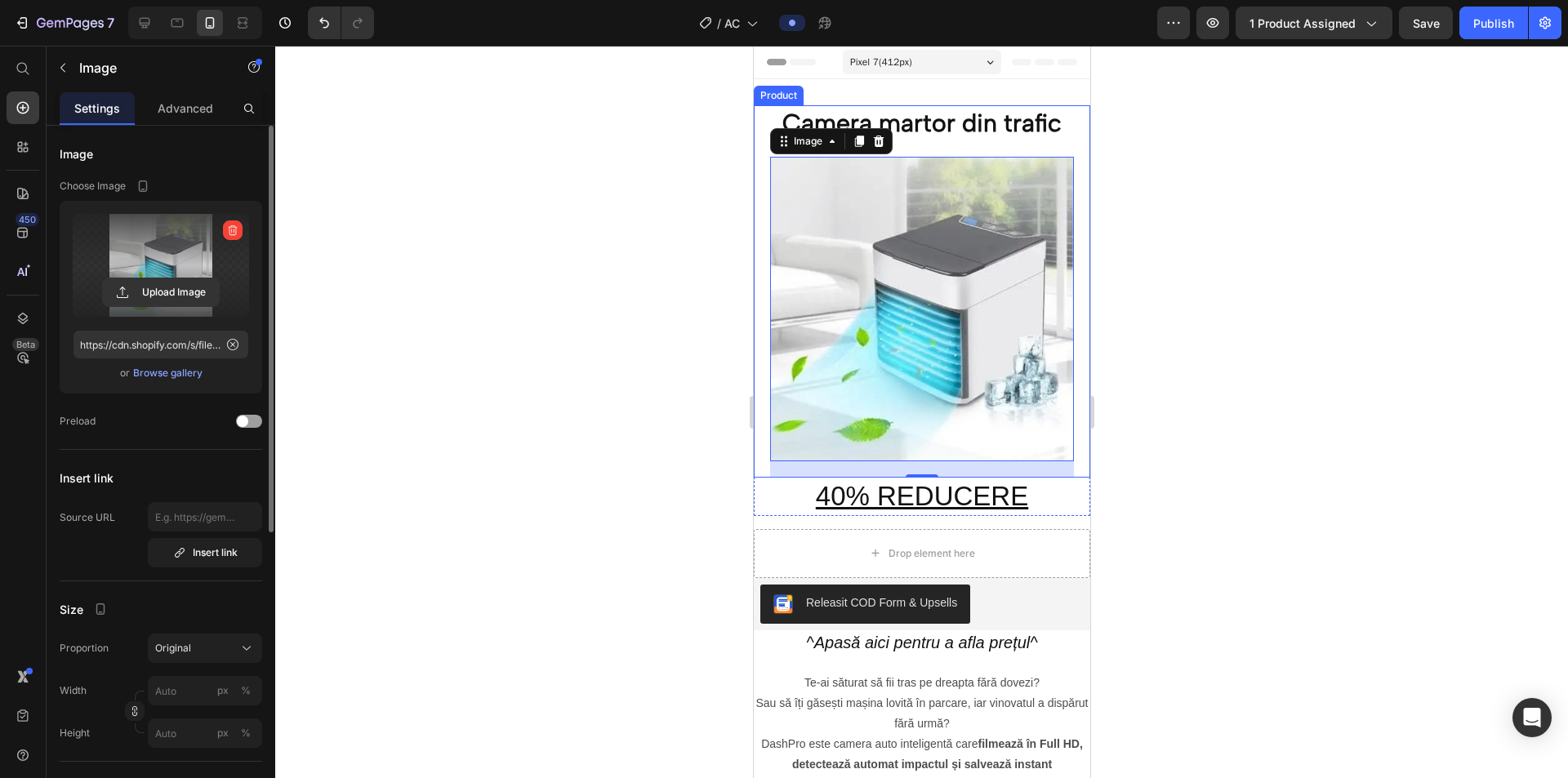 click 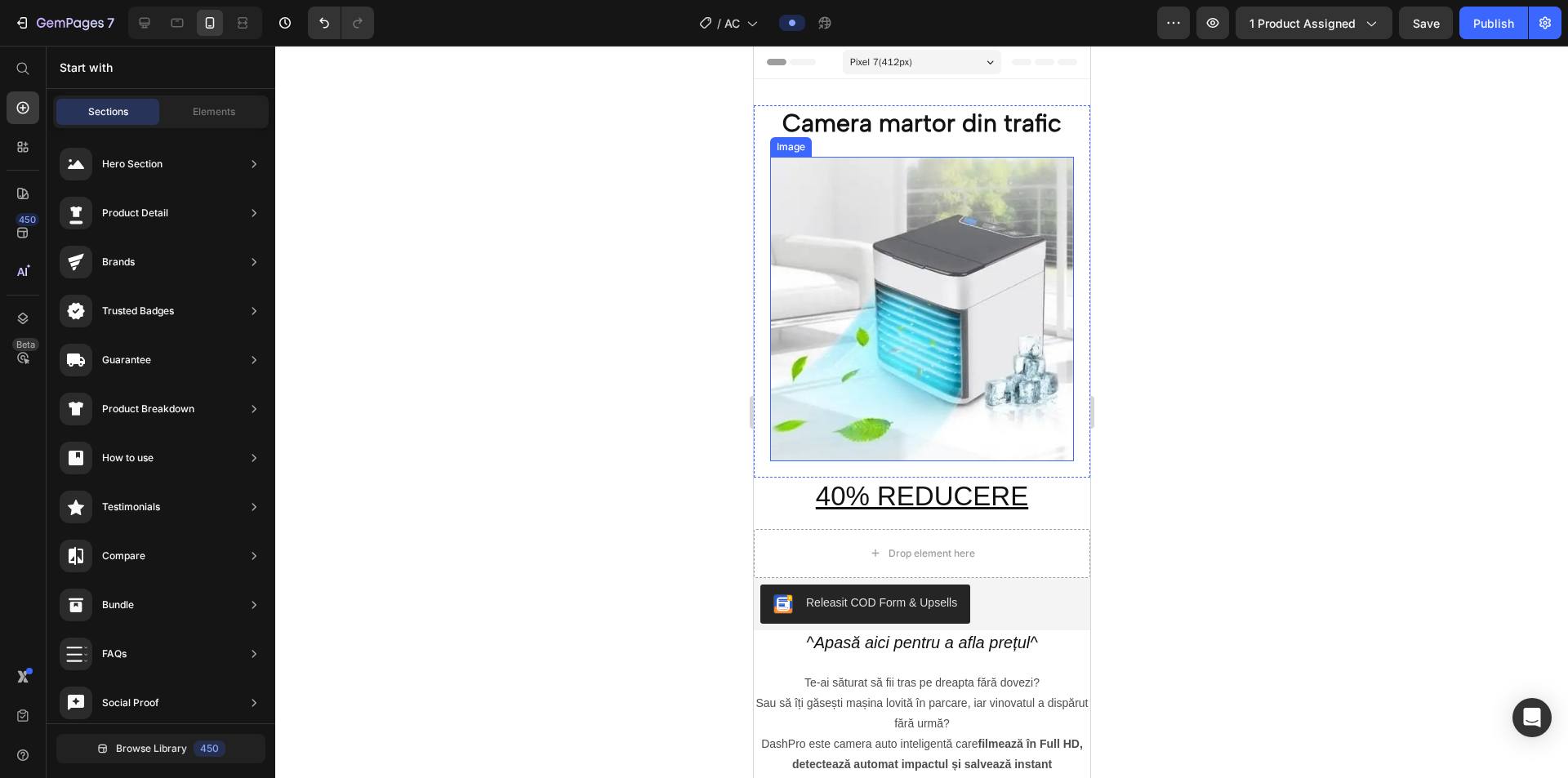 click at bounding box center (921, 309) 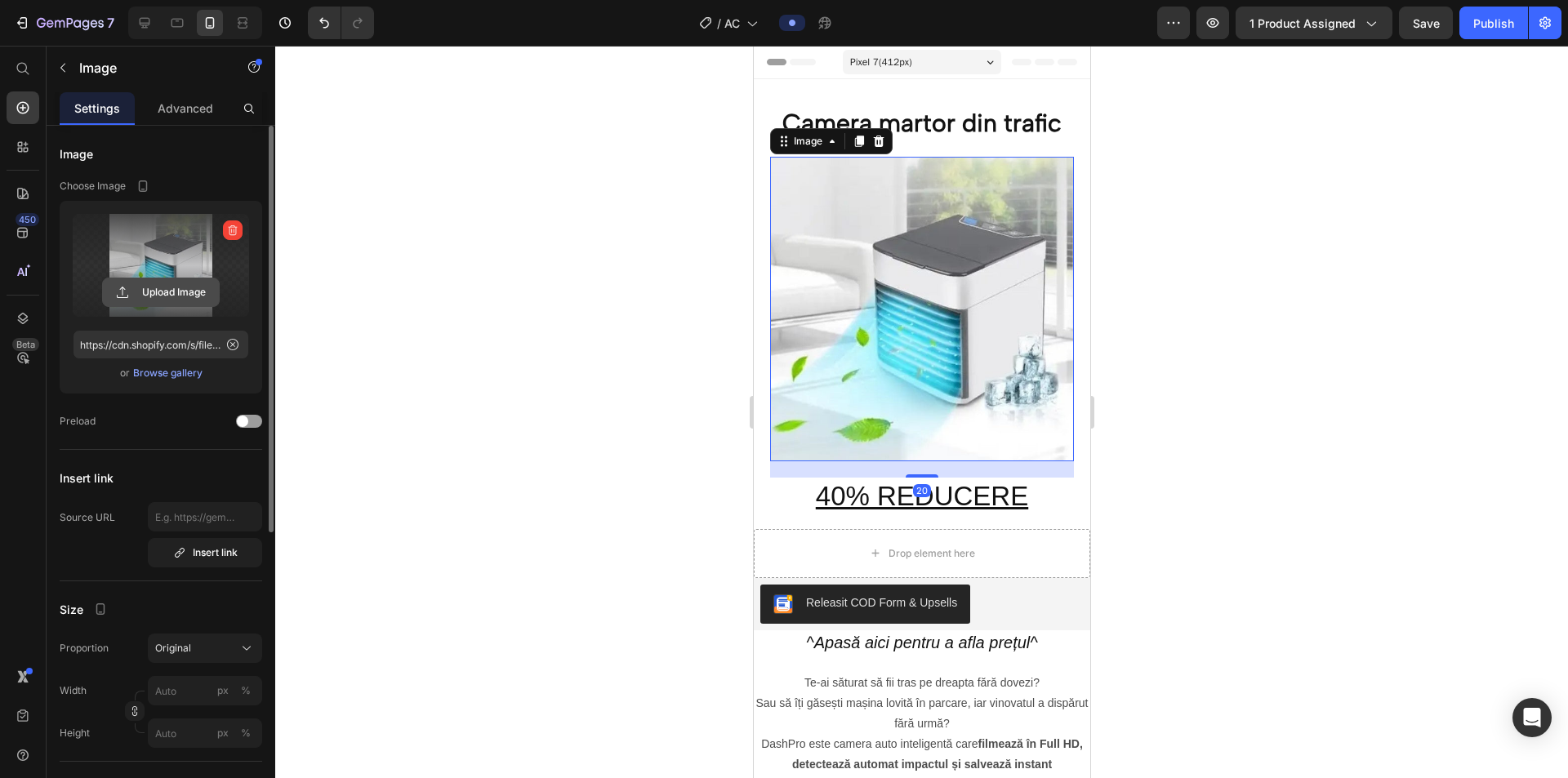 click 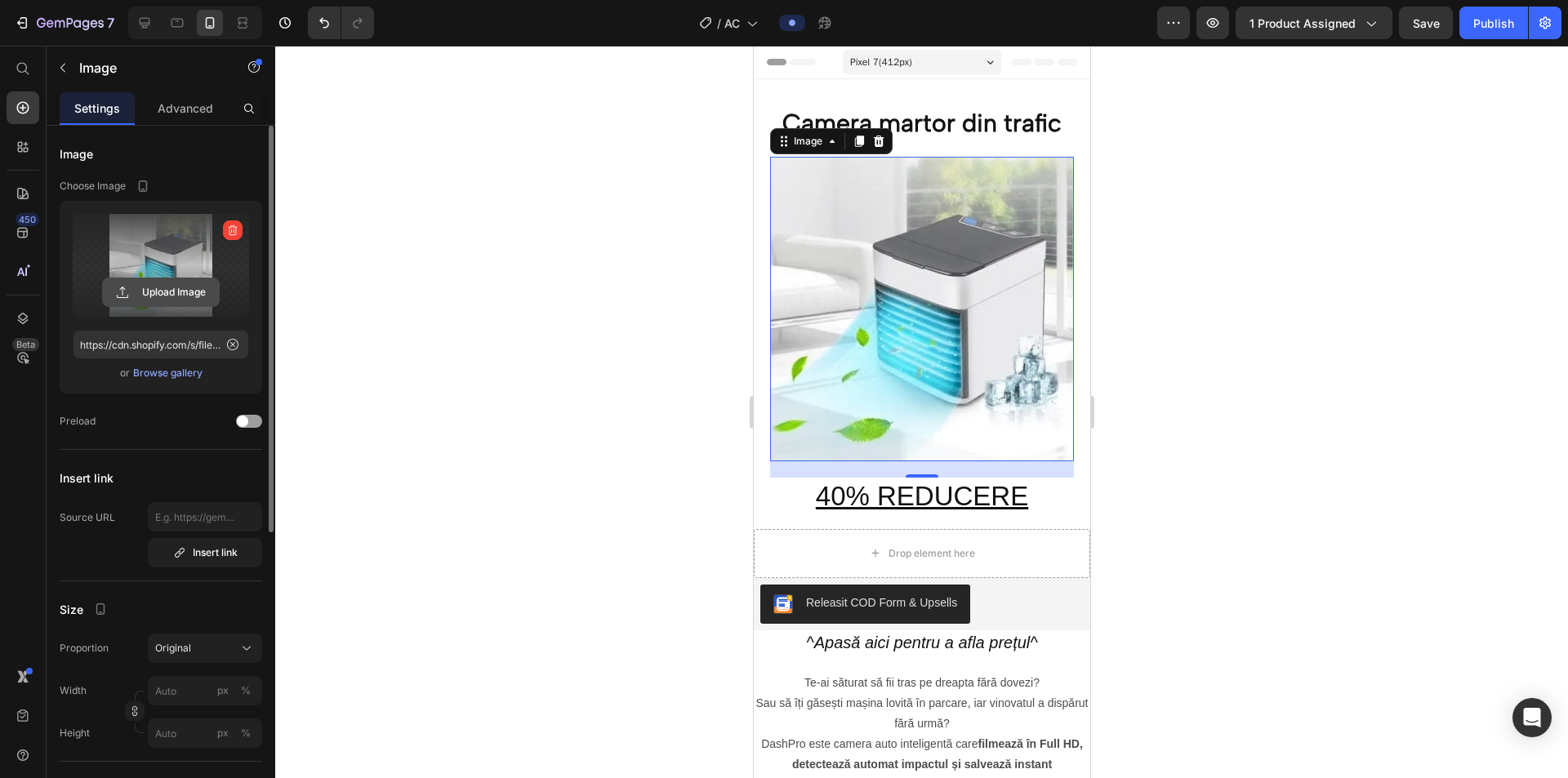 type on "C:\fakepath\H47c4075ea6a4489599c2d8f5438256bfI.avif" 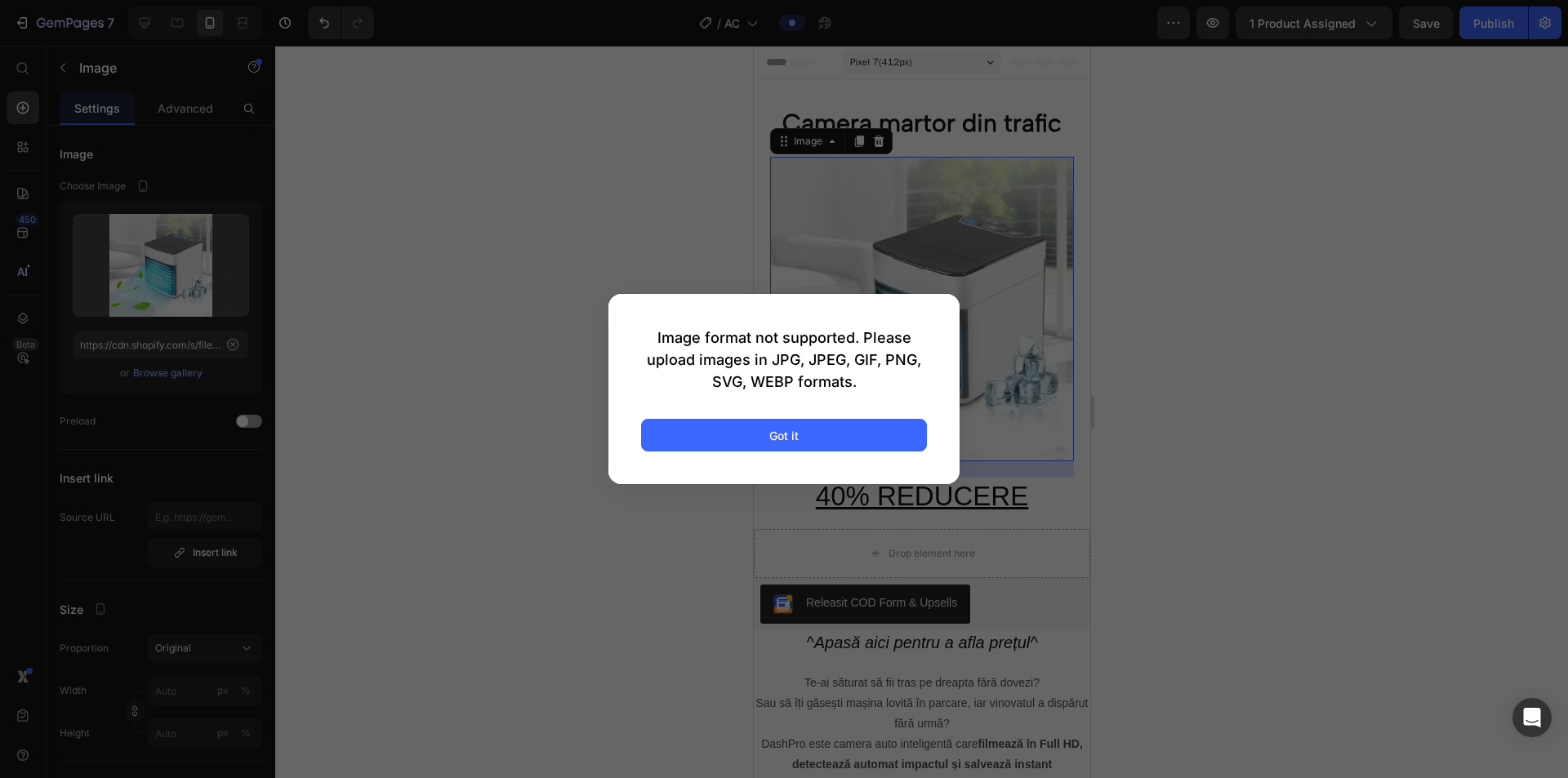 drag, startPoint x: 740, startPoint y: 443, endPoint x: 779, endPoint y: 461, distance: 42.953463 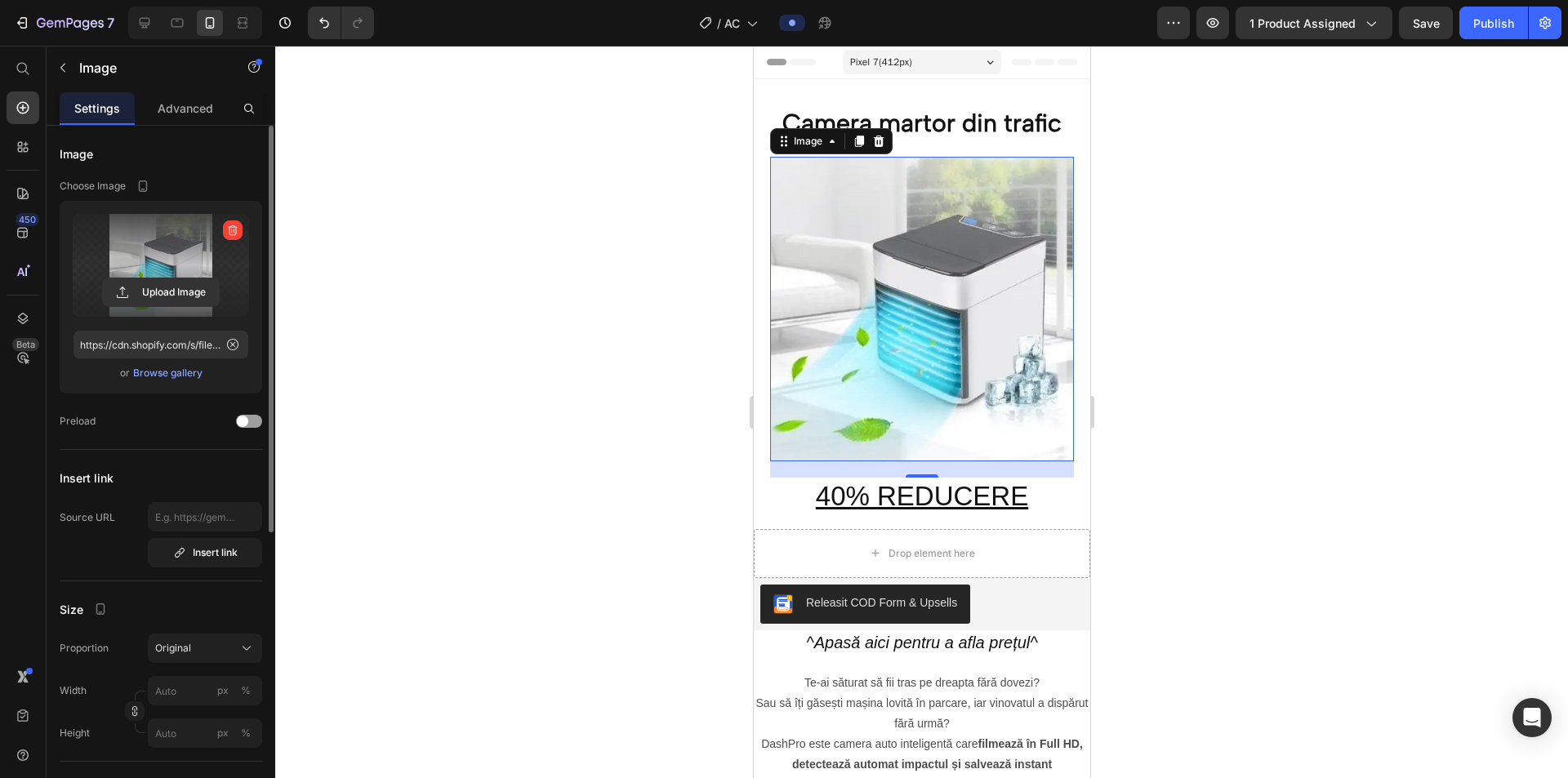 click at bounding box center [161, 265] 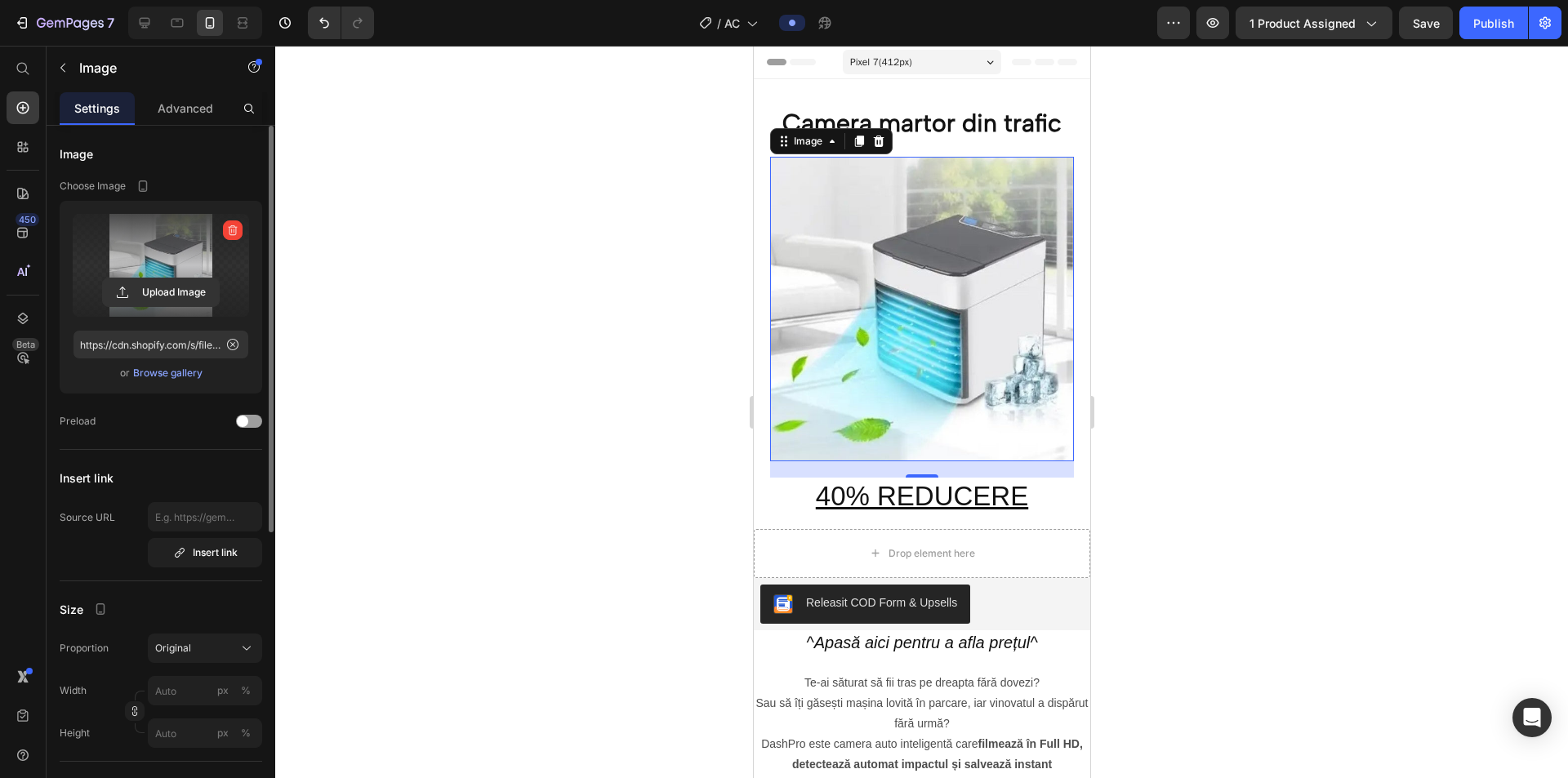 type 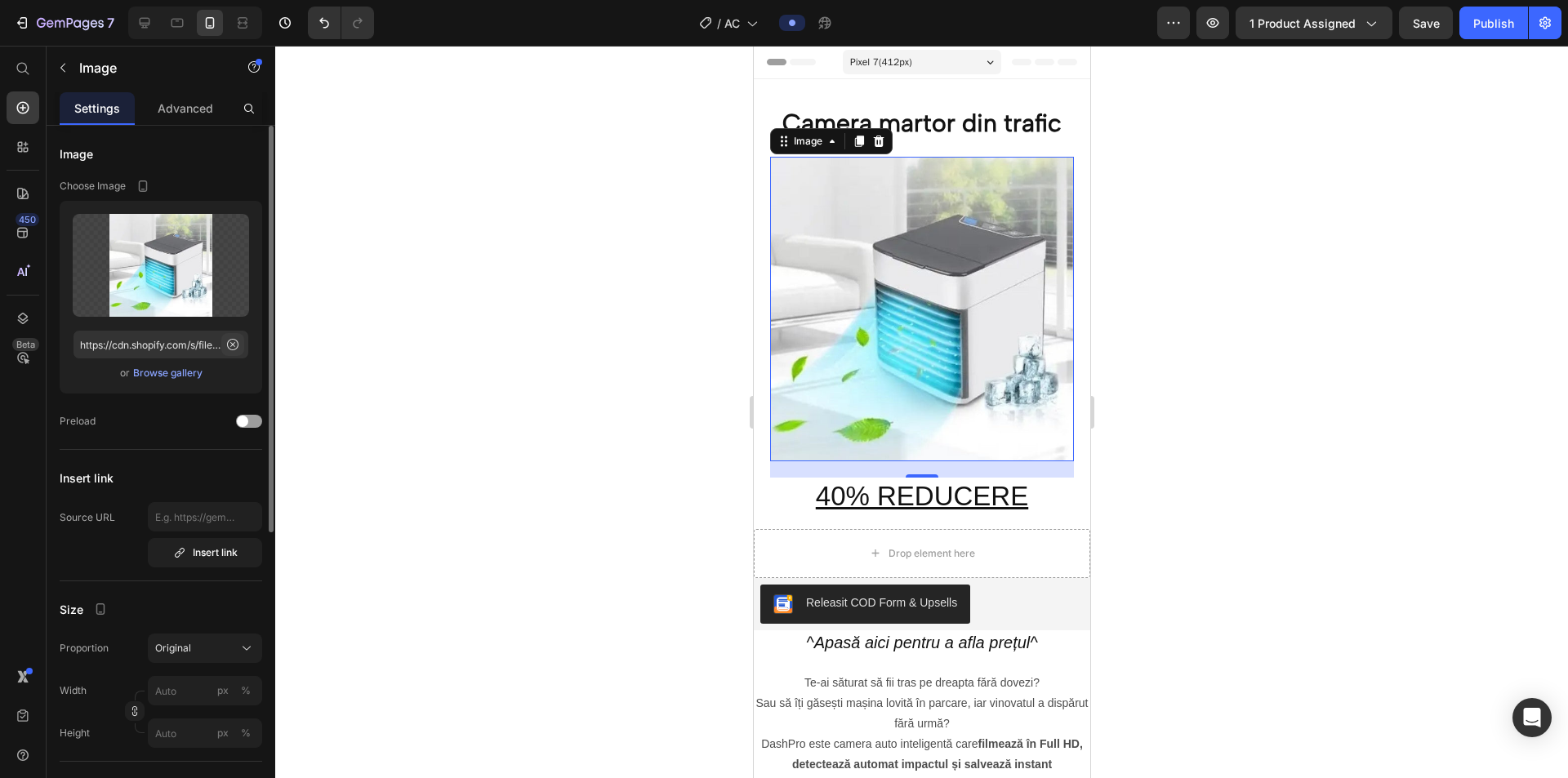 click 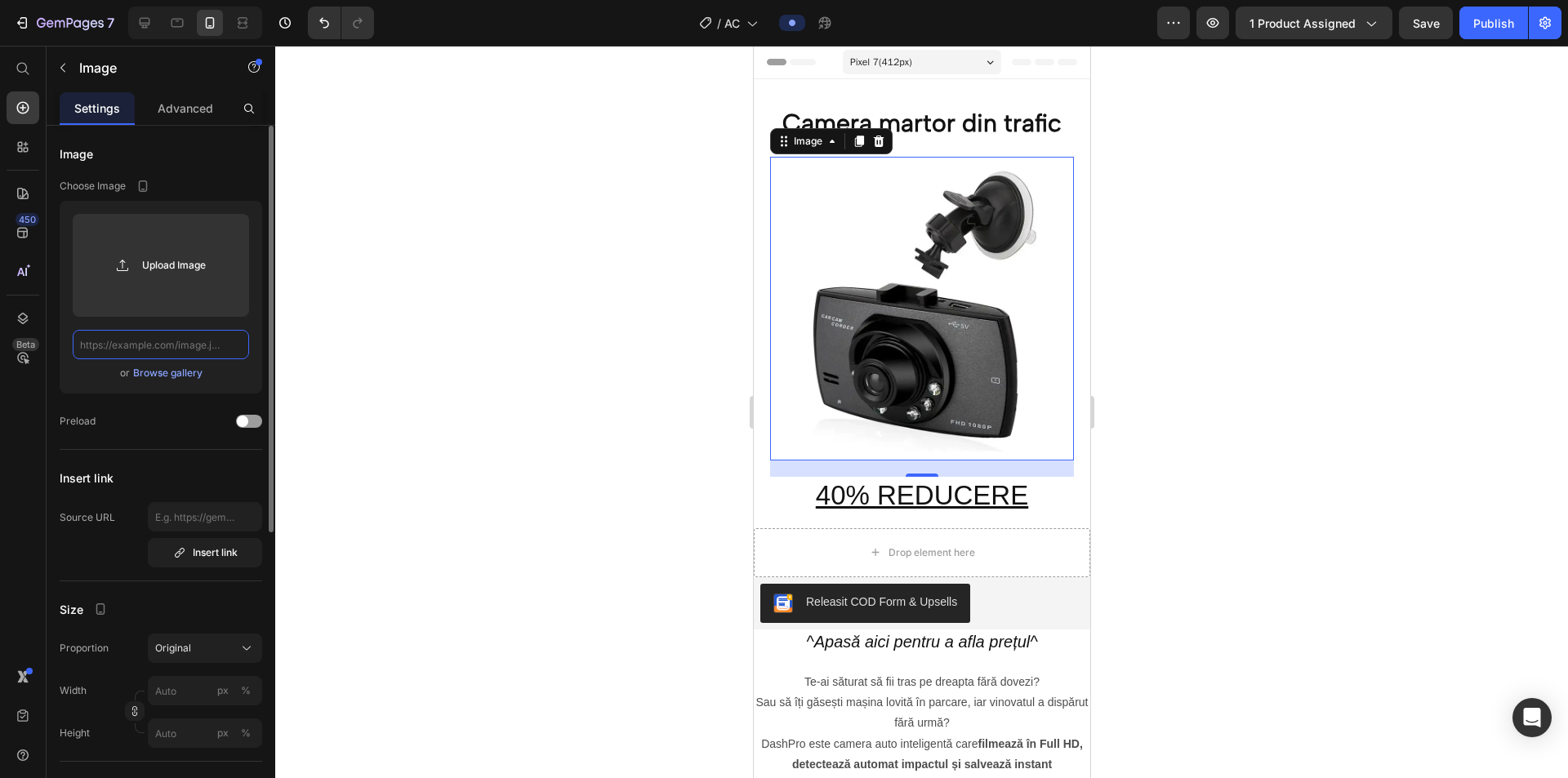 scroll, scrollTop: 0, scrollLeft: 0, axis: both 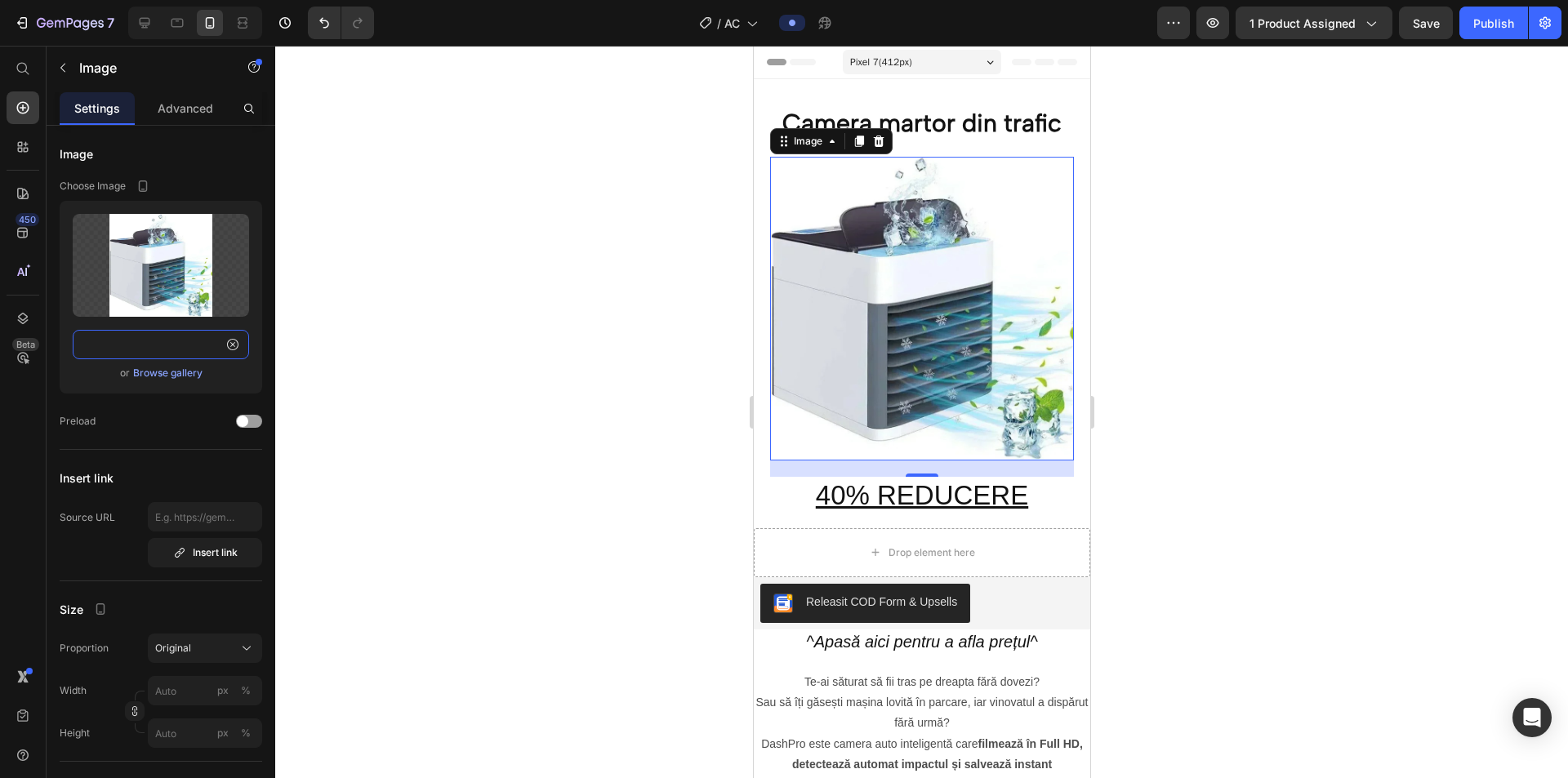 type on "https://s.alicdn.com/@sc04/kf/H47c4075ea6a4489599c2d8f5438256bfI.jpg" 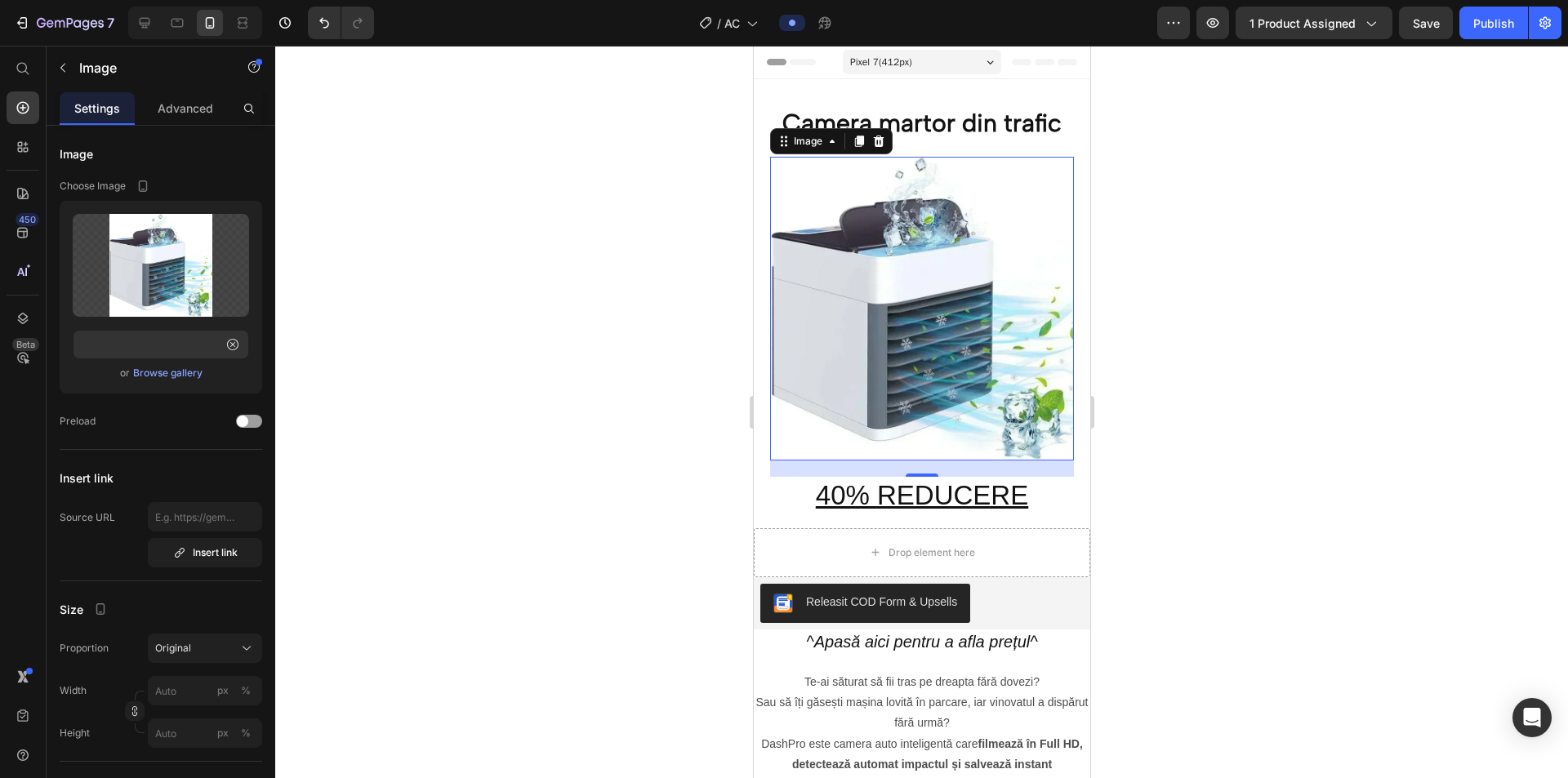 scroll, scrollTop: 0, scrollLeft: 0, axis: both 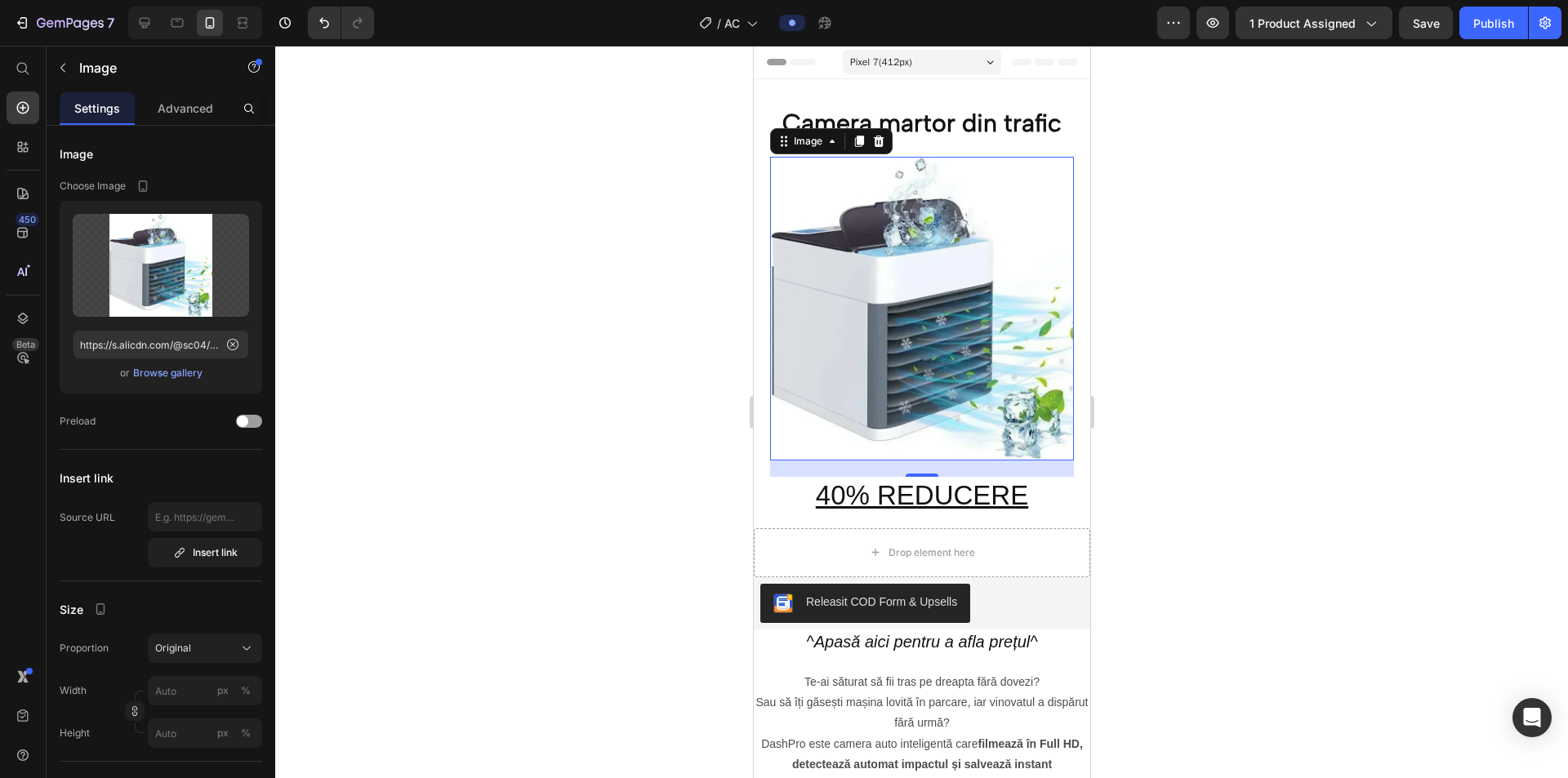click 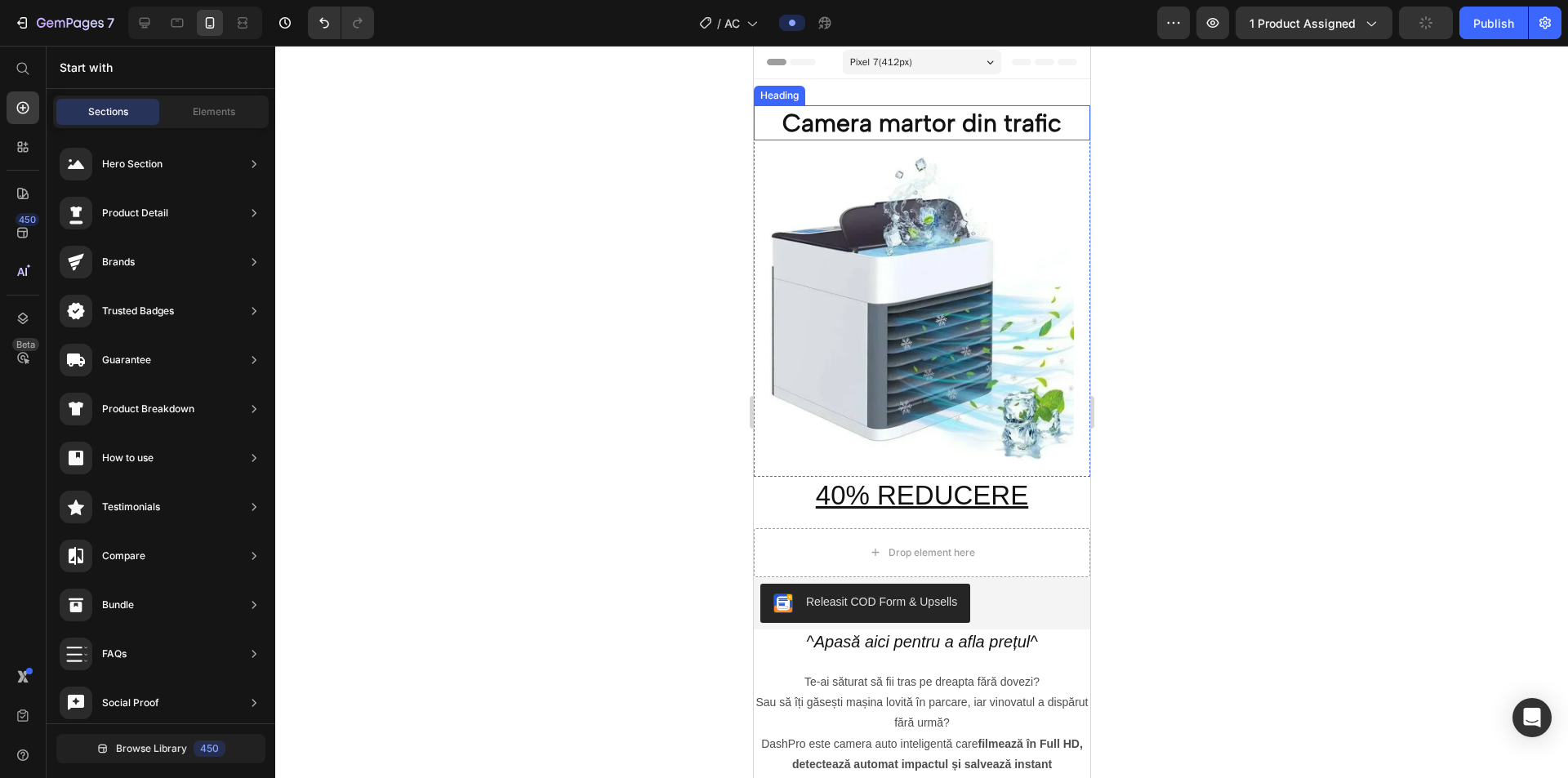 click on "Camera martor din trafic" at bounding box center [921, 122] 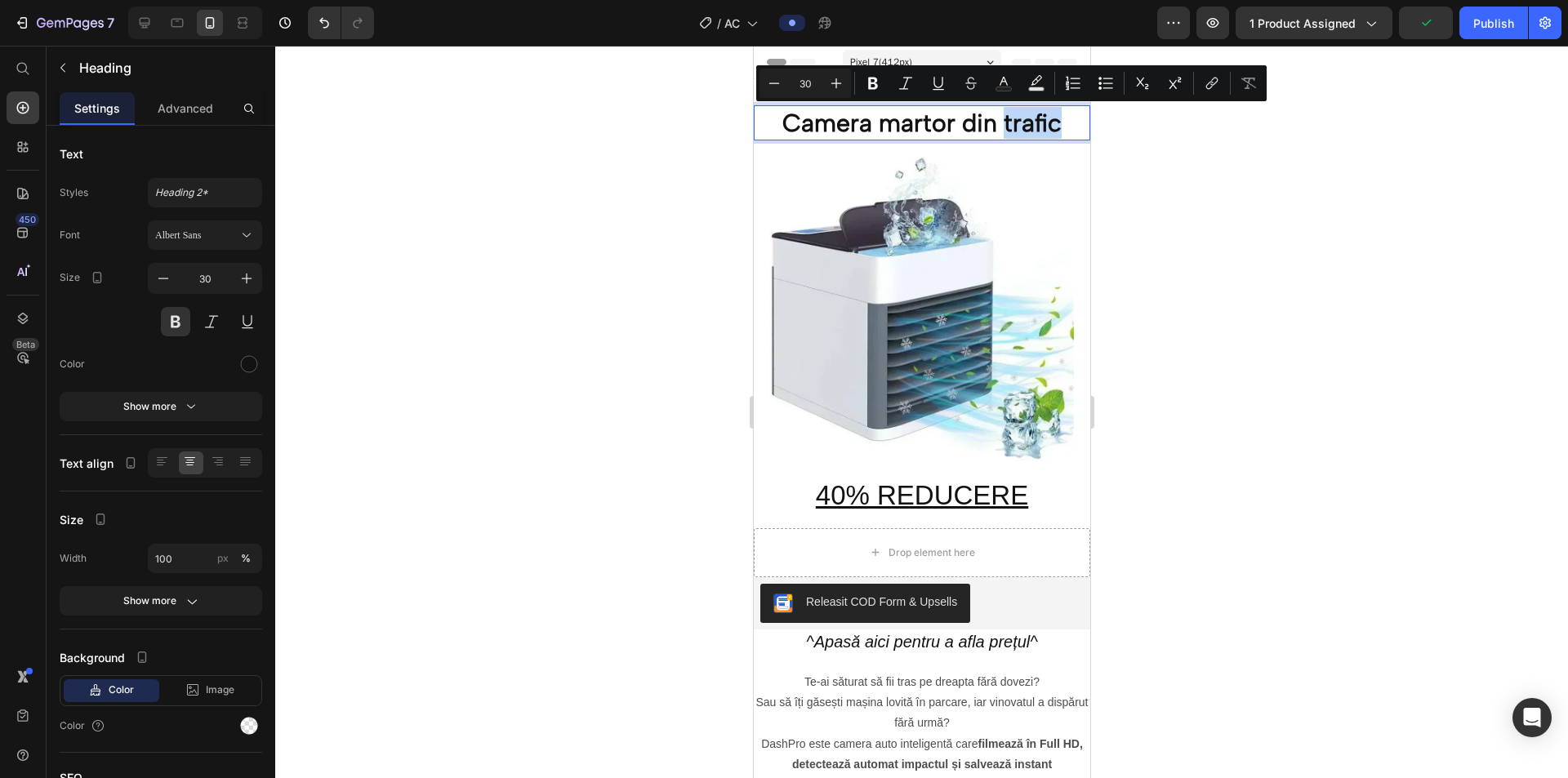 click on "Camera martor din trafic" at bounding box center [921, 122] 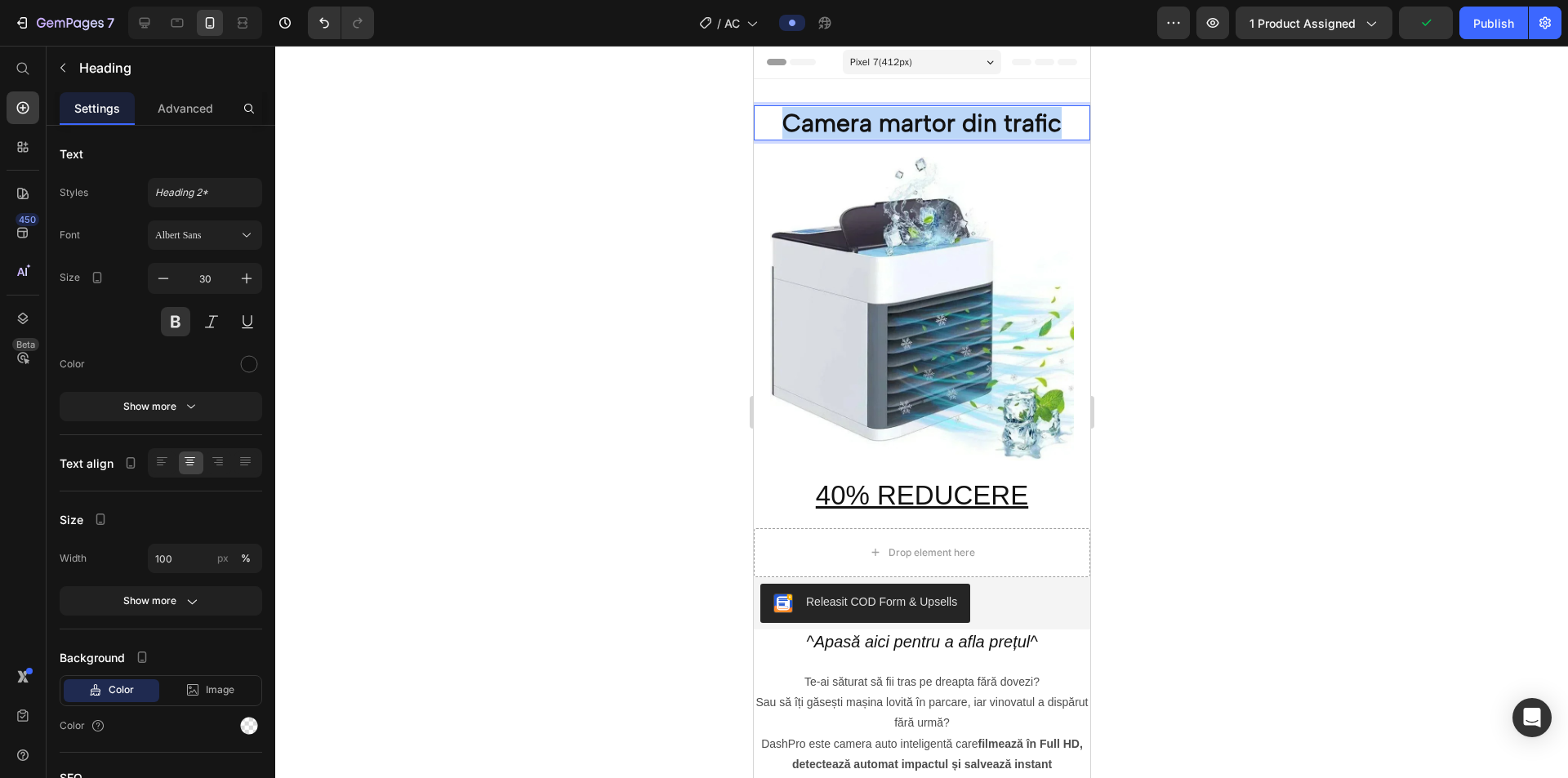 drag, startPoint x: 1061, startPoint y: 121, endPoint x: 737, endPoint y: 137, distance: 324.39482 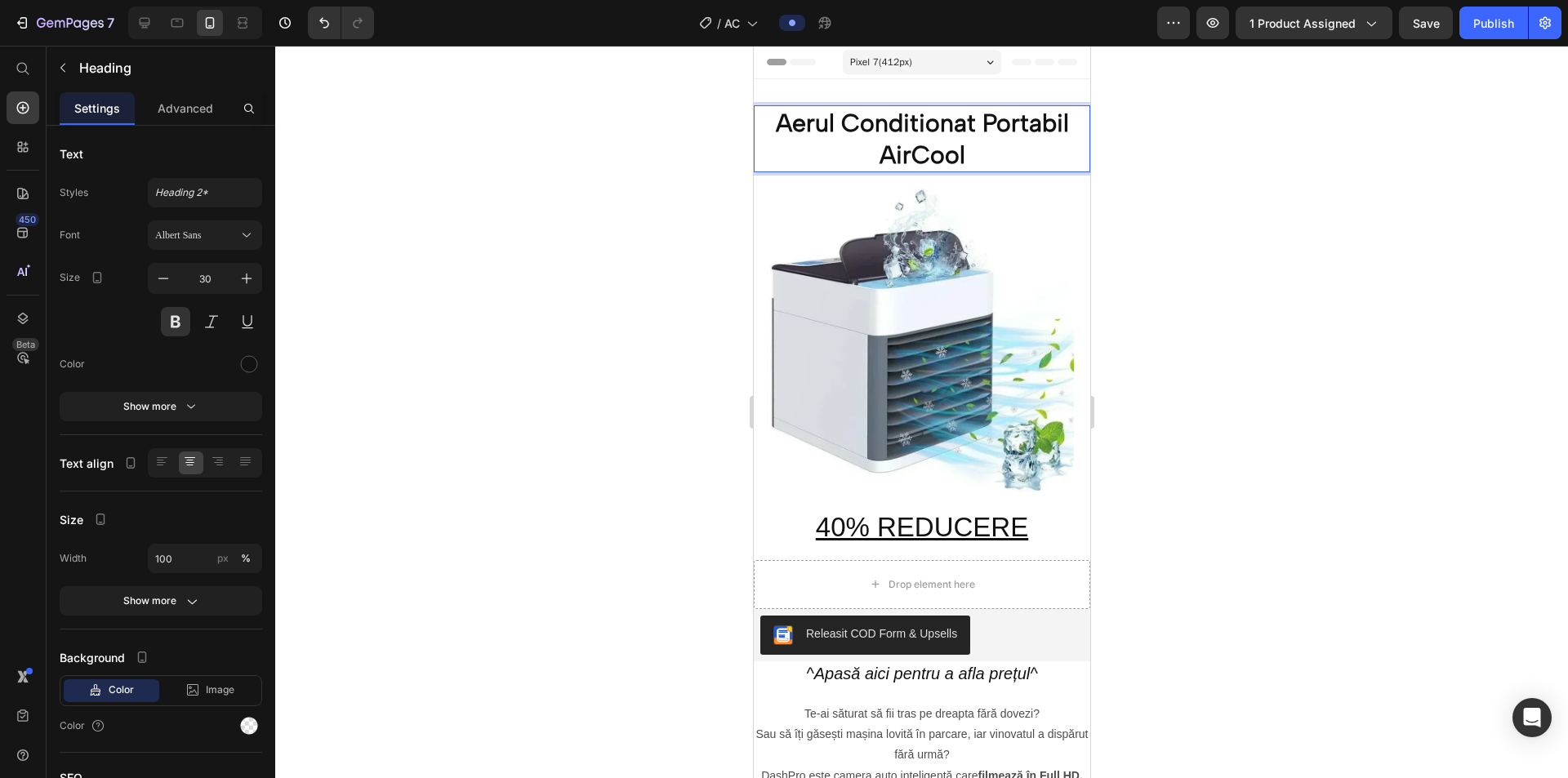 click on "Aerul Conditionat Portabil AirCool" at bounding box center [921, 139] 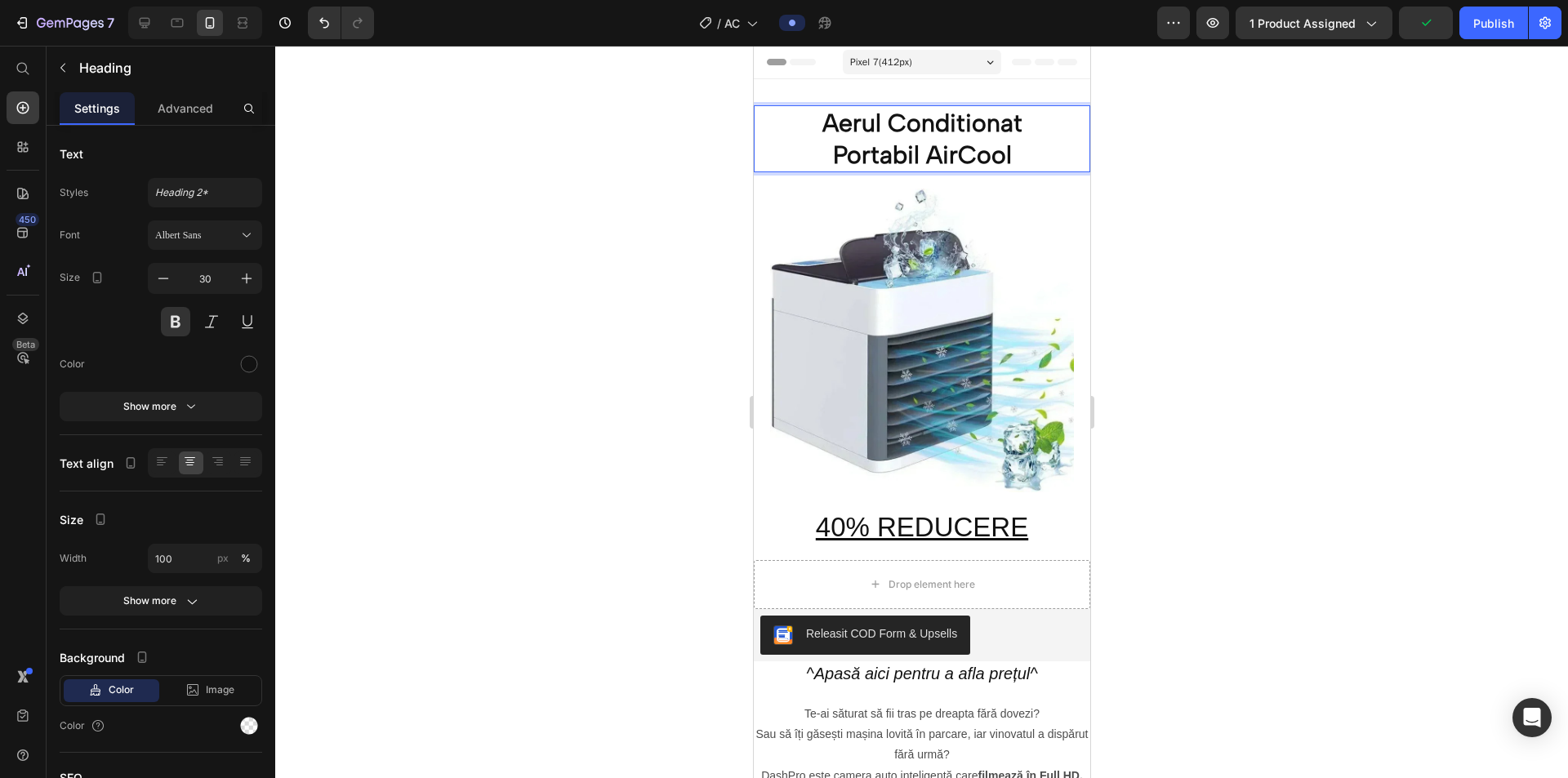 click 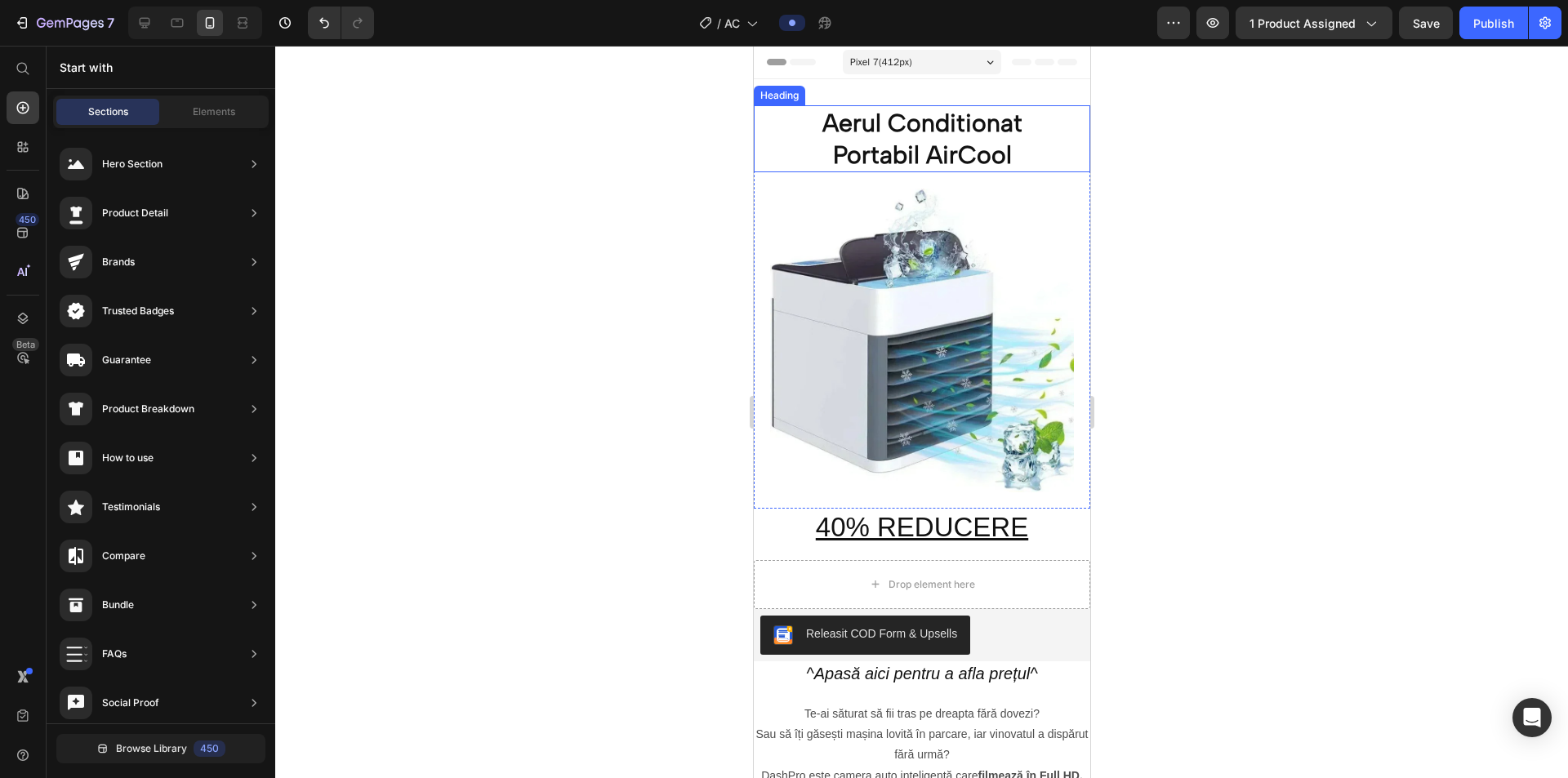 click on "Aerul Conditionat  Portabil AirCool" at bounding box center (921, 139) 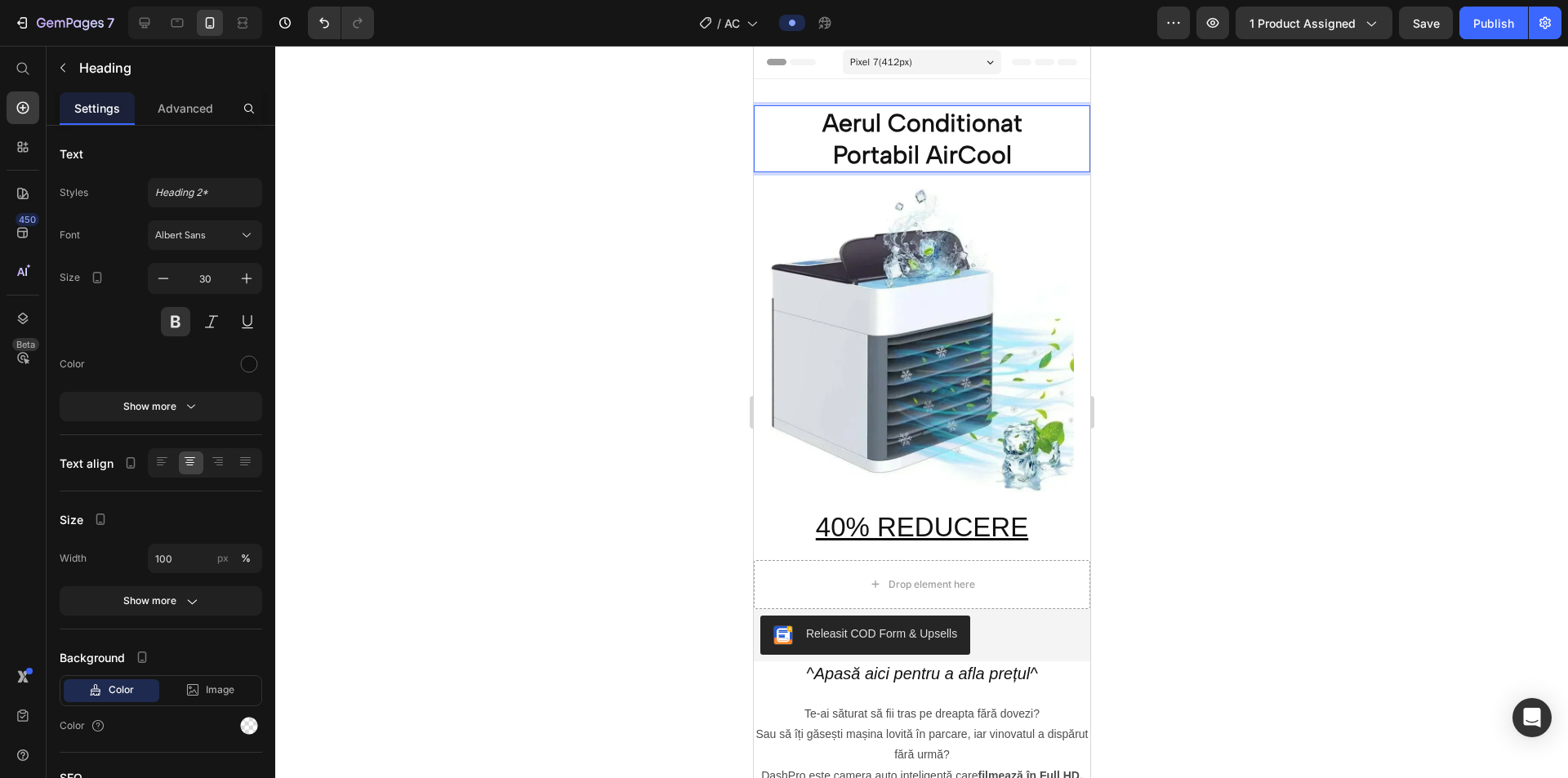 click on "Aerul Conditionat  Portabil AirCool" at bounding box center (921, 139) 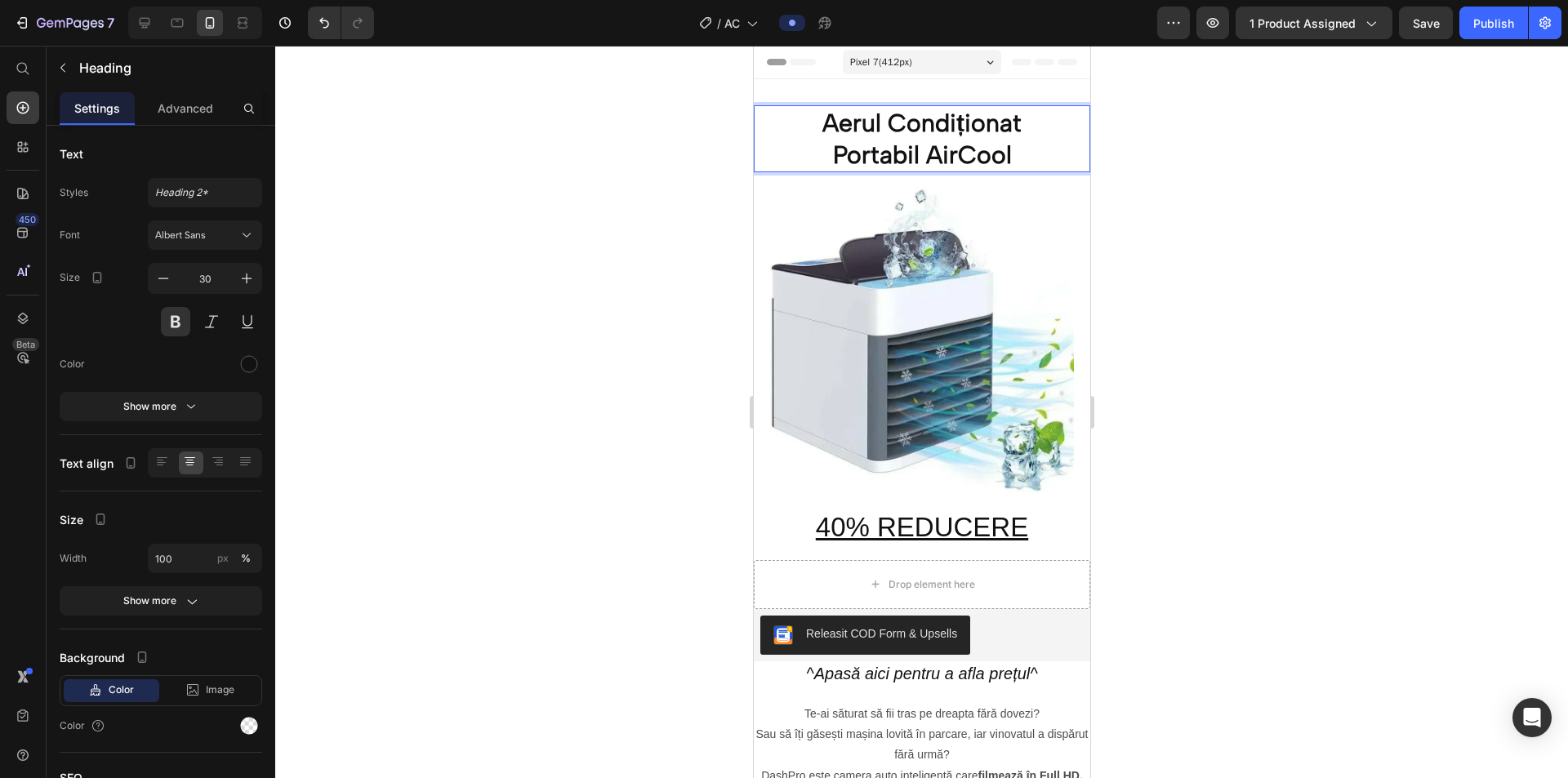 drag, startPoint x: 1176, startPoint y: 156, endPoint x: 1188, endPoint y: 162, distance: 13 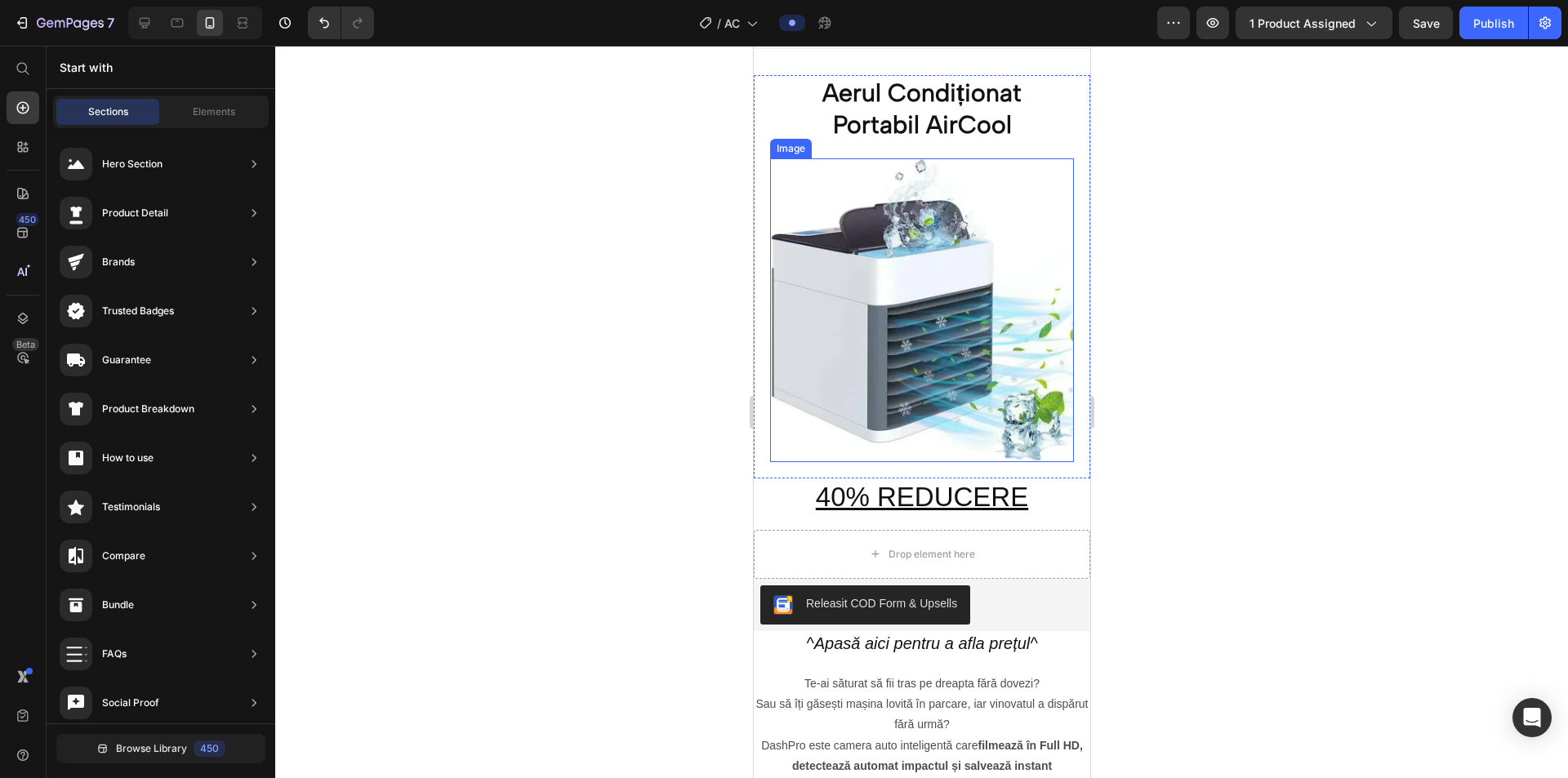 scroll, scrollTop: 82, scrollLeft: 0, axis: vertical 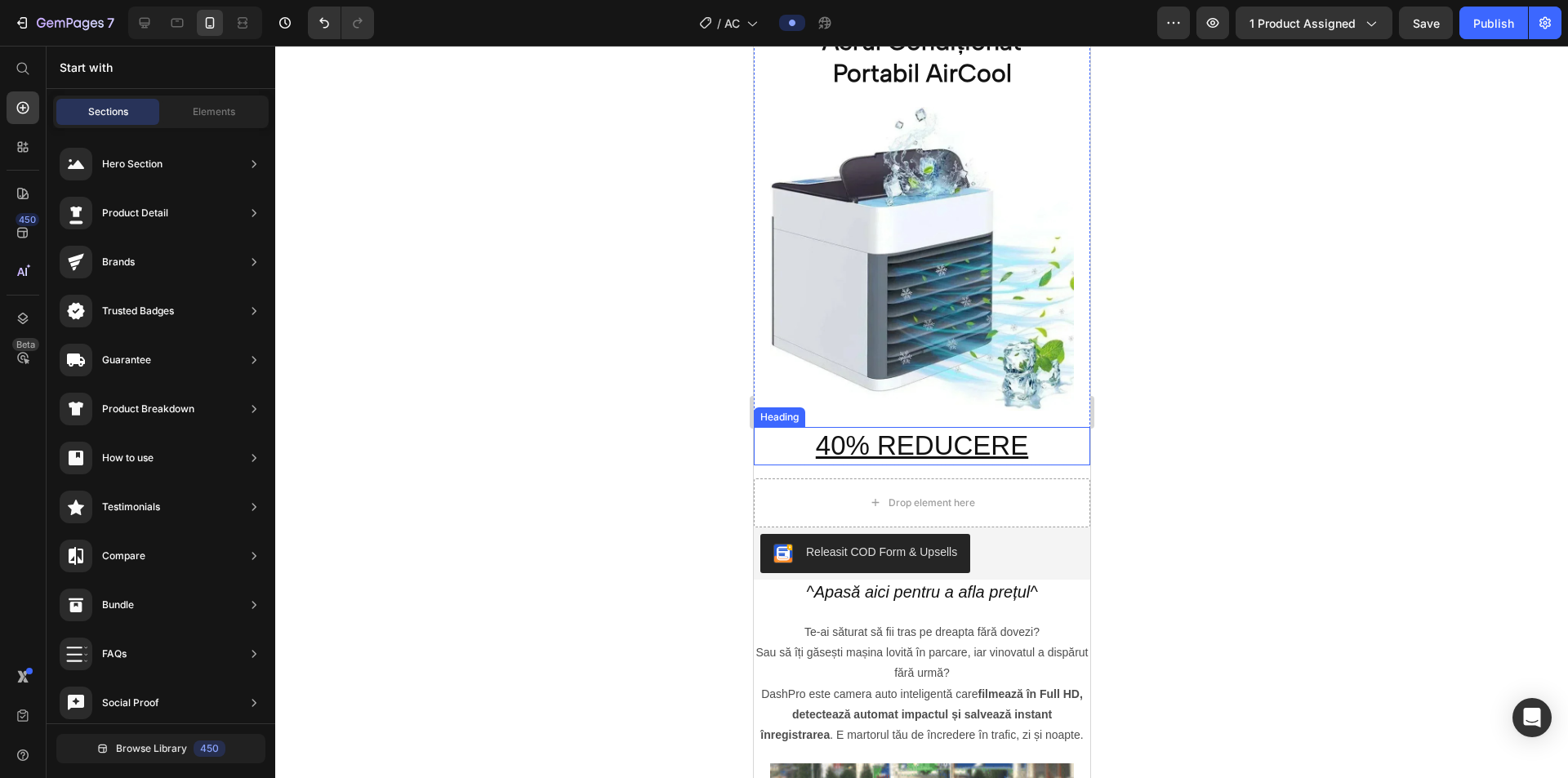 click on "40% REDUCERE" at bounding box center (921, 446) 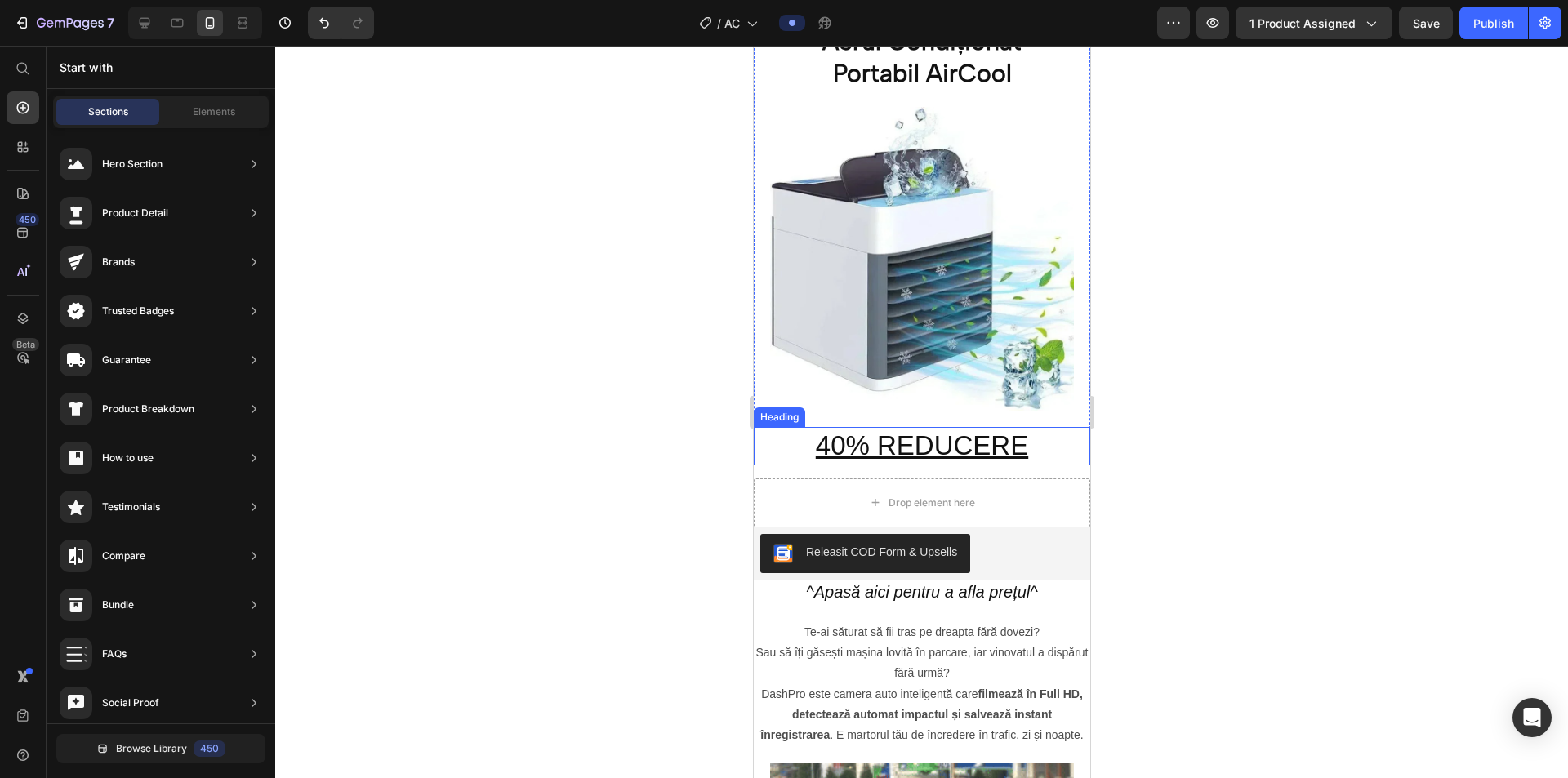 click on "40% REDUCERE" at bounding box center [921, 446] 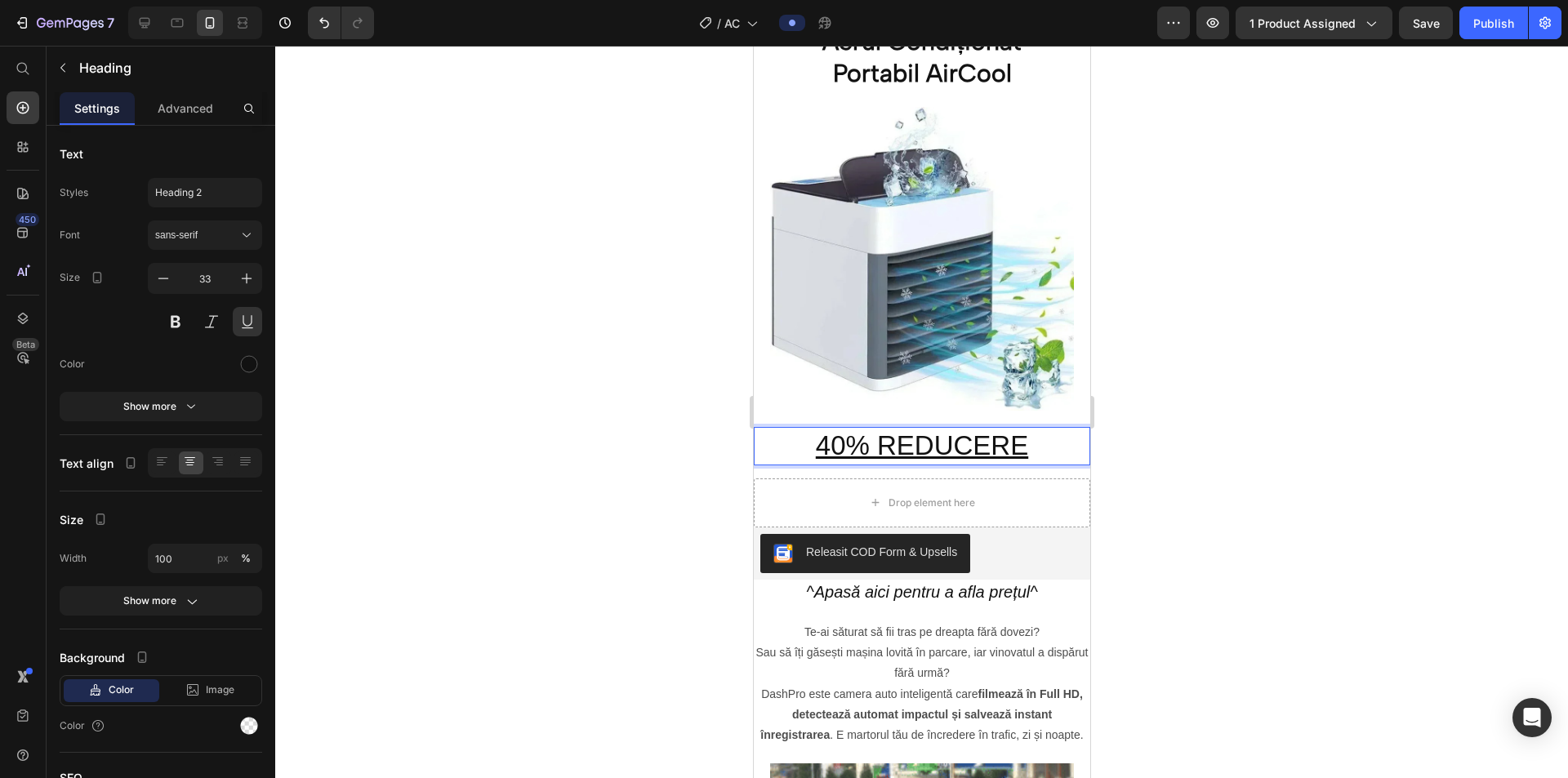 click on "40% REDUCERE" at bounding box center (921, 446) 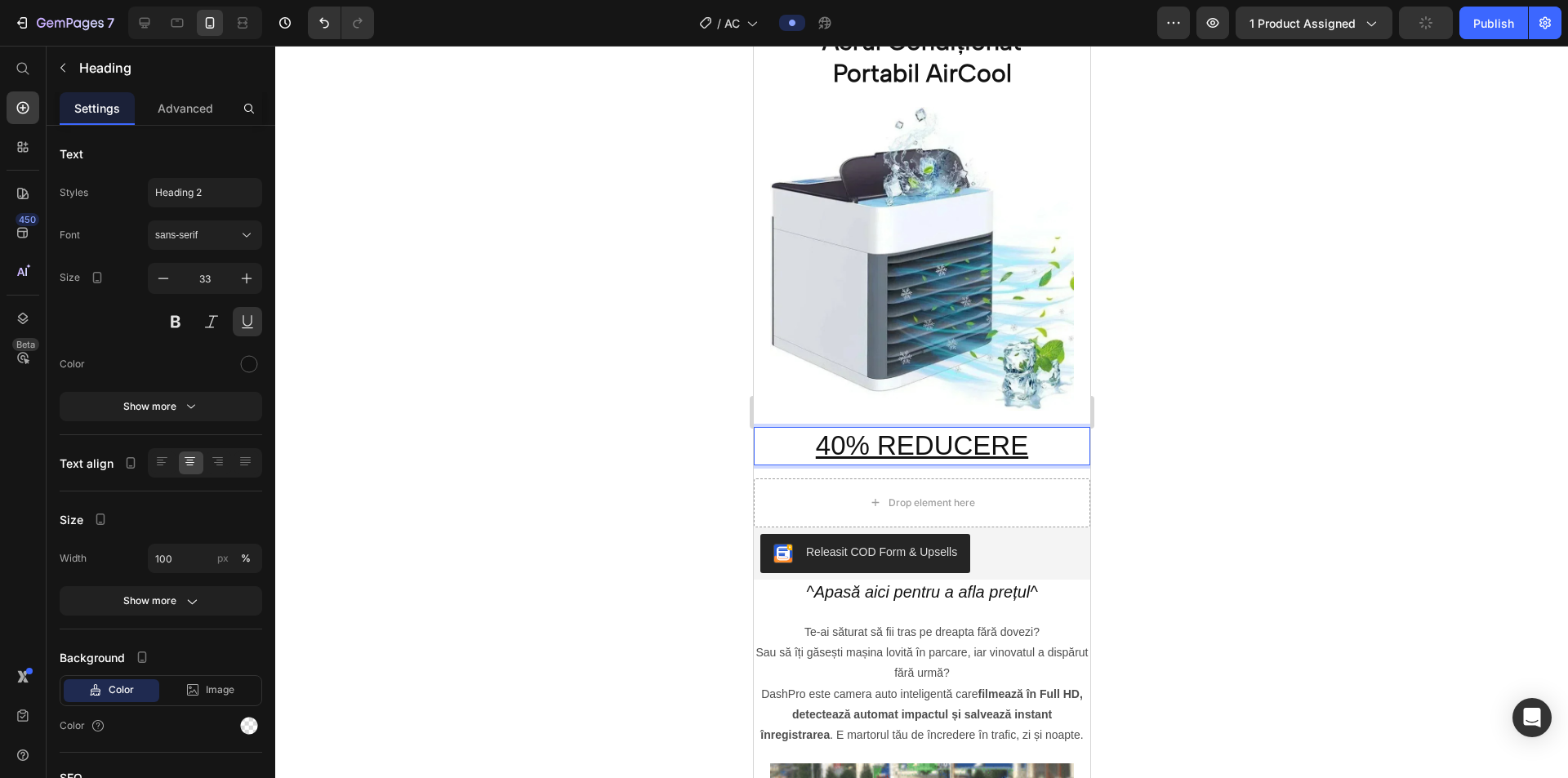 click on "40% REDUCERE" at bounding box center [921, 446] 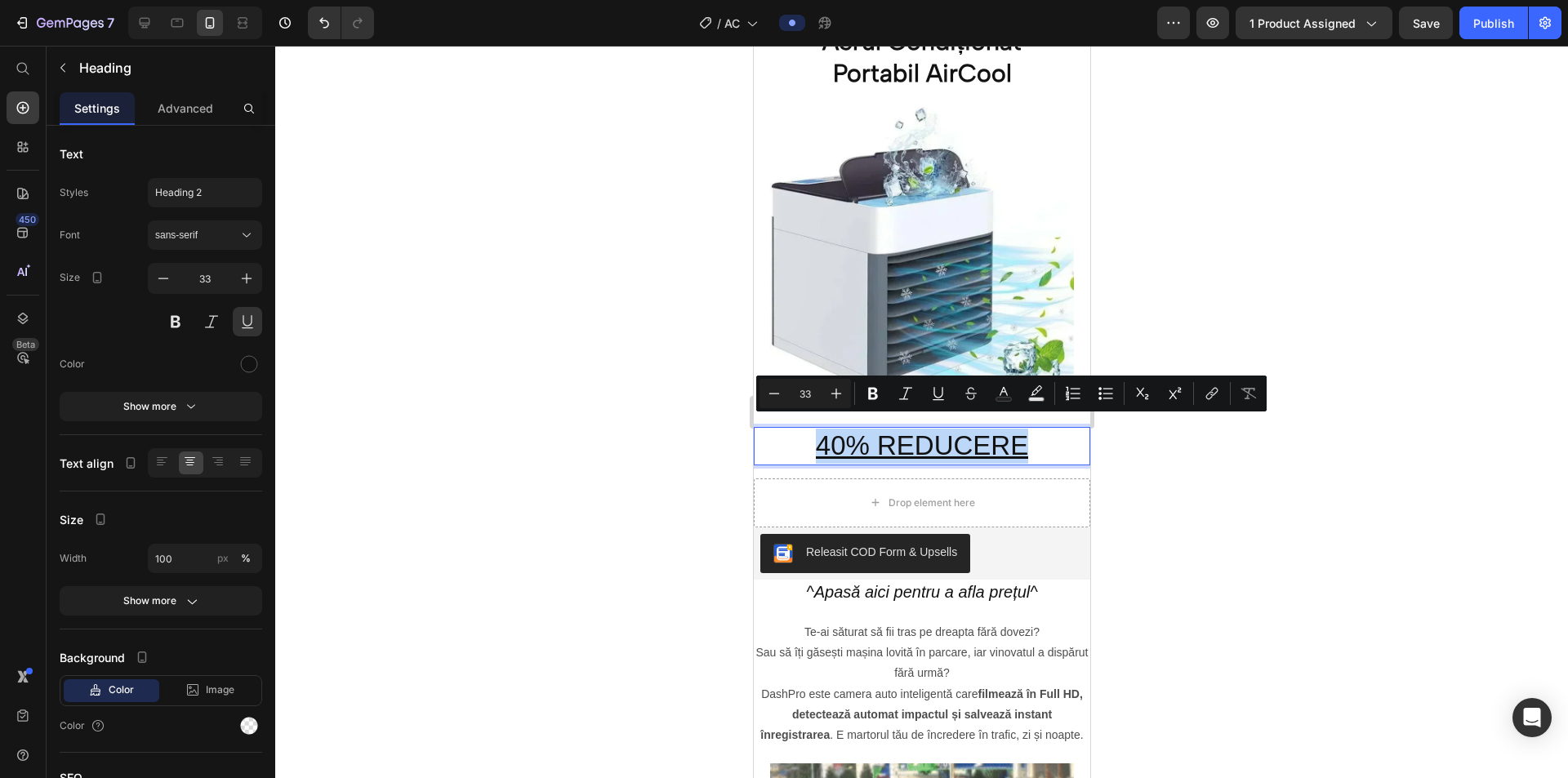 drag, startPoint x: 1040, startPoint y: 443, endPoint x: 795, endPoint y: 451, distance: 245.13058 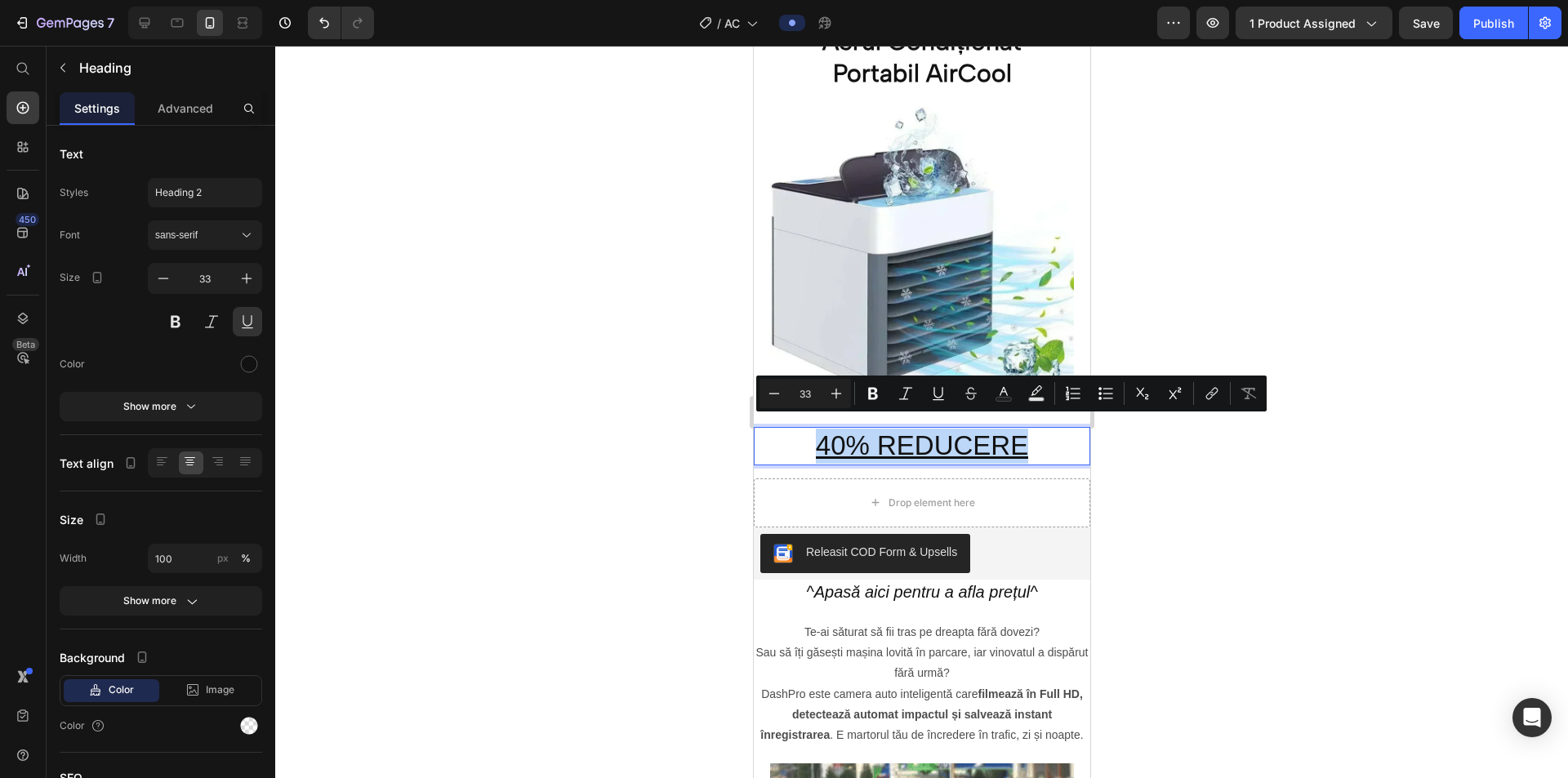 click on "40% REDUCERE" at bounding box center [921, 446] 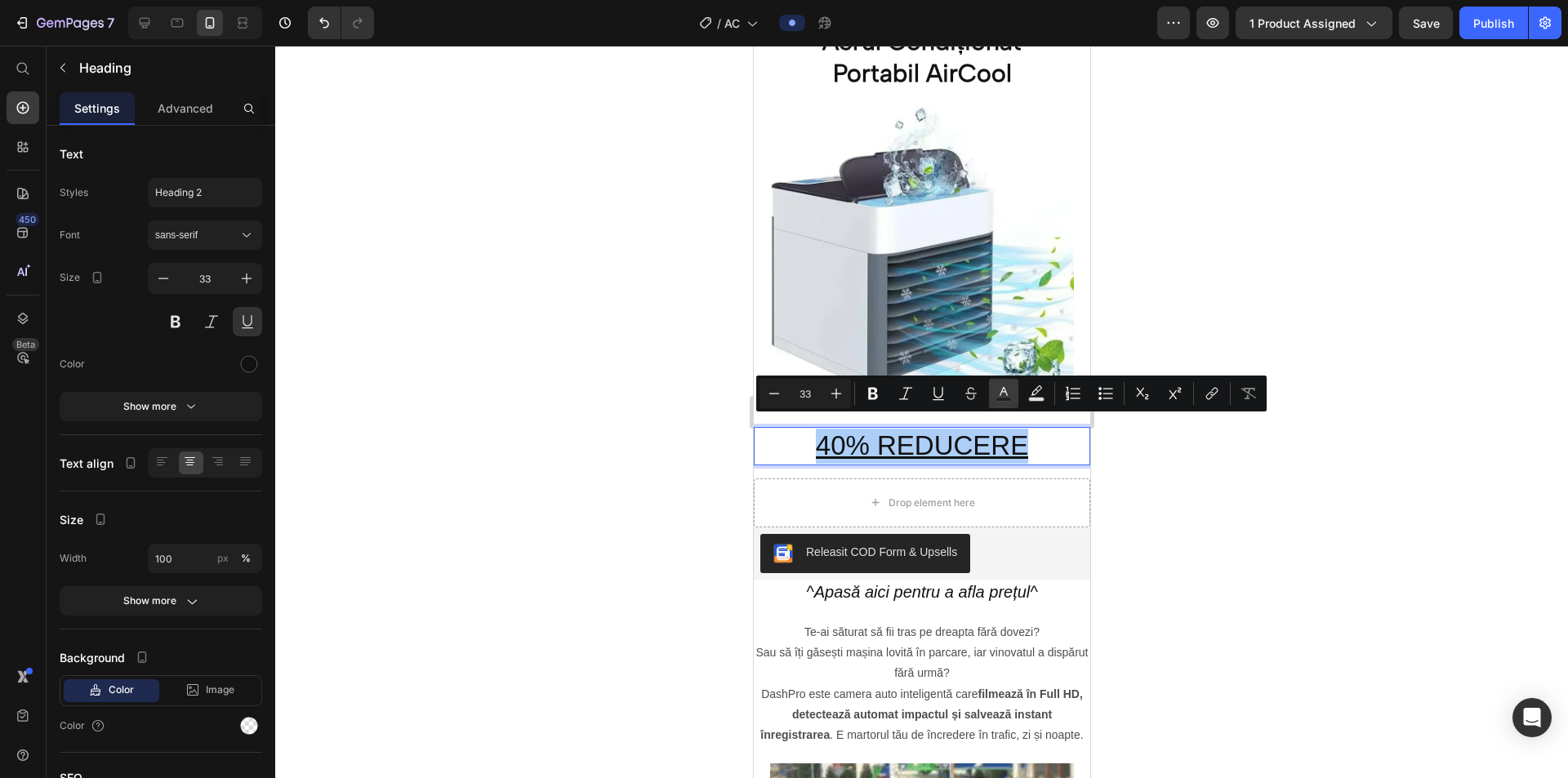 click on "Text Color" at bounding box center (1004, 393) 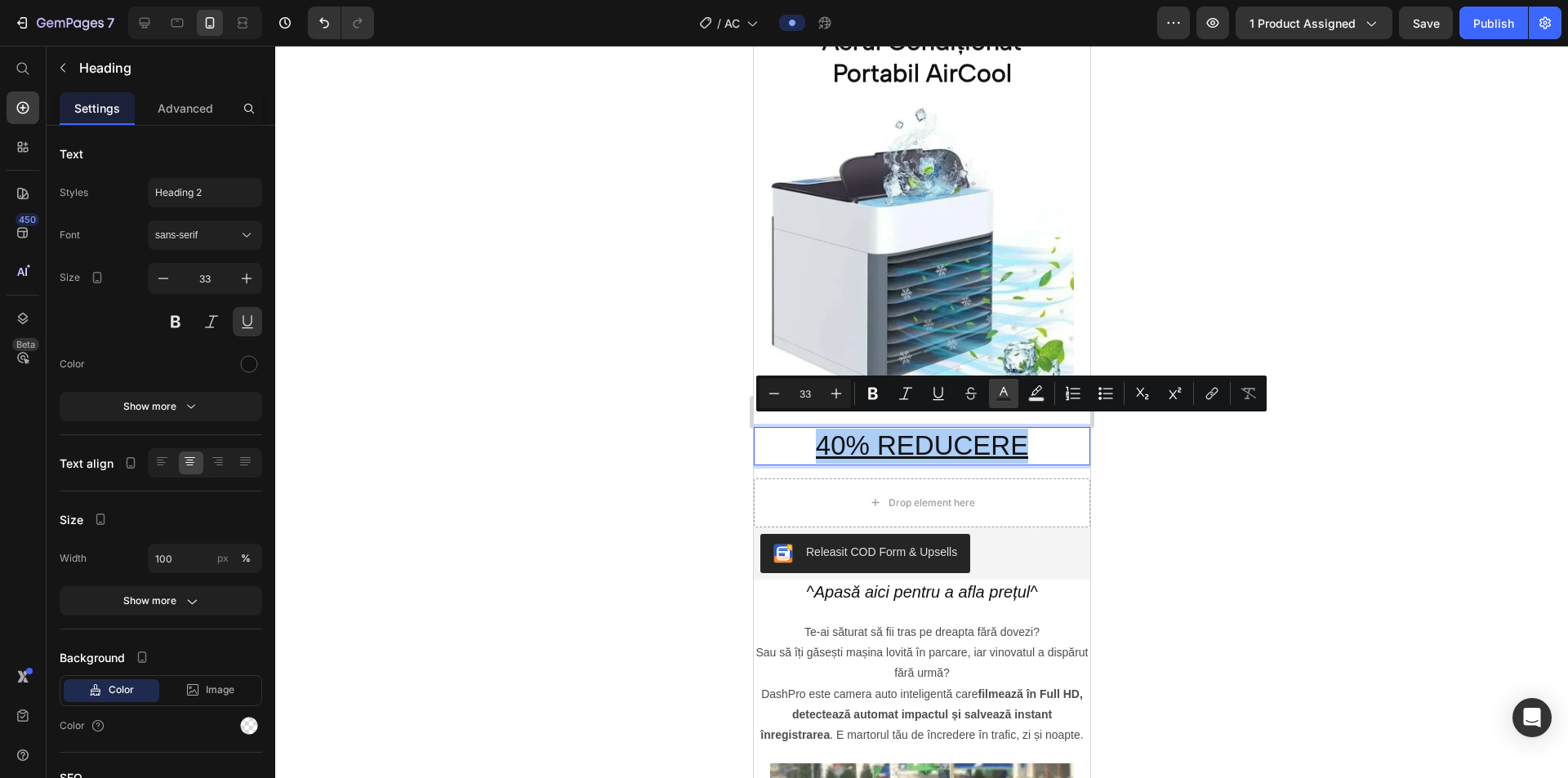 type on "121212" 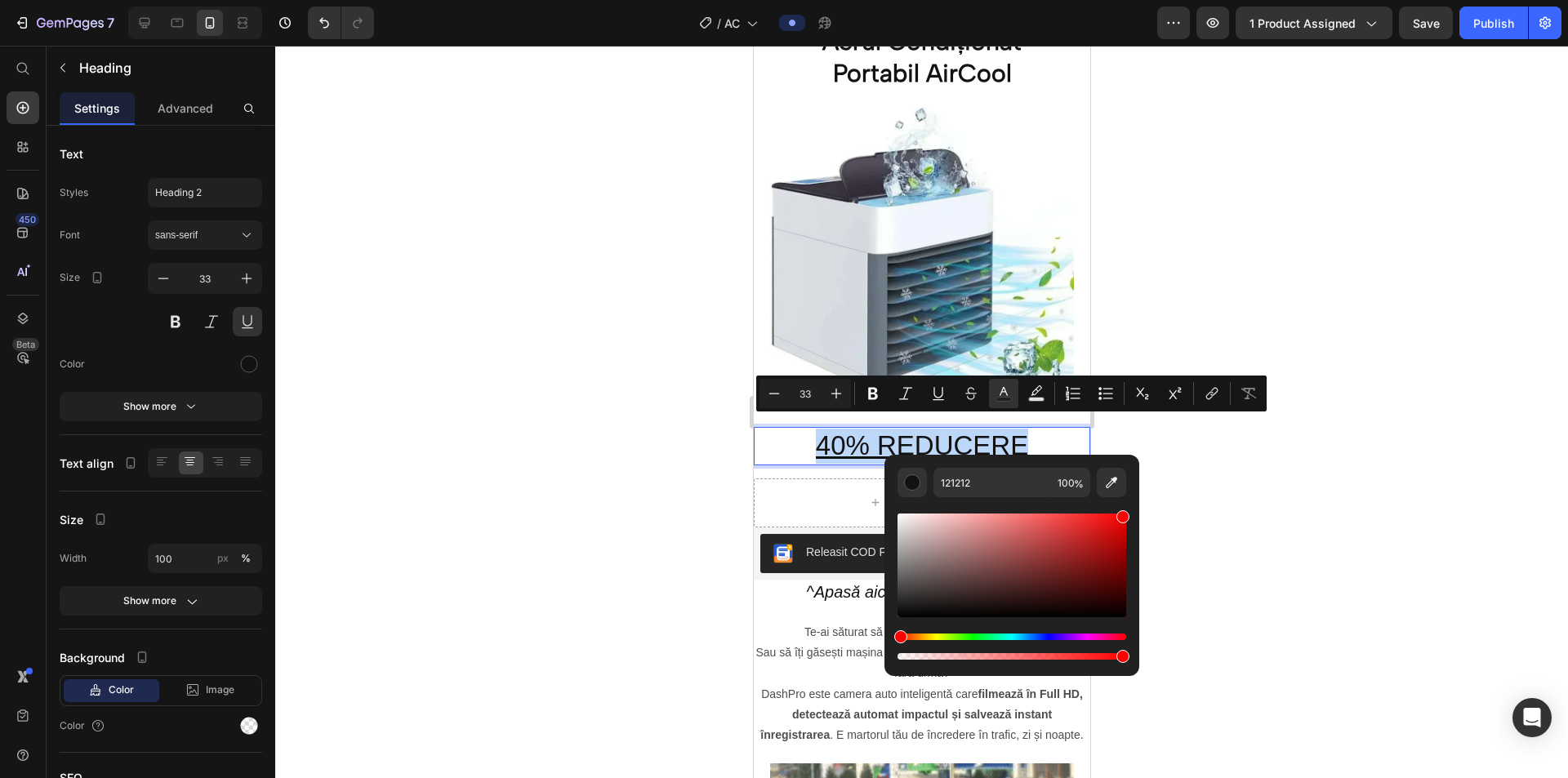type on "FF0000" 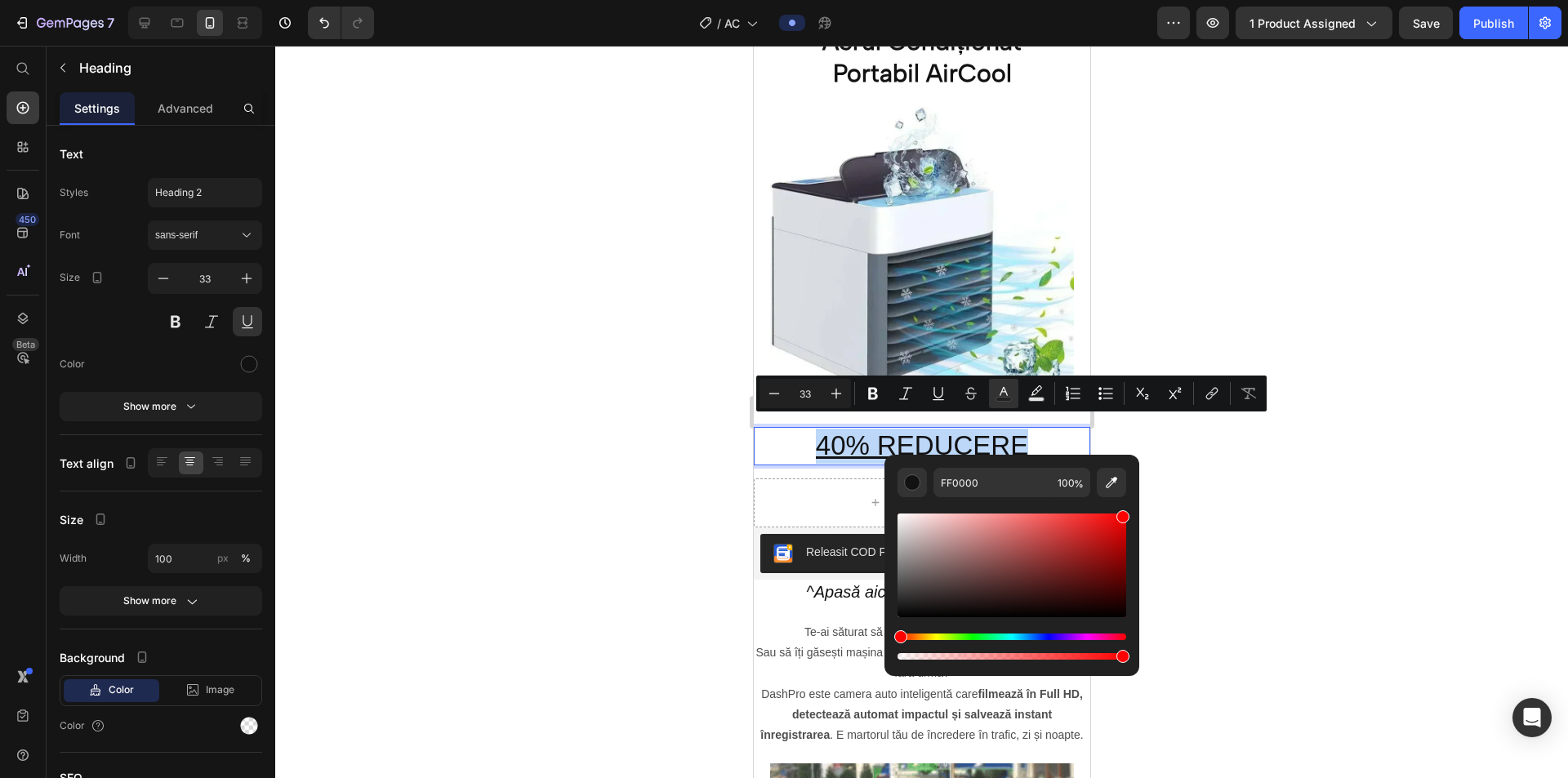 drag, startPoint x: 1015, startPoint y: 556, endPoint x: 1367, endPoint y: 433, distance: 372.87129 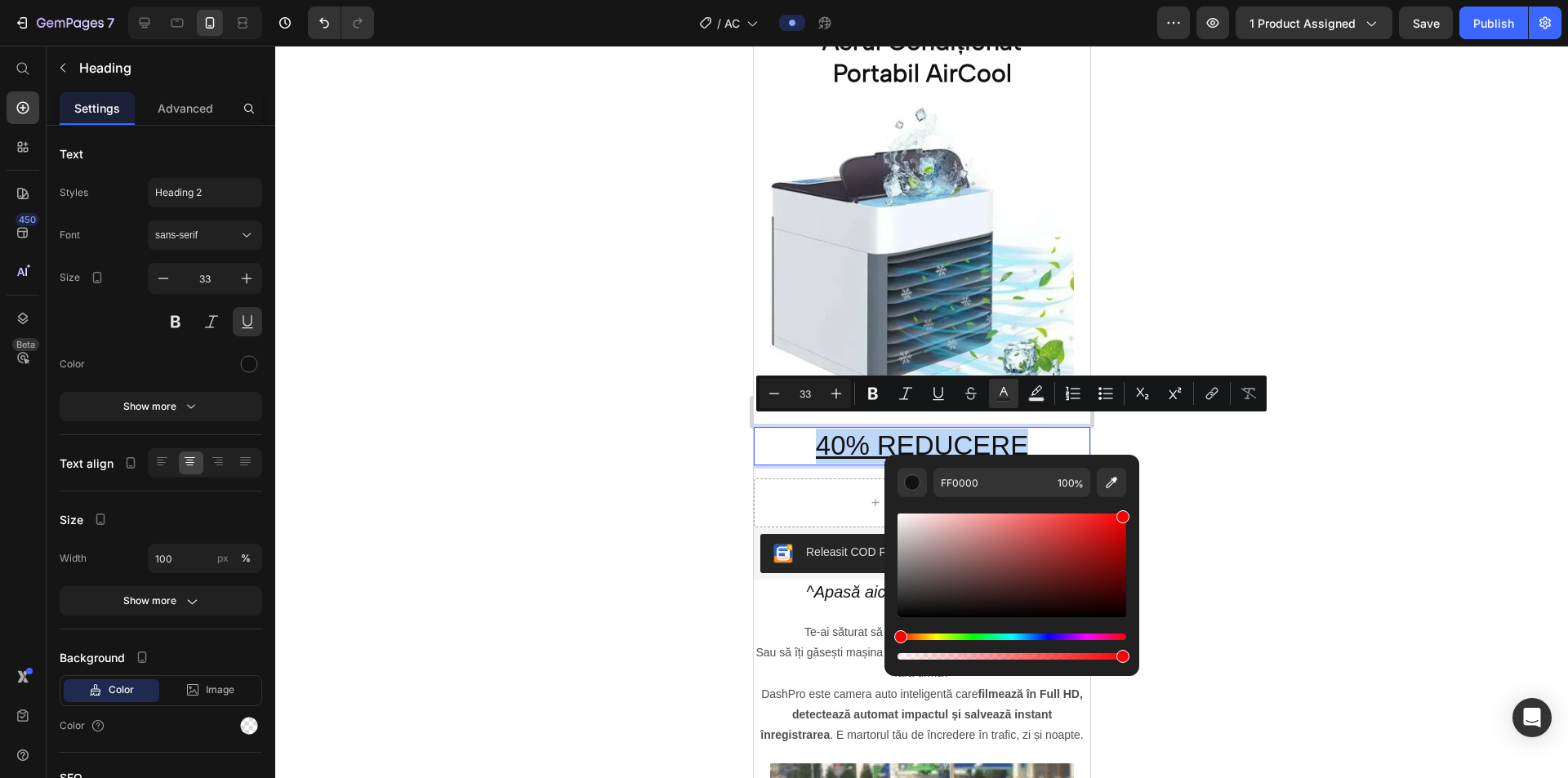 click on "7   /  AC Preview 1 product assigned  Save   Publish  450 Beta Start with Sections Elements Hero Section Product Detail Brands Trusted Badges Guarantee Product Breakdown How to use Testimonials Compare Bundle FAQs Social Proof Brand Story Product List Collection Blog List Contact Sticky Add to Cart Custom Footer Browse Library 450 Layout
Row
Row
Row
Row Text
Heading
Text Block Button
Button
Button
Sticky Back to top Media
Image" at bounding box center [784, 0] 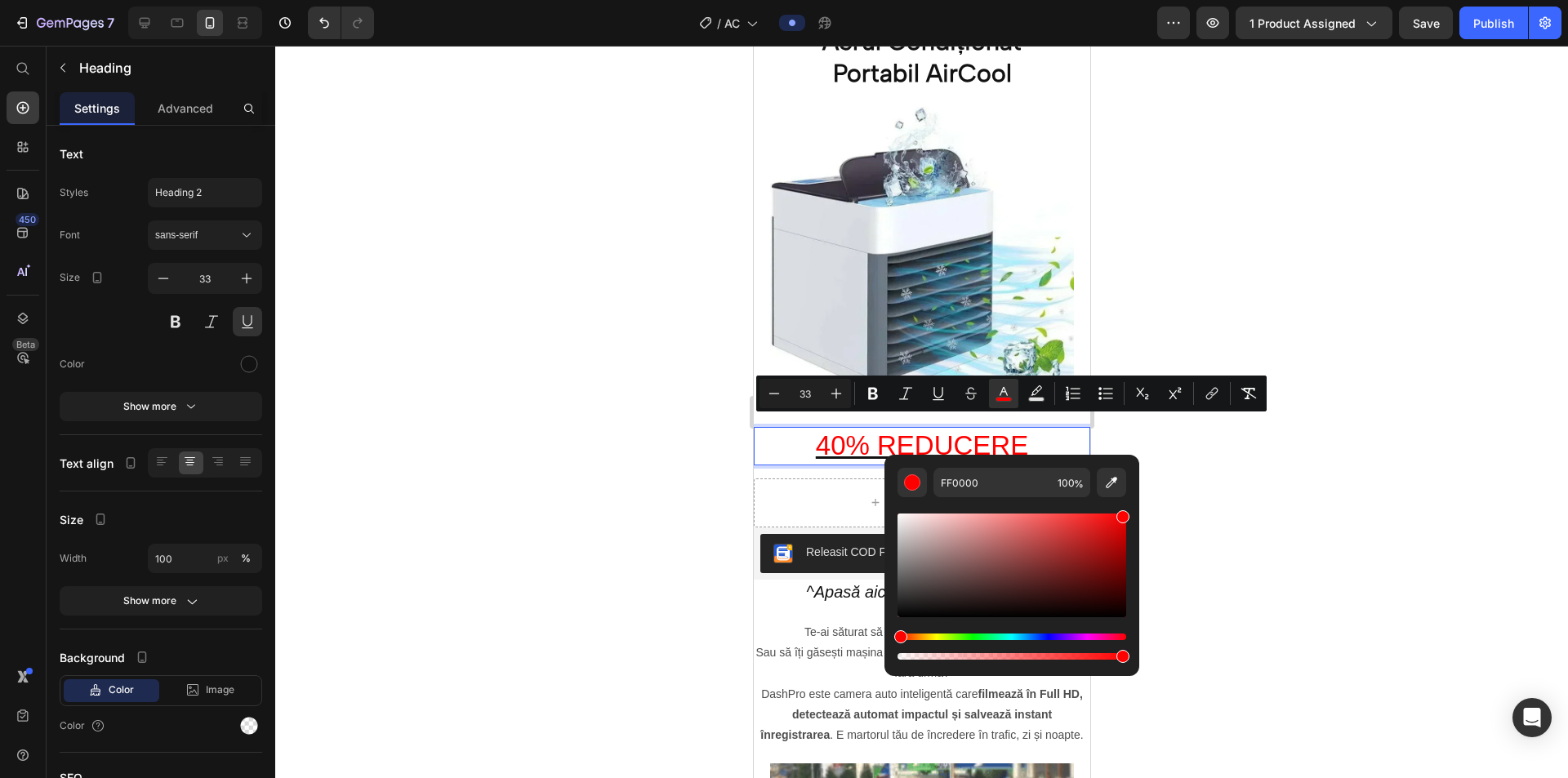click 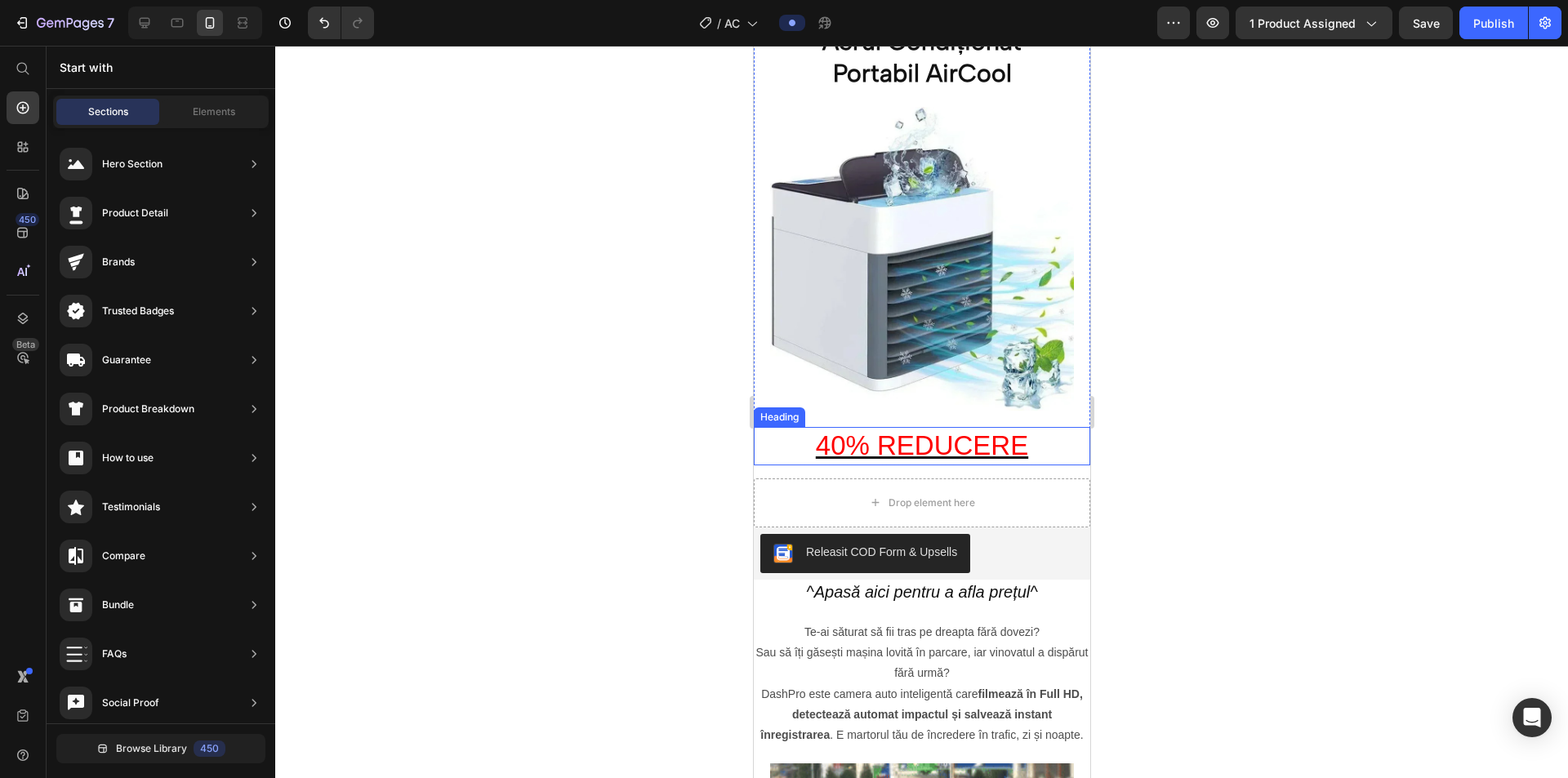 click on "40% REDUCERE" at bounding box center (921, 445) 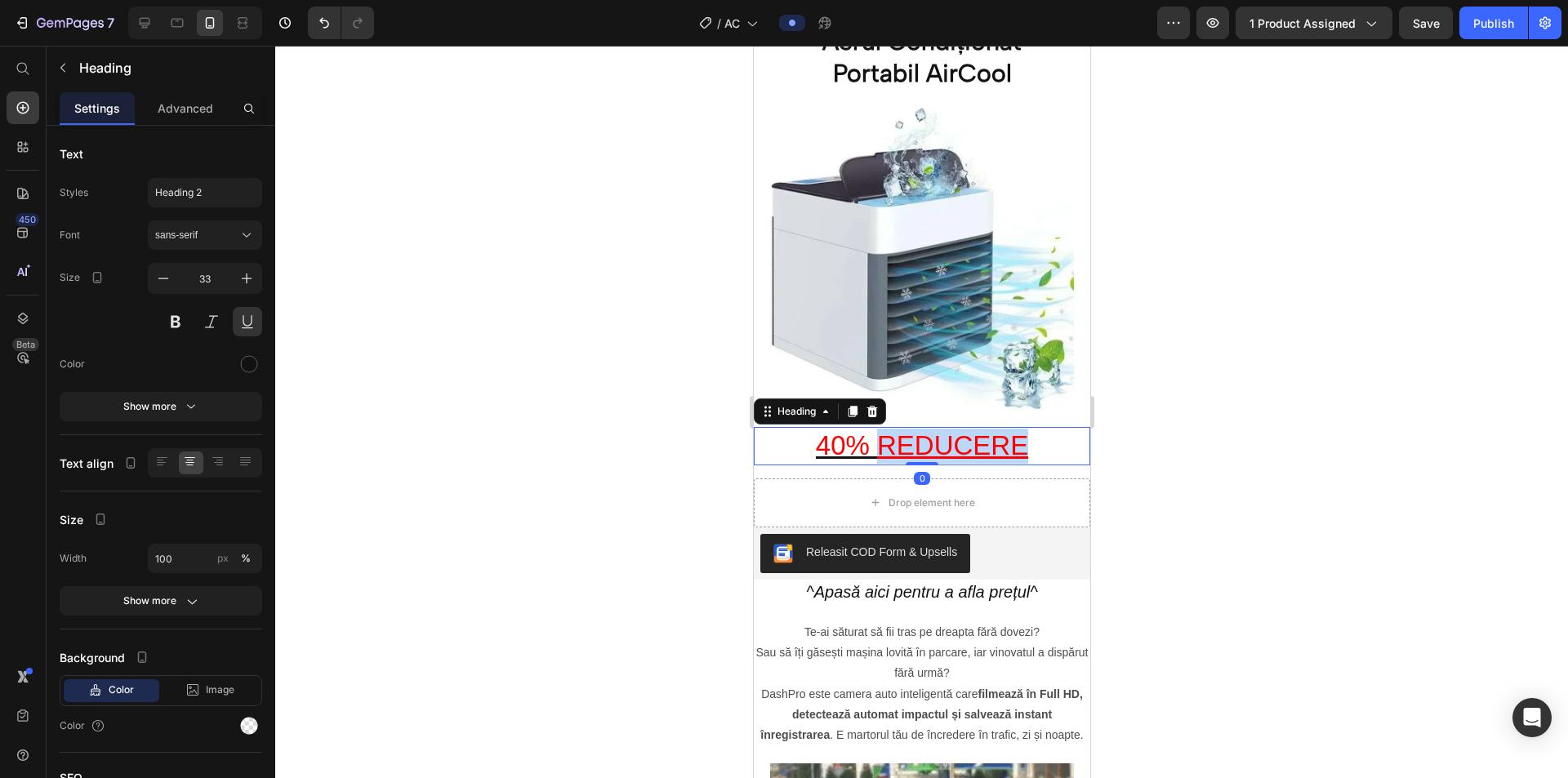 click on "40% REDUCERE" at bounding box center [921, 445] 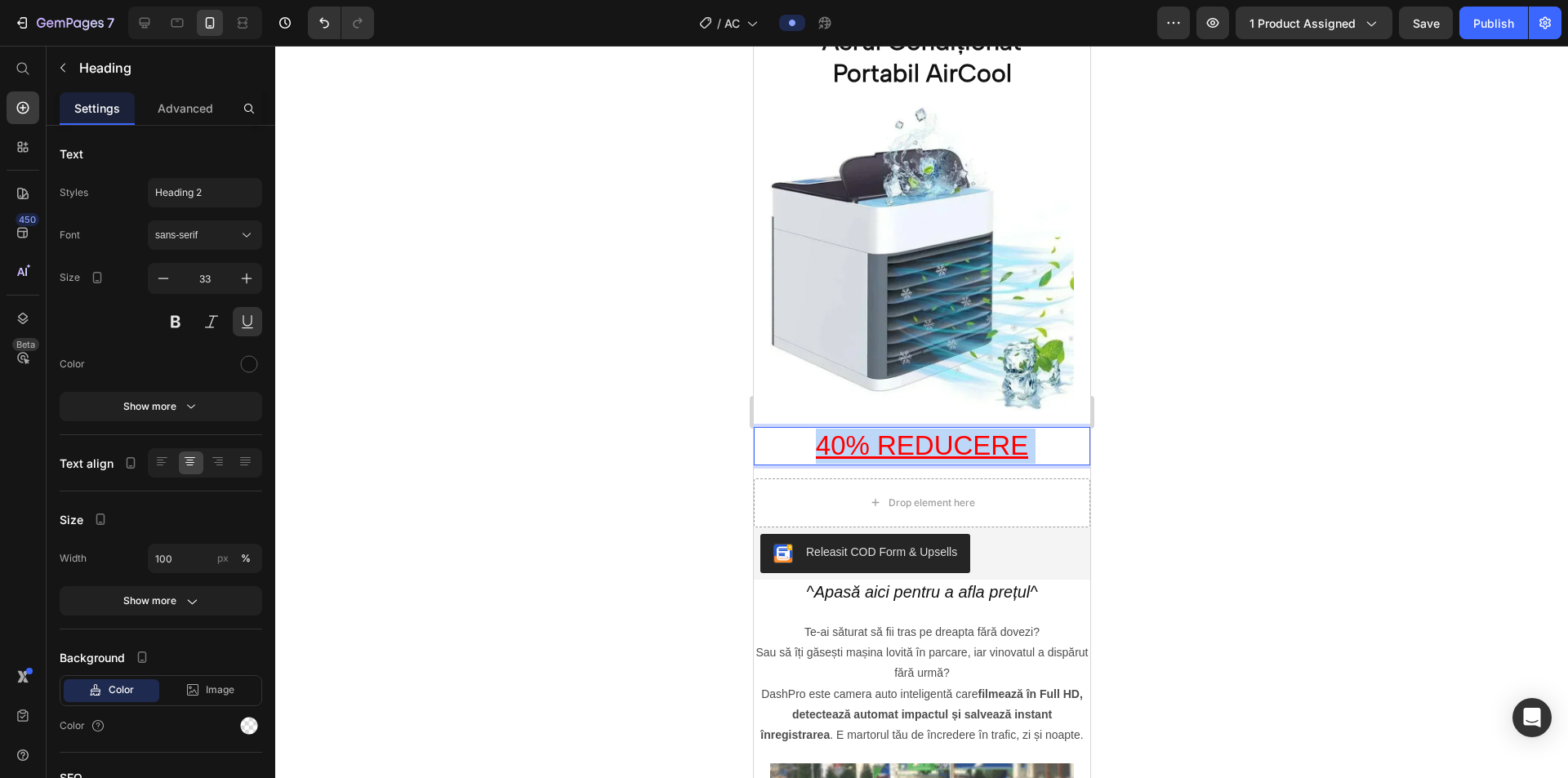 drag, startPoint x: 1023, startPoint y: 431, endPoint x: 835, endPoint y: 431, distance: 188 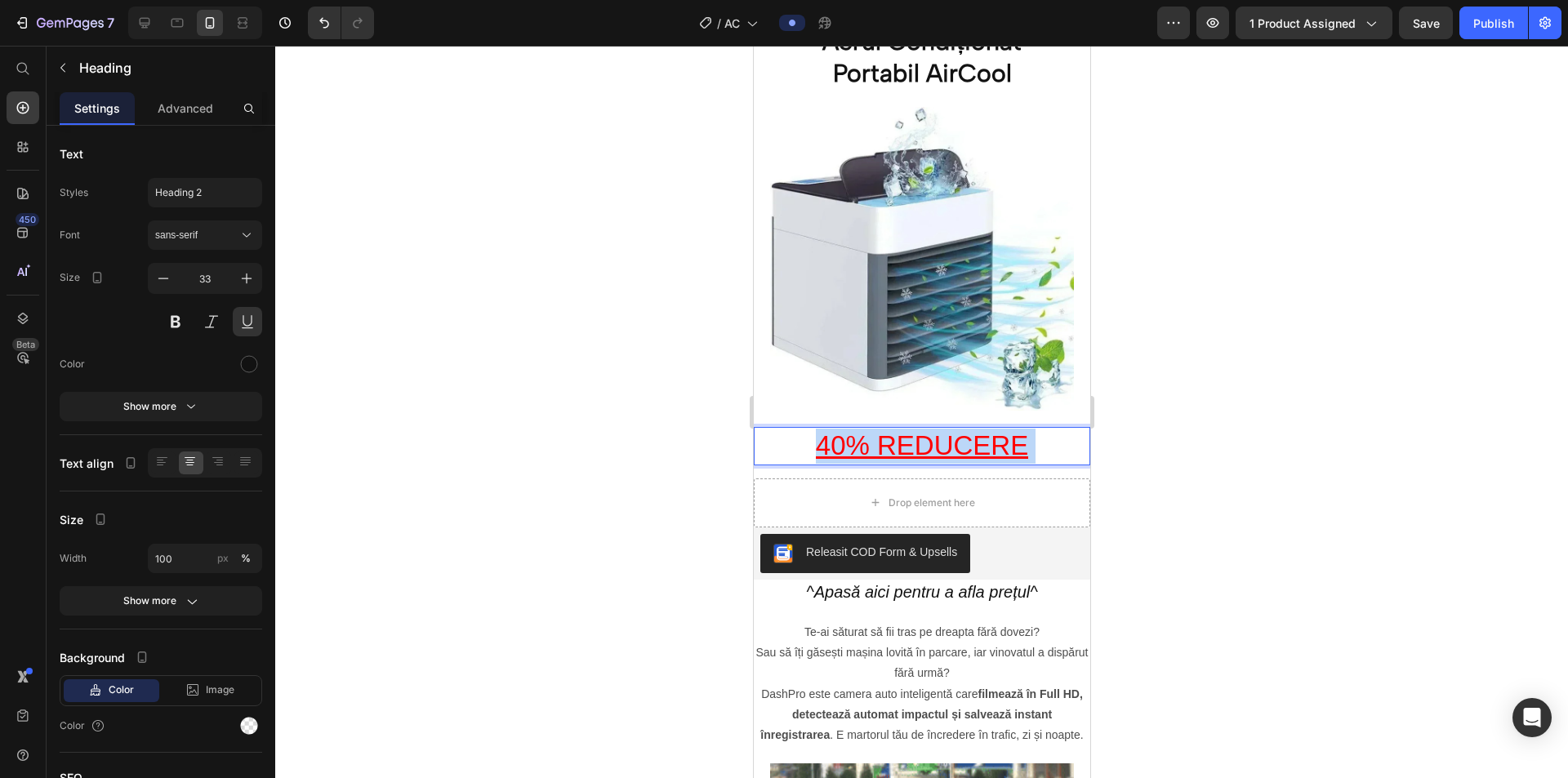 click on "40% REDUCERE" at bounding box center (921, 446) 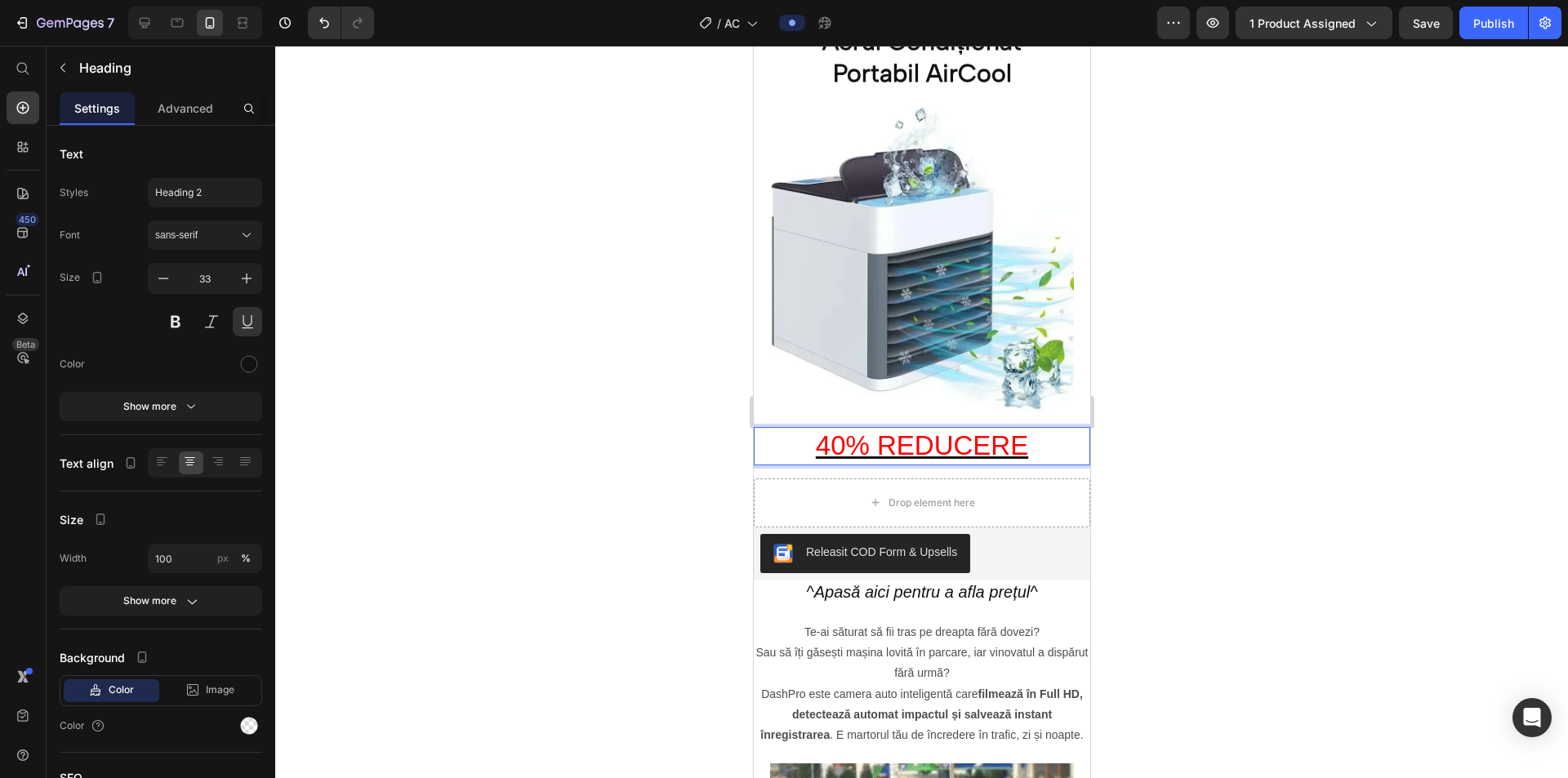 click on "40% REDUCERE" at bounding box center [921, 445] 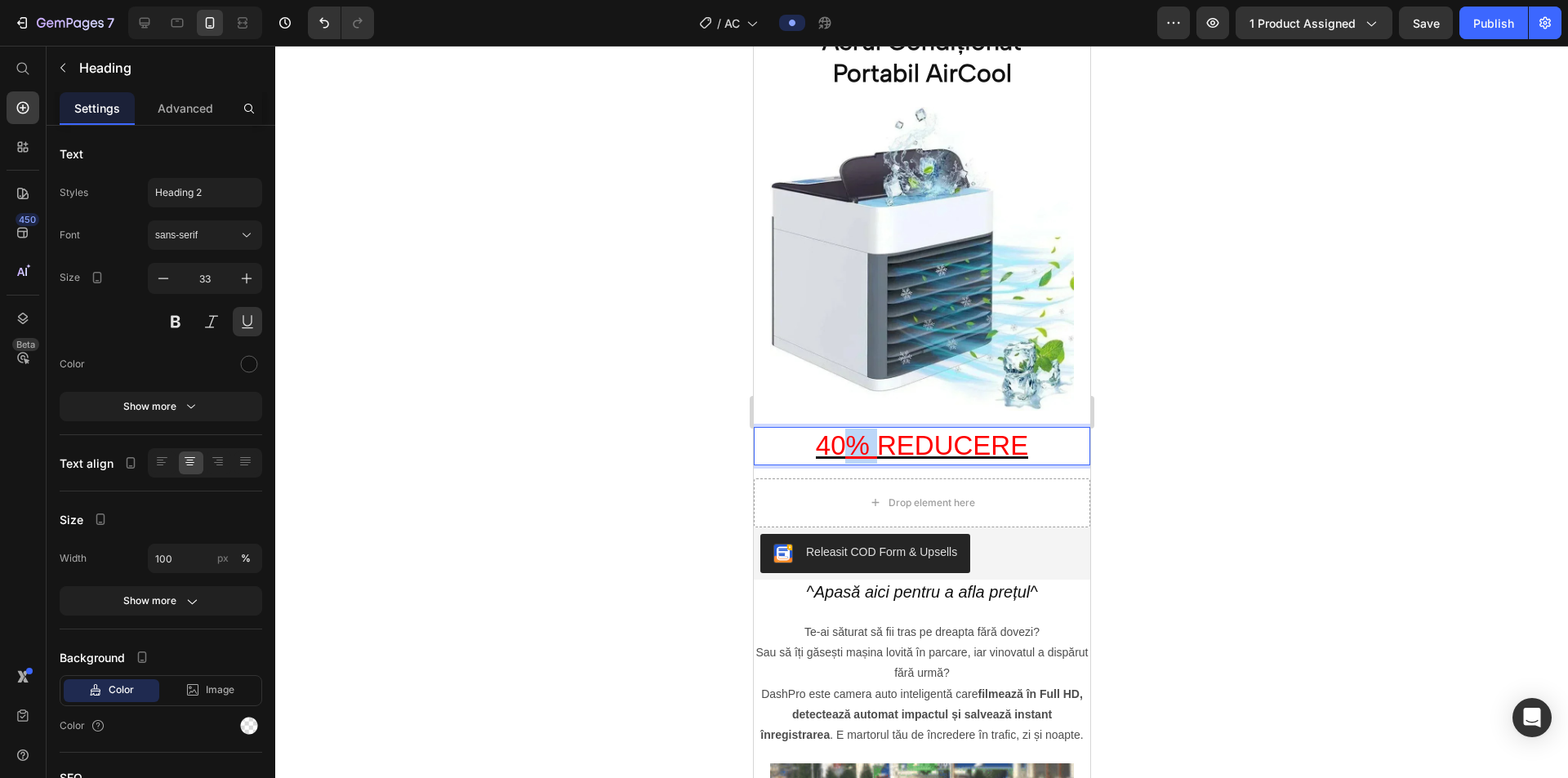 click on "40% REDUCERE" at bounding box center [921, 445] 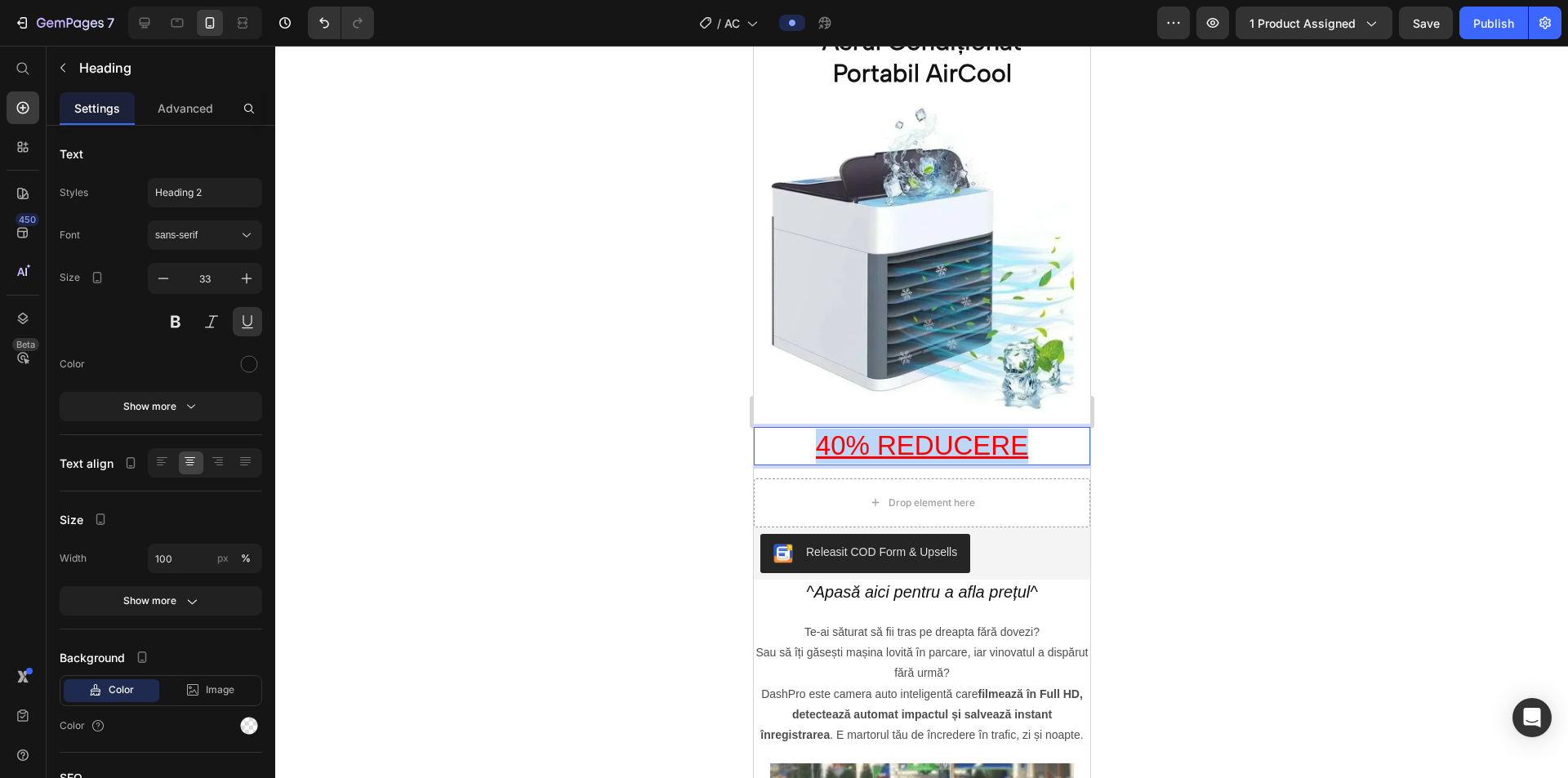 click on "40% REDUCERE" at bounding box center [921, 445] 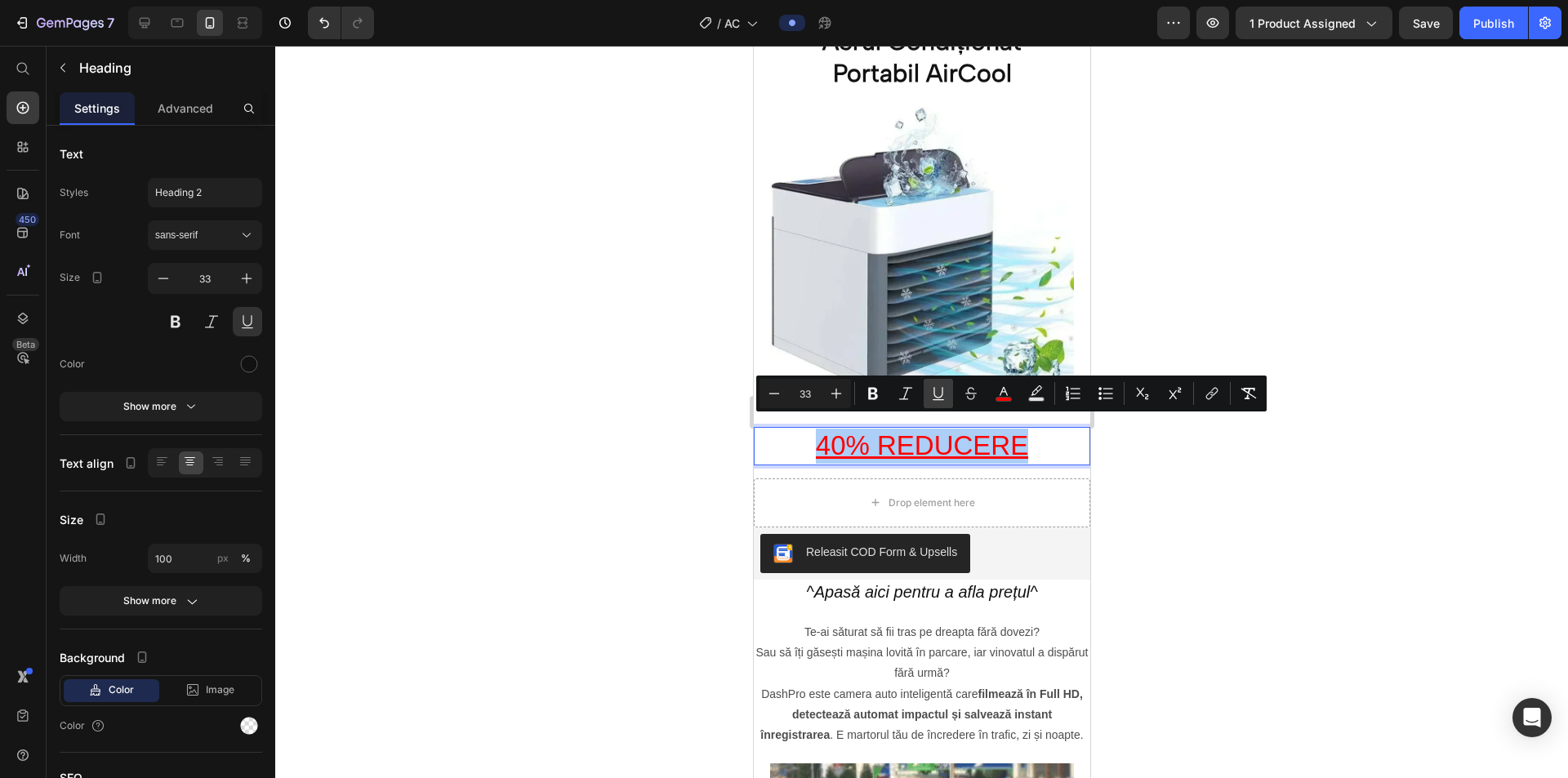 click 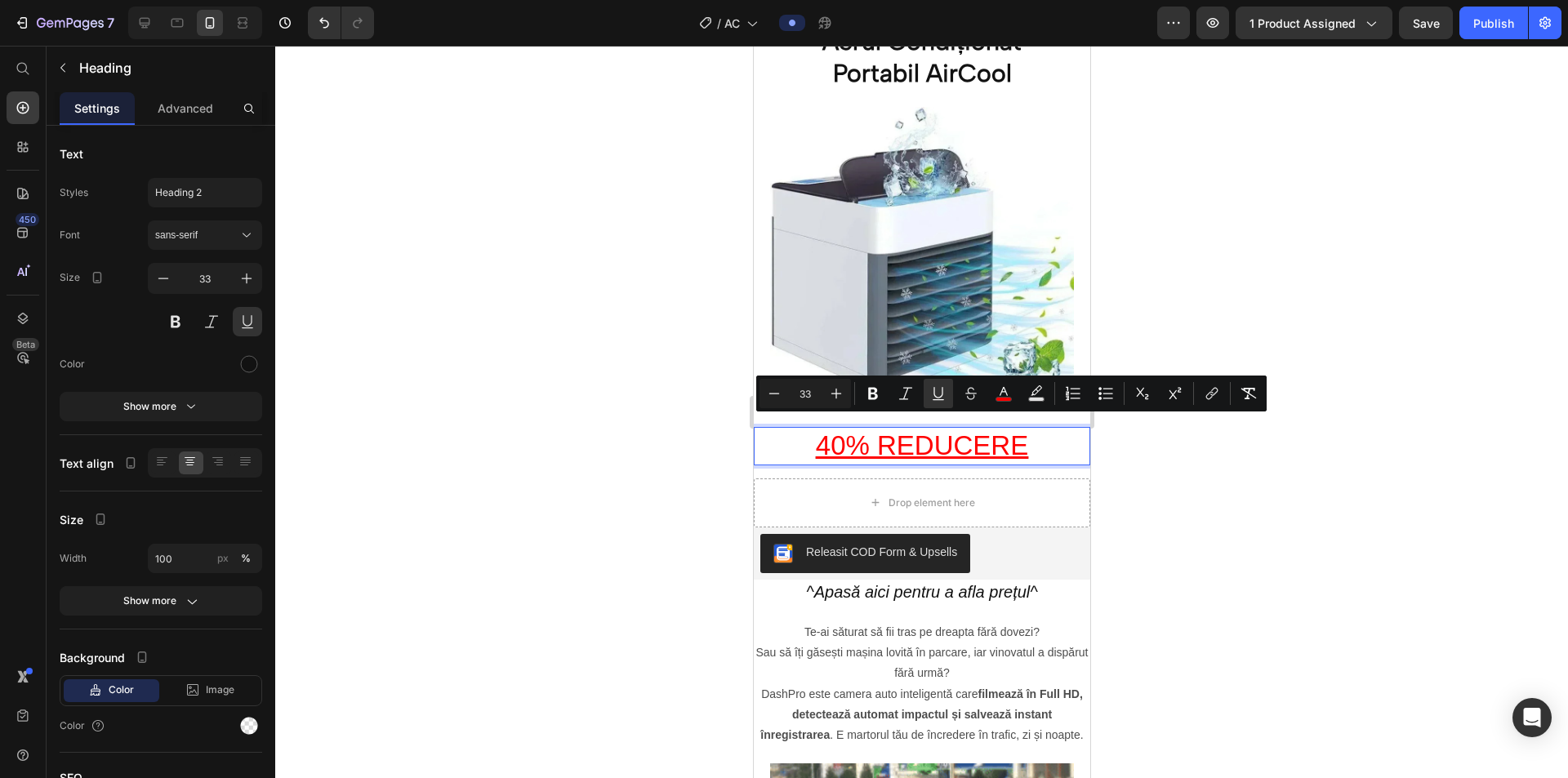 click 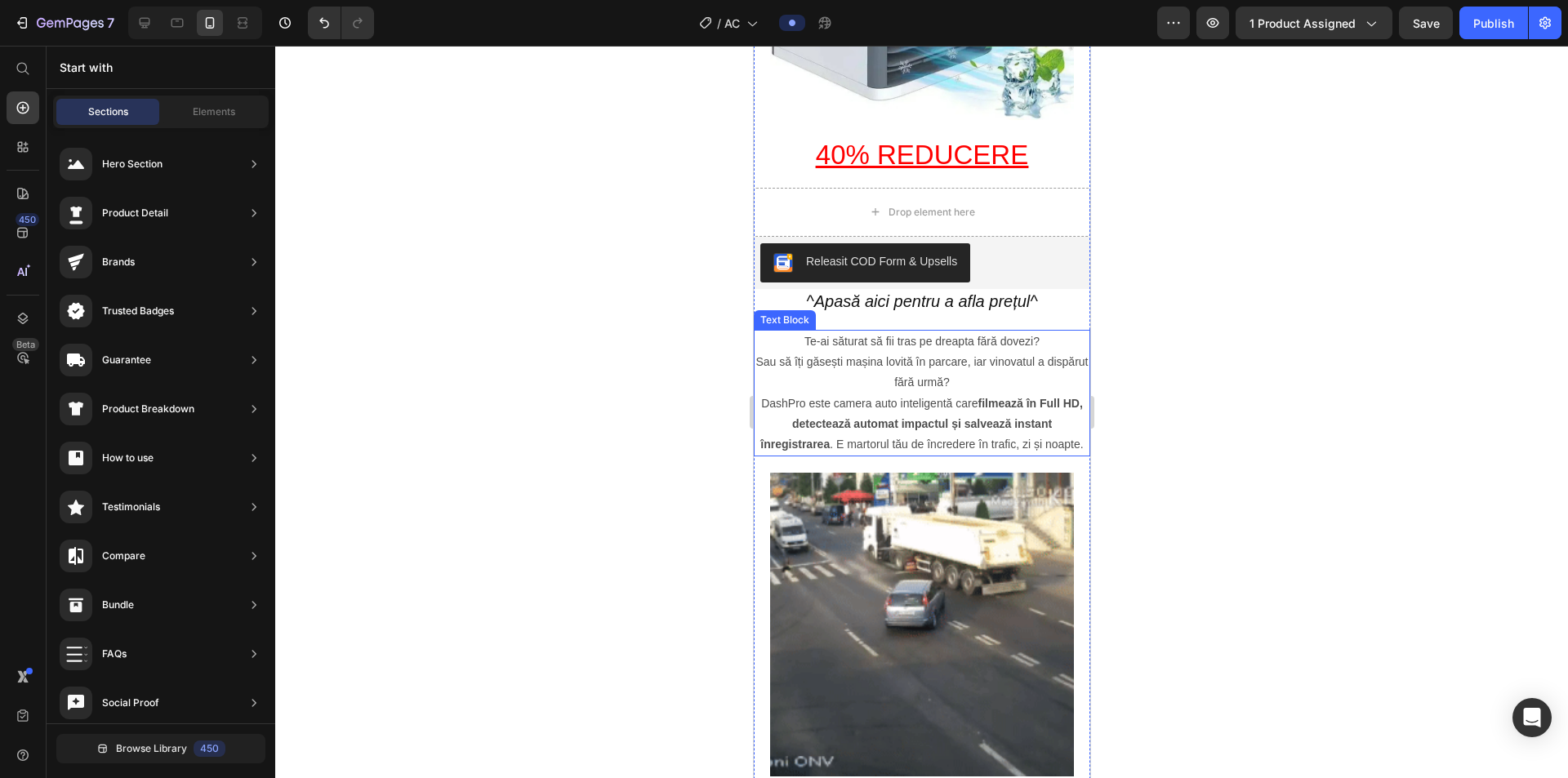 scroll, scrollTop: 408, scrollLeft: 0, axis: vertical 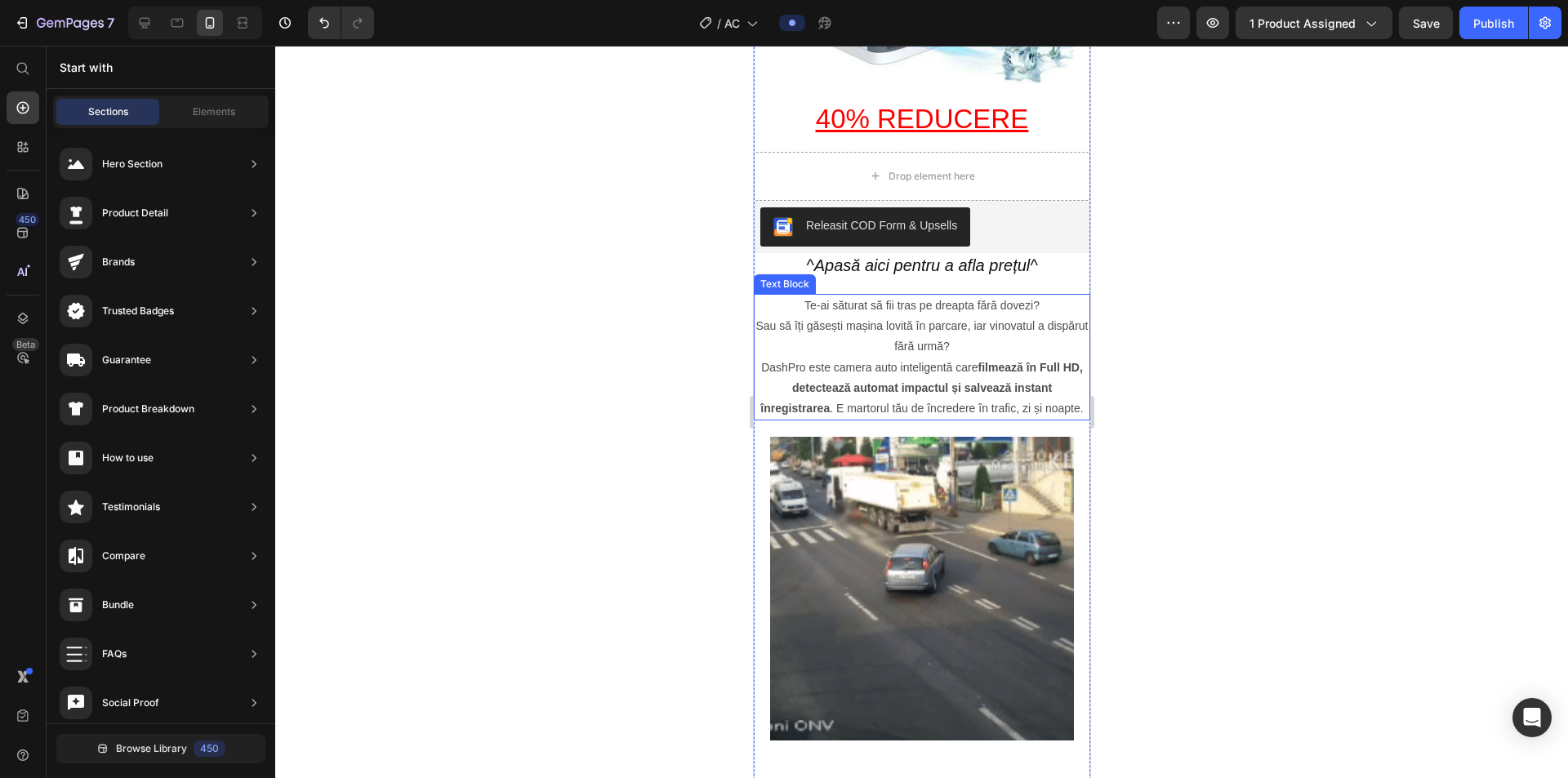 click on "DashPro este camera auto inteligentă care  filmează în Full HD, detectează automat impactul și salvează instant înregistrarea . E martorul tău de încredere în trafic, zi și noapte." at bounding box center (921, 389) 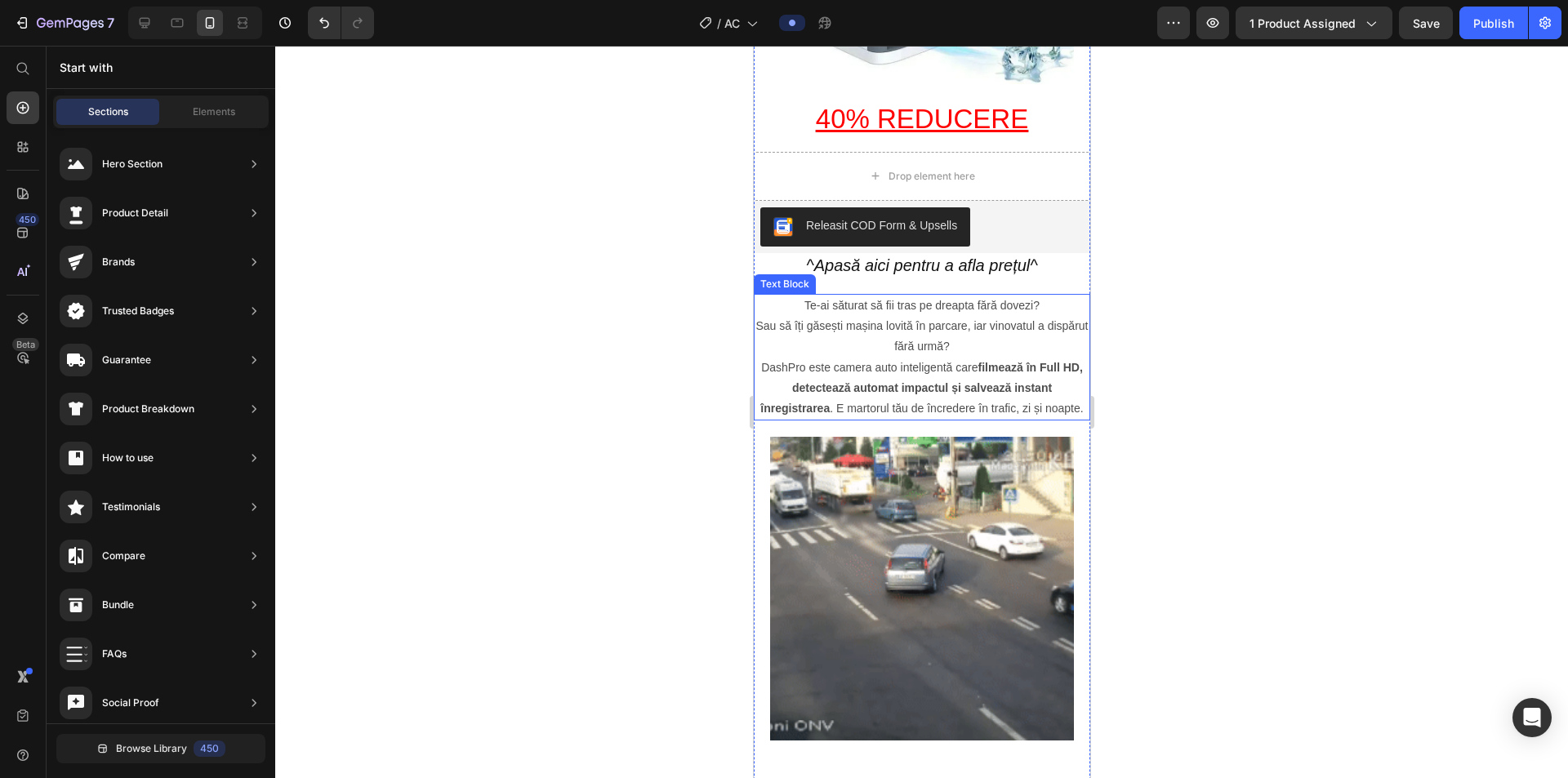 click on "DashPro este camera auto inteligentă care  filmează în Full HD, detectează automat impactul și salvează instant înregistrarea . E martorul tău de încredere în trafic, zi și noapte." at bounding box center (921, 389) 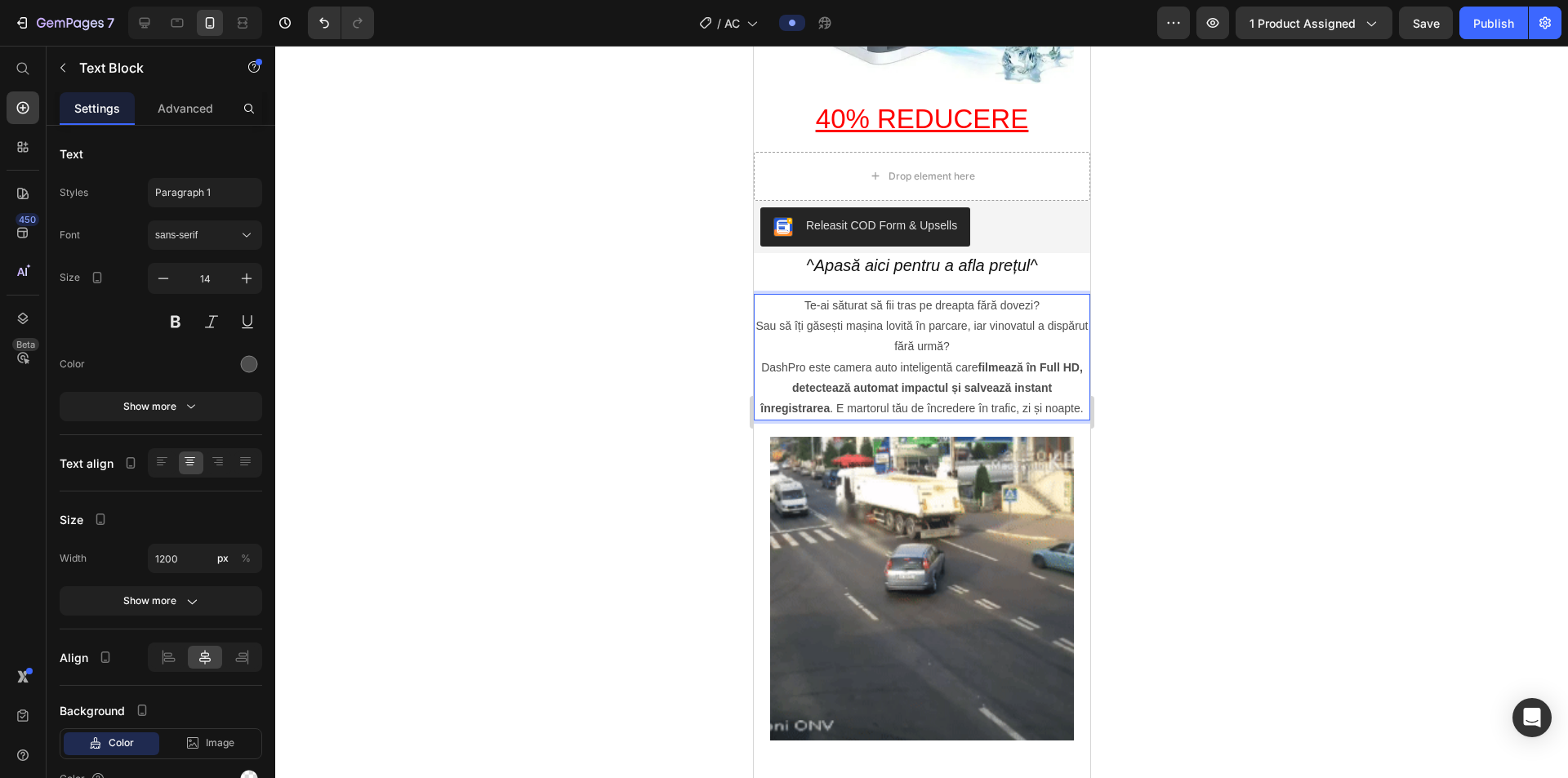 click on "DashPro este camera auto inteligentă care  filmează în Full HD, detectează automat impactul și salvează instant înregistrarea . E martorul tău de încredere în trafic, zi și noapte." at bounding box center [921, 389] 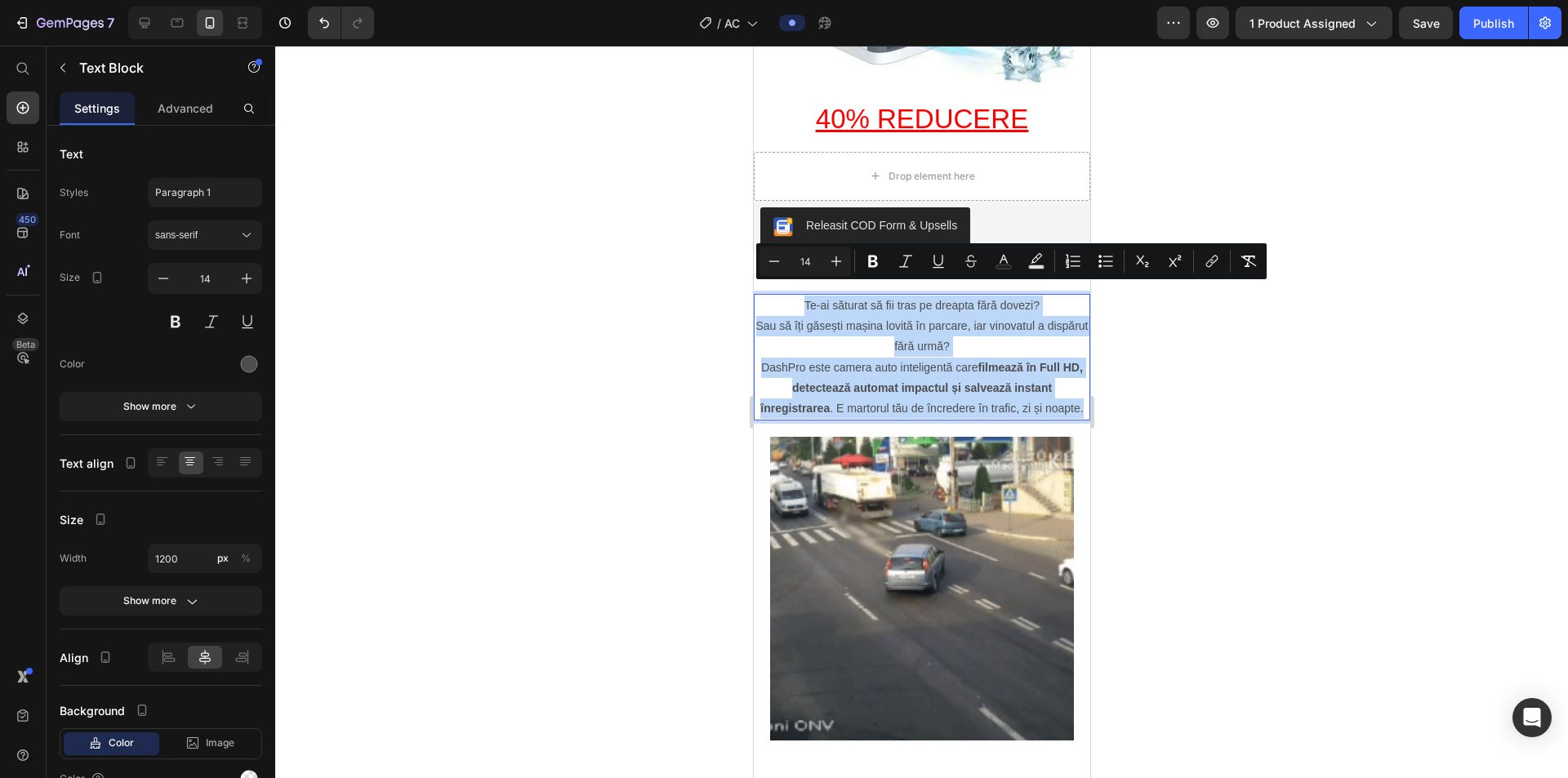 drag, startPoint x: 958, startPoint y: 411, endPoint x: 846, endPoint y: 333, distance: 136.48443 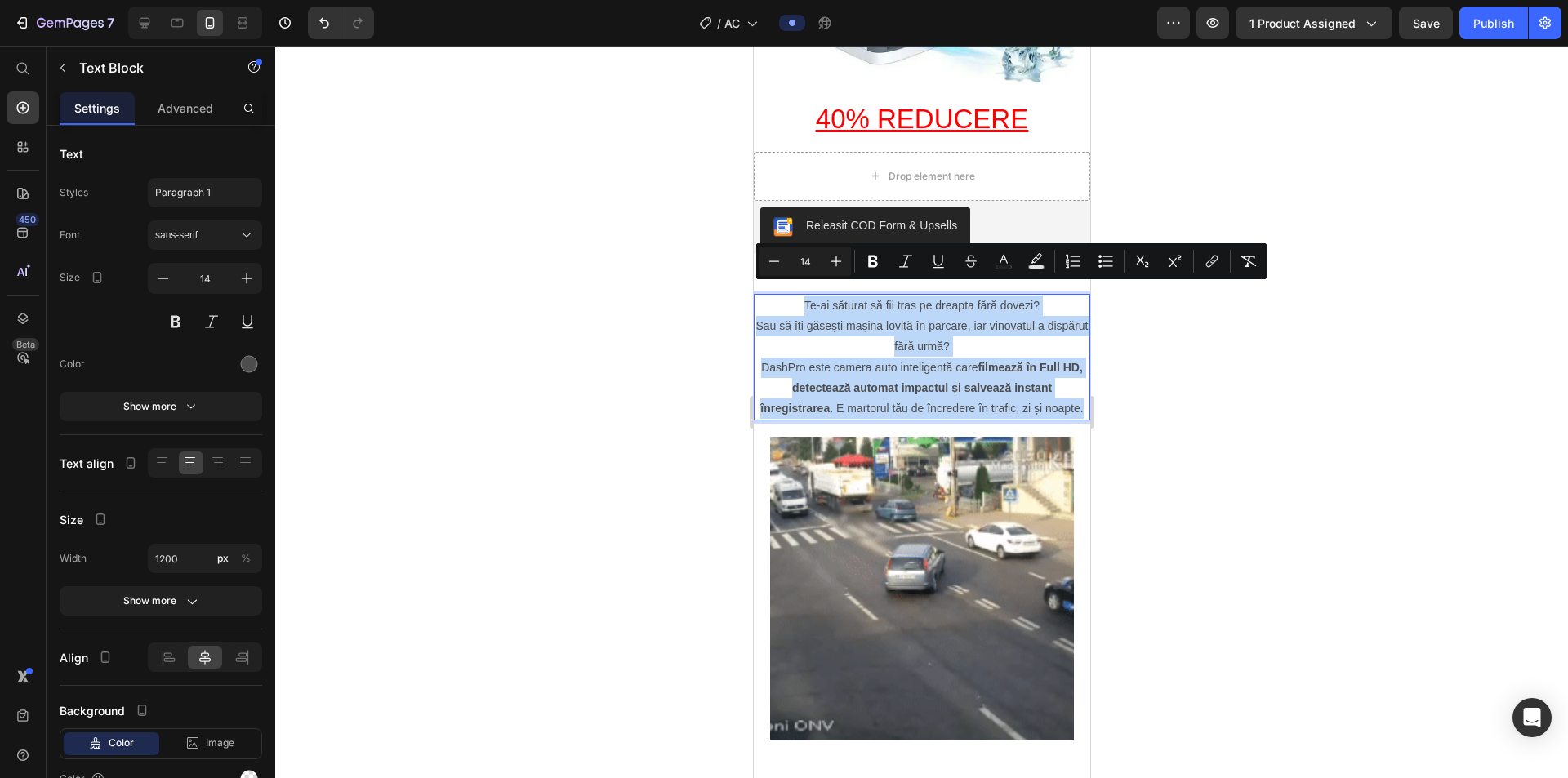 click on "Te-ai săturat să fii tras pe dreapta fără dovezi? Sau să îți găsești mașina lovită în parcare, iar vinovatul a dispărut fără urmă? DashPro este camera auto inteligentă care  filmează în Full HD, detectează automat impactul și salvează instant înregistrarea . E martorul tău de încredere în trafic, zi și noapte." at bounding box center (921, 357) 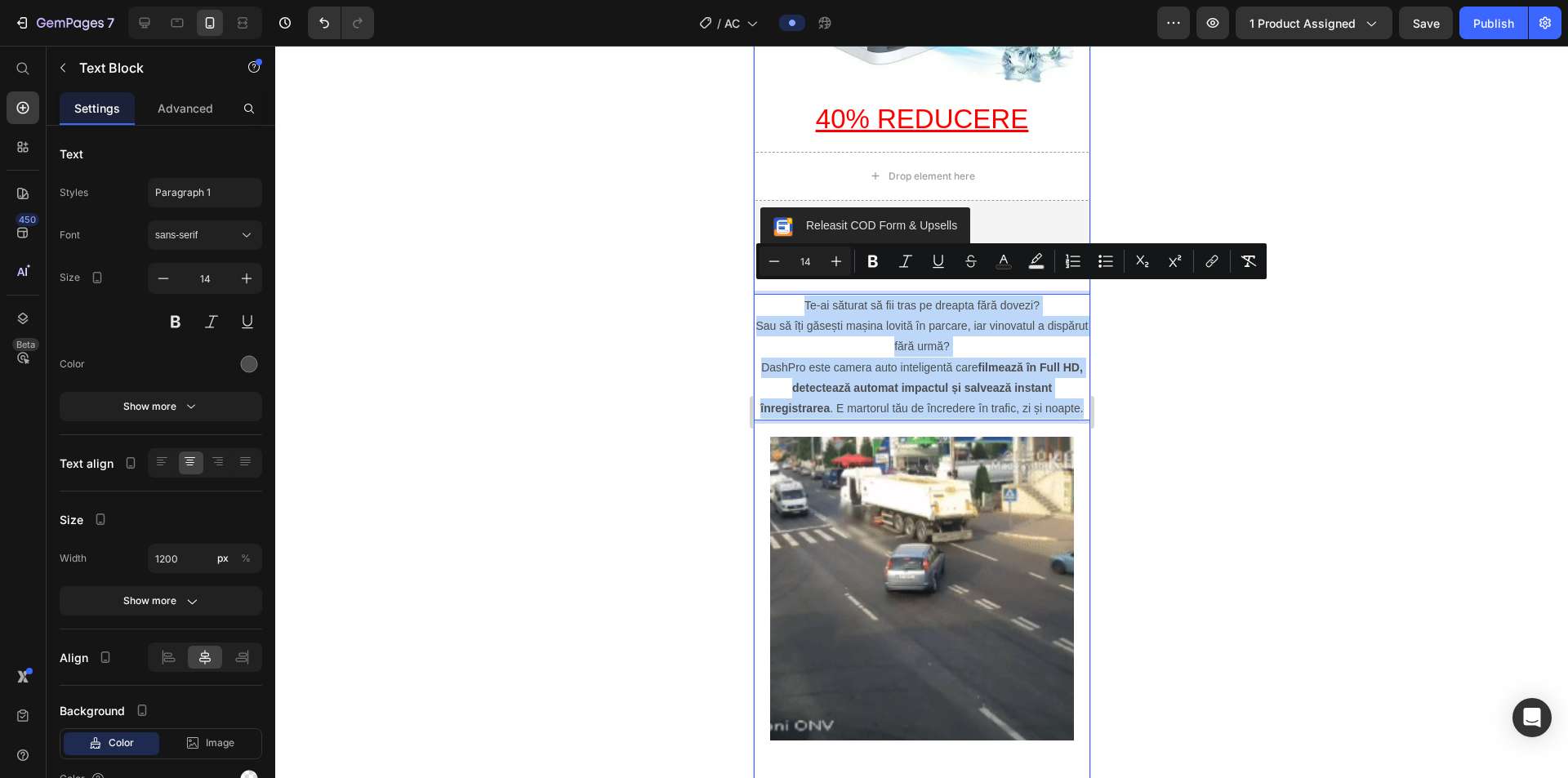 copy on "Te-ai săturat să fii tras pe dreapta fără dovezi? Sau să îți găsești mașina lovită în parcare, iar vinovatul a dispărut fără urmă? DashPro este camera auto inteligentă care  filmează în Full HD, detectează automat impactul și salvează instant înregistrarea . E martorul tău de încredere în trafic, zi și noapte." 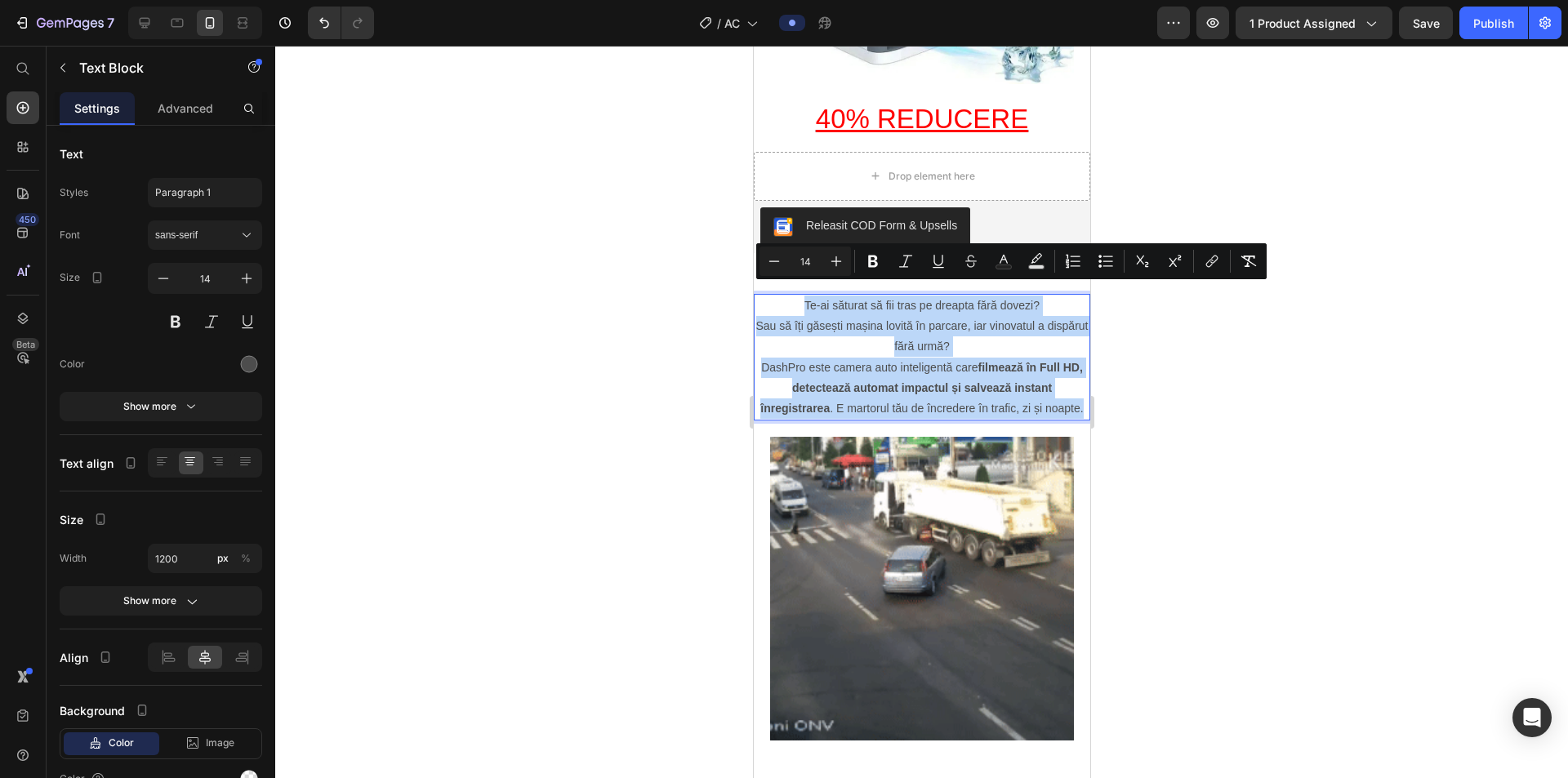 click on "DashPro este camera auto inteligentă care  filmează în Full HD, detectează automat impactul și salvează instant înregistrarea . E martorul tău de încredere în trafic, zi și noapte." at bounding box center [921, 389] 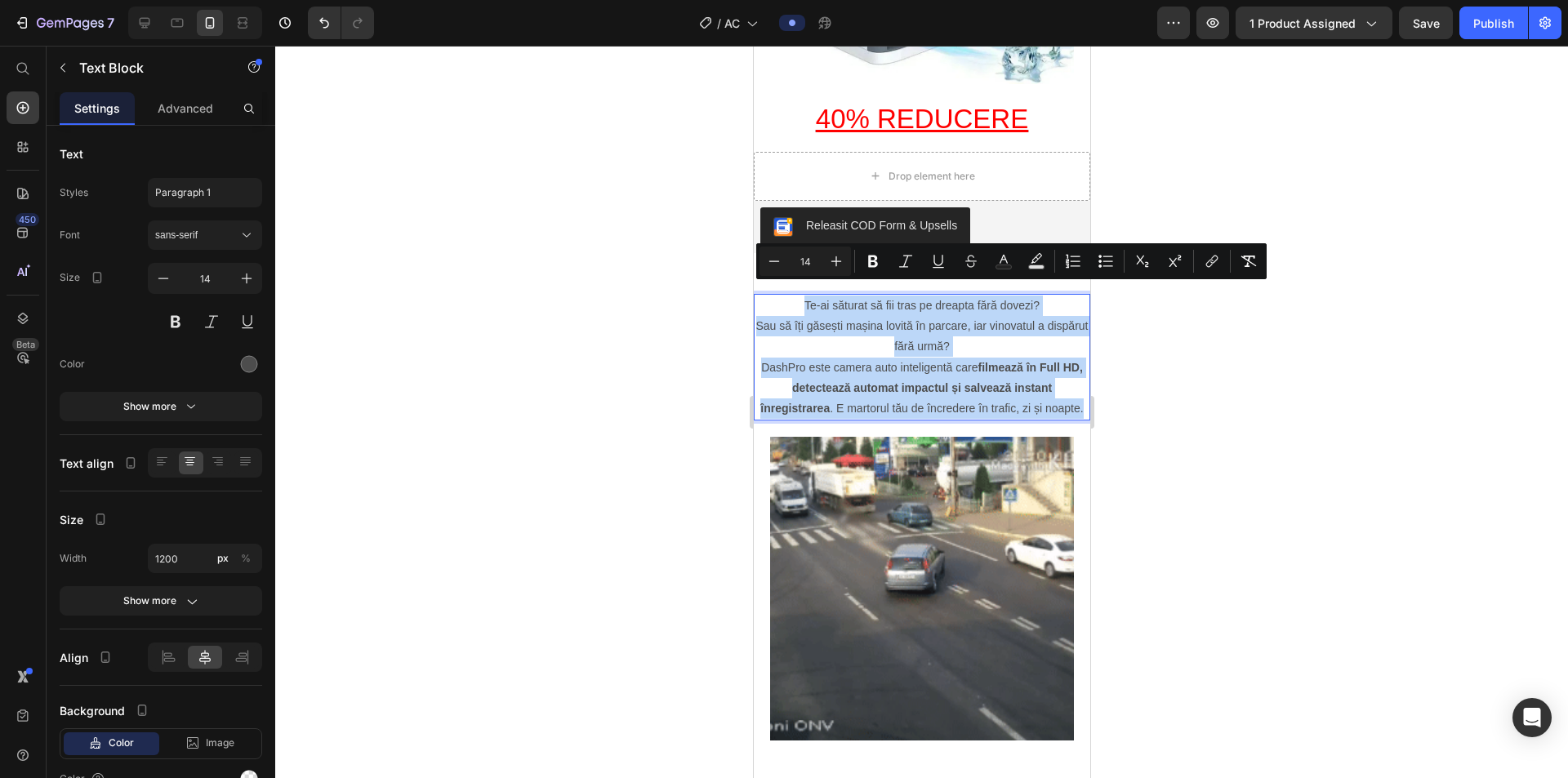 drag, startPoint x: 943, startPoint y: 416, endPoint x: 774, endPoint y: 291, distance: 210.20466 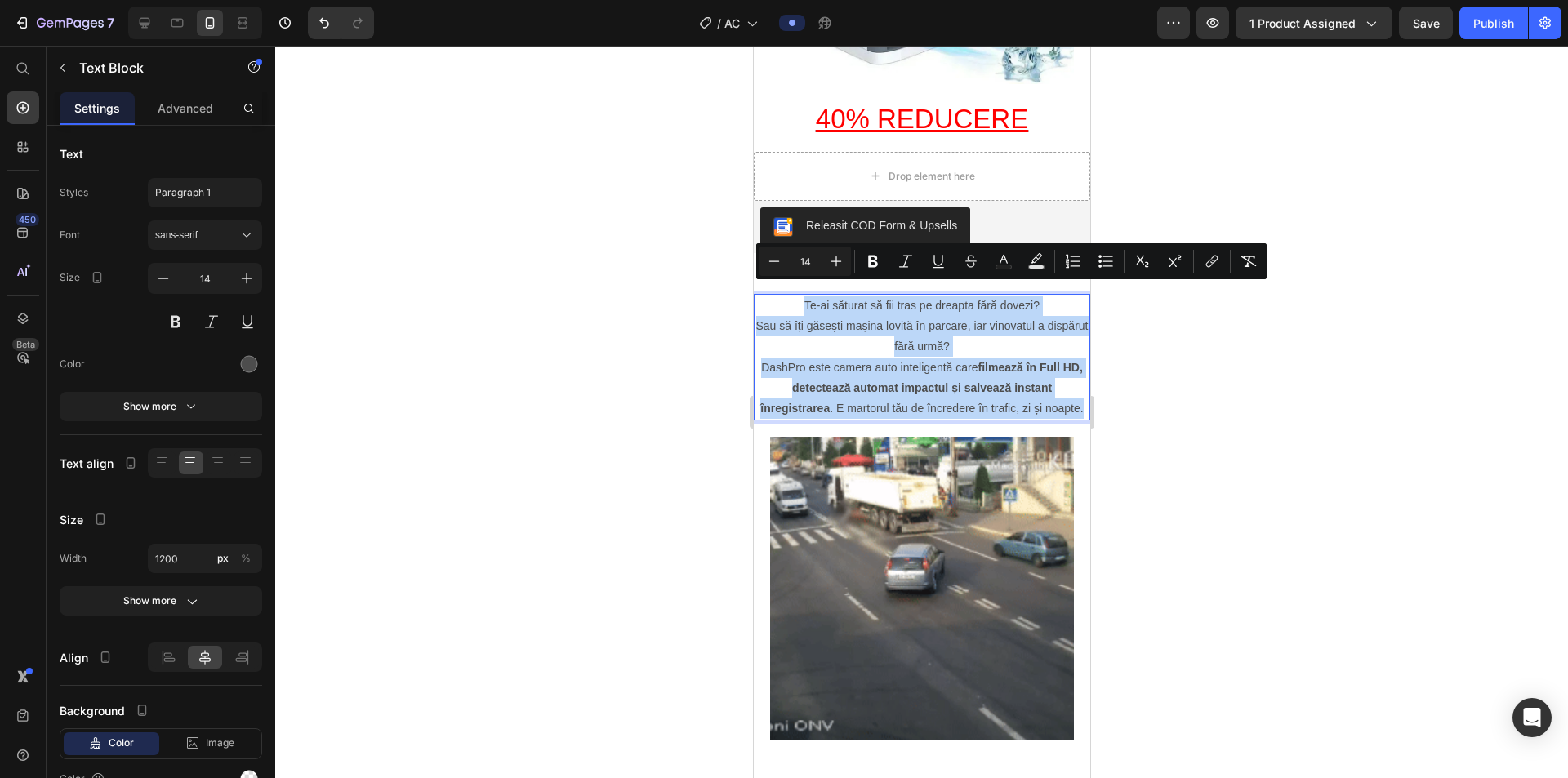 click on "Te-ai săturat să fii tras pe dreapta fără dovezi? Sau să îți găsești mașina lovită în parcare, iar vinovatul a dispărut fără urmă? DashPro este camera auto inteligentă care  filmează în Full HD, detectează automat impactul și salvează instant înregistrarea . E martorul tău de încredere în trafic, zi și noapte." at bounding box center [921, 357] 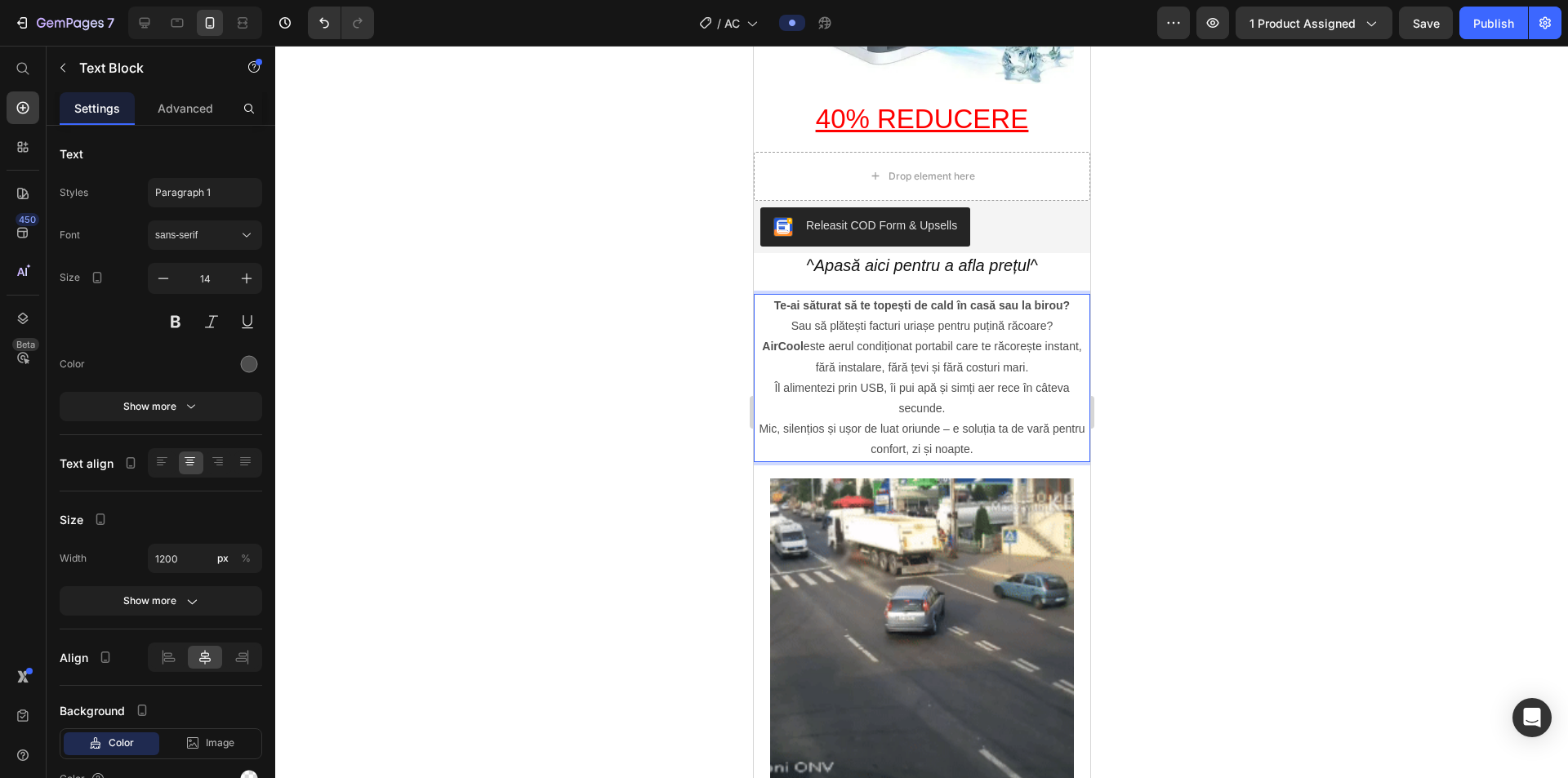 click 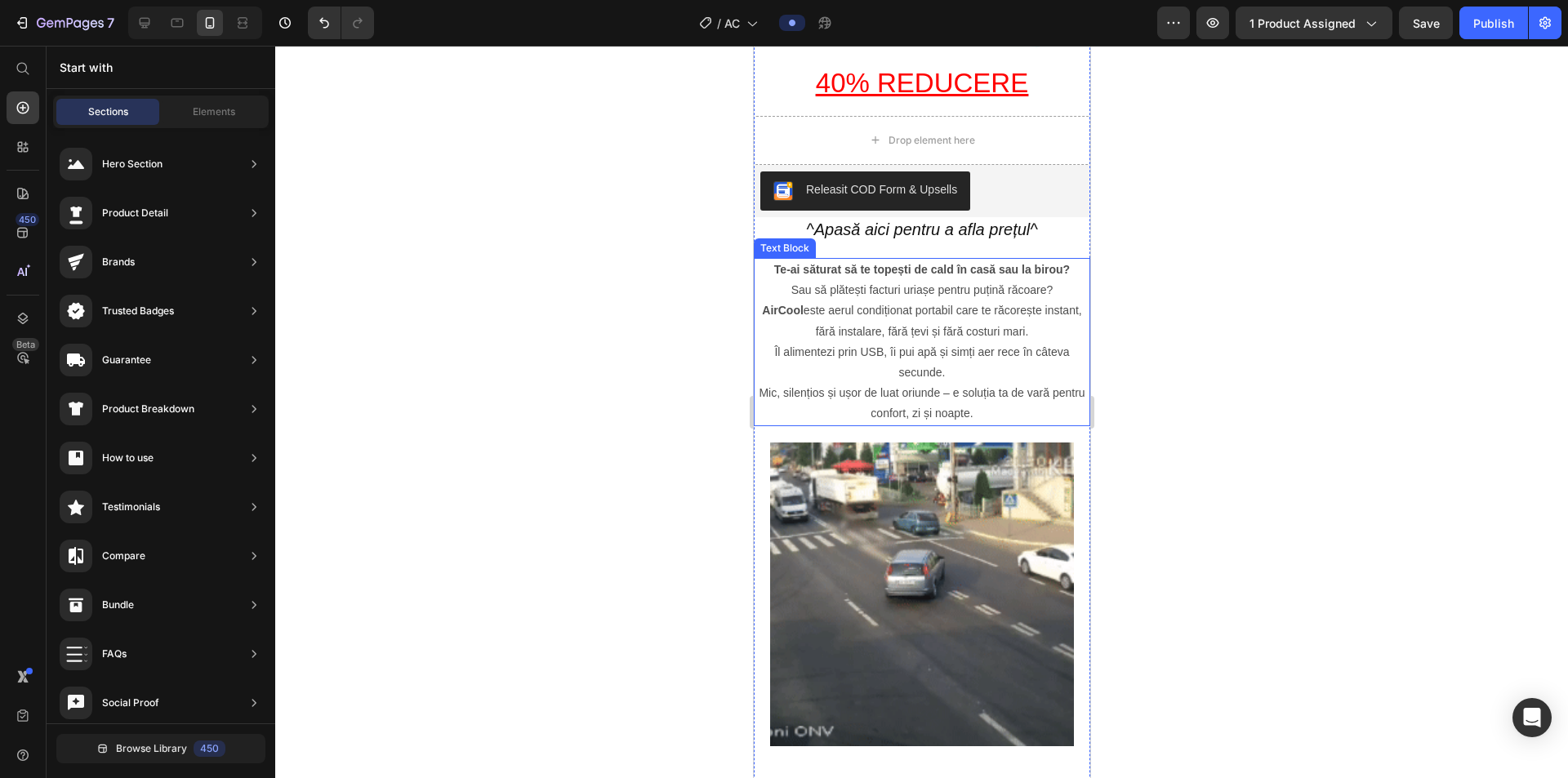 scroll, scrollTop: 571, scrollLeft: 0, axis: vertical 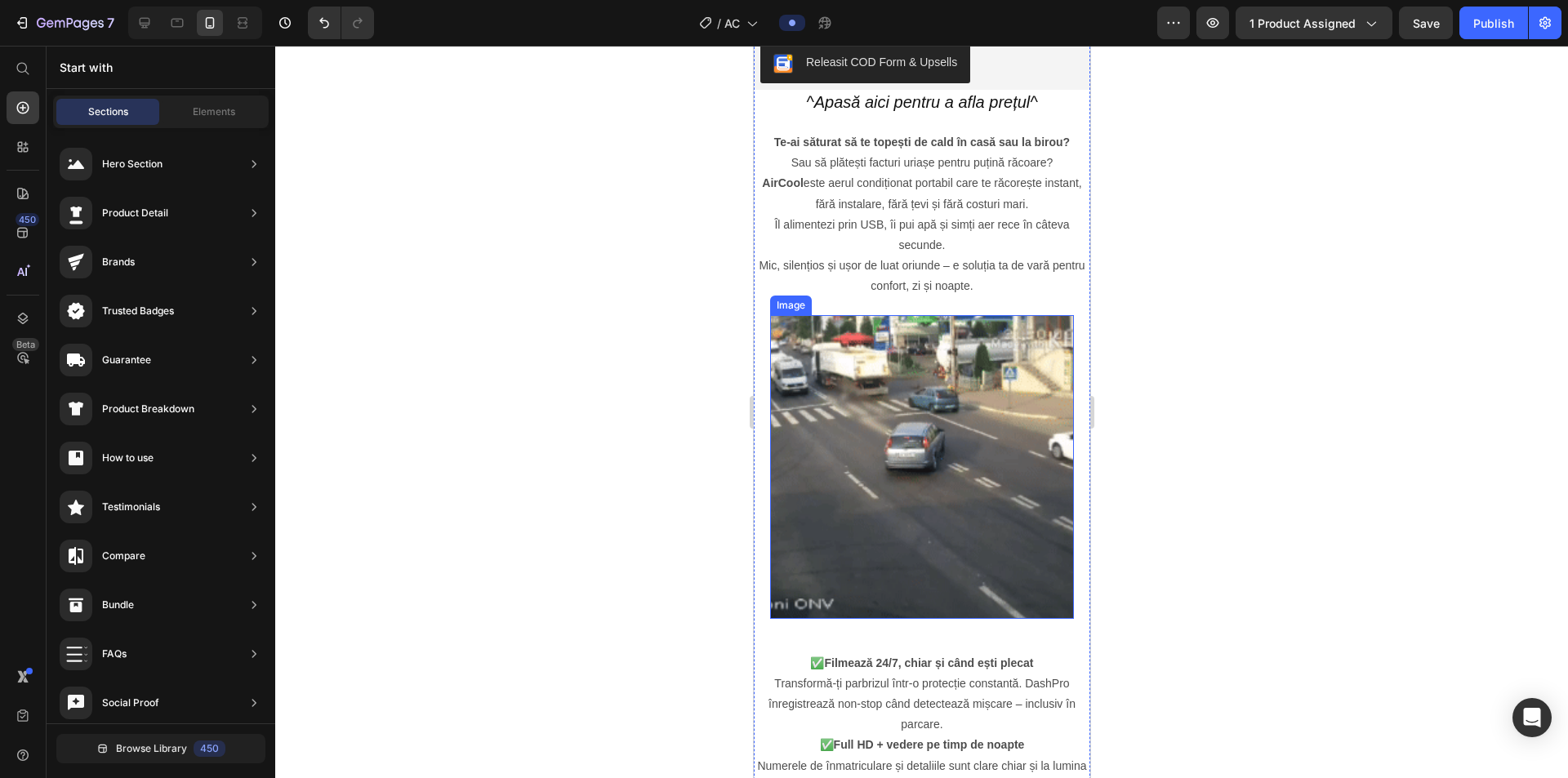 click at bounding box center [921, 467] 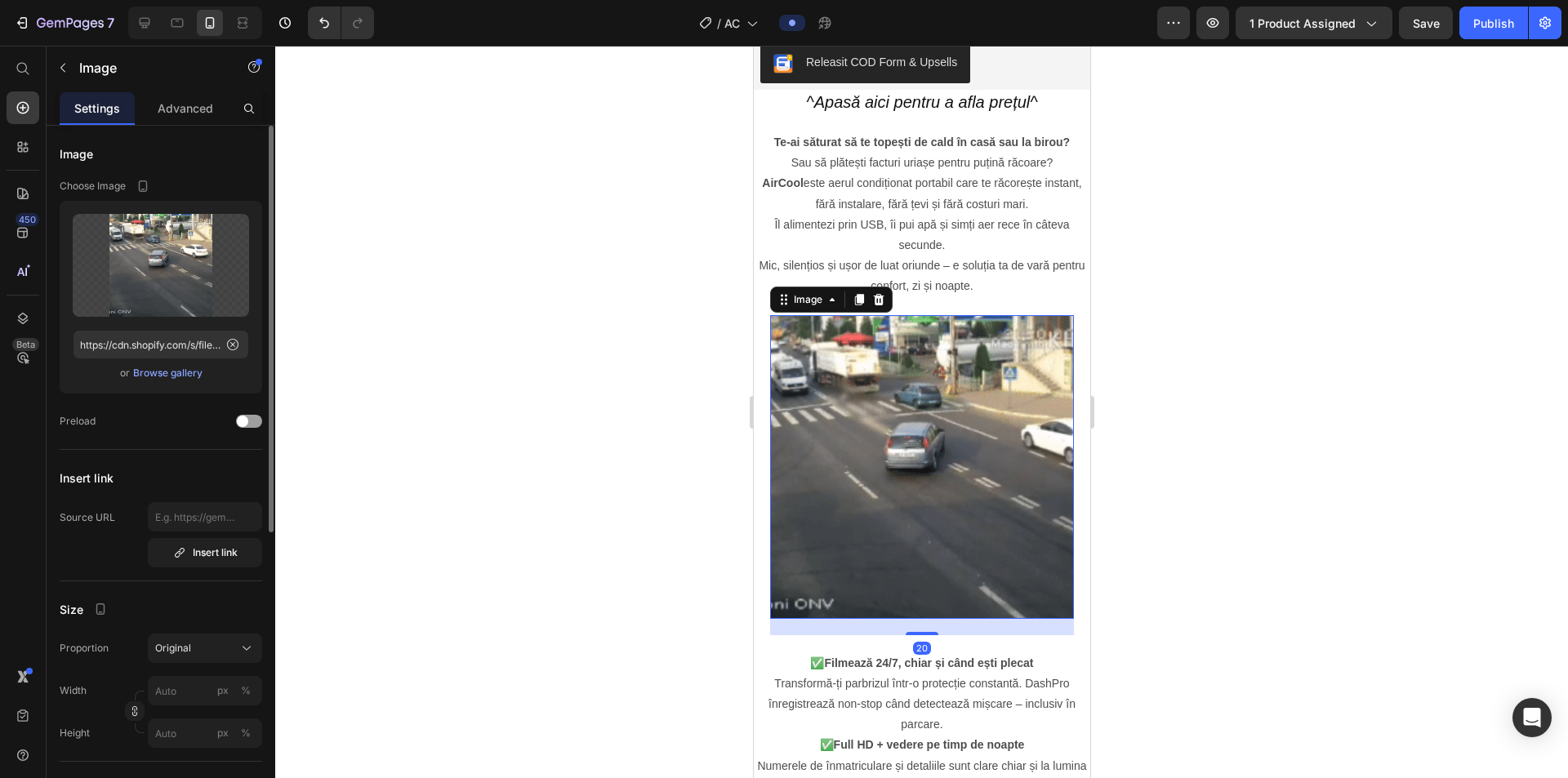 click on "Browse gallery" at bounding box center [167, 373] 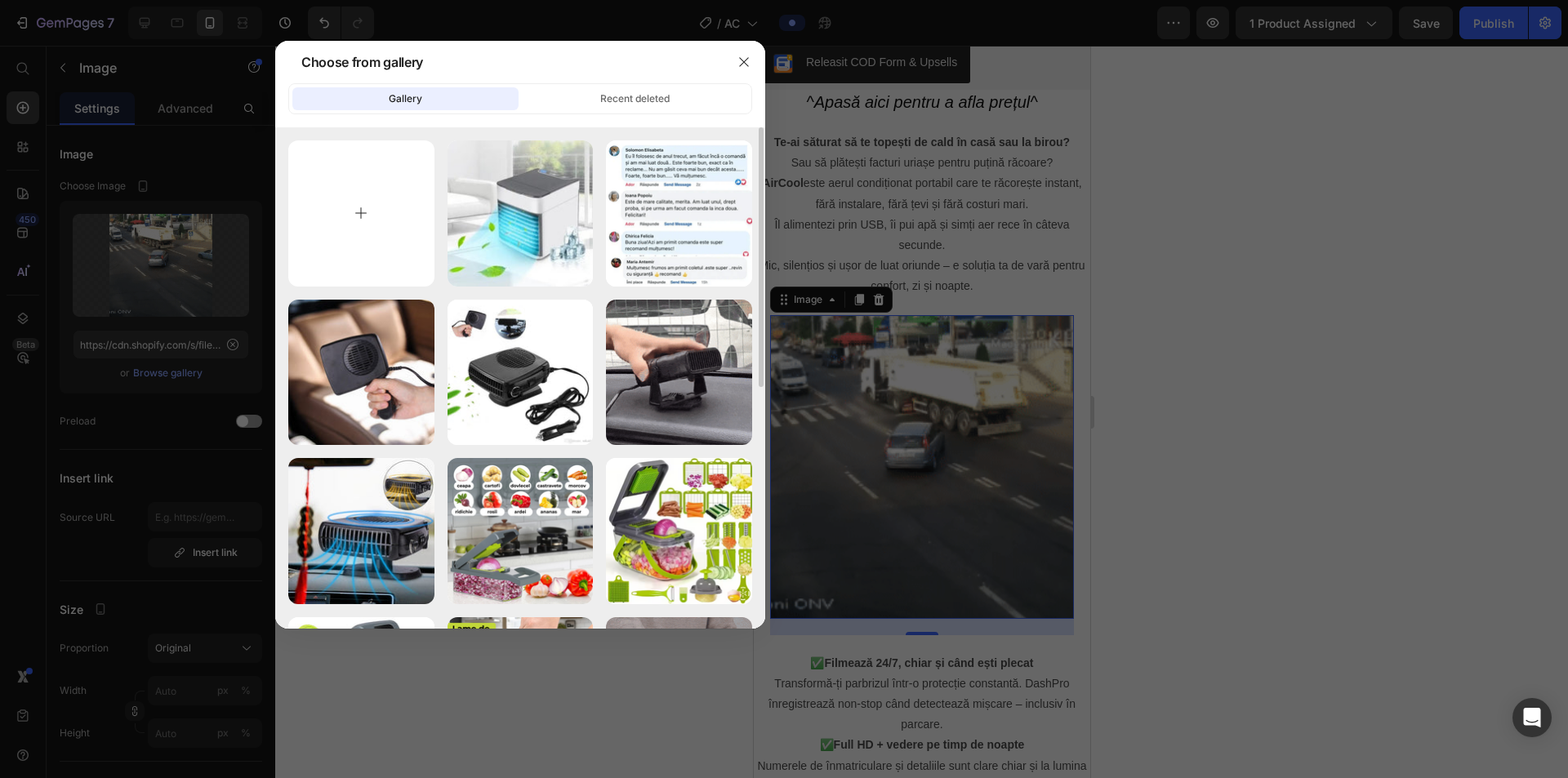 click at bounding box center (361, 213) 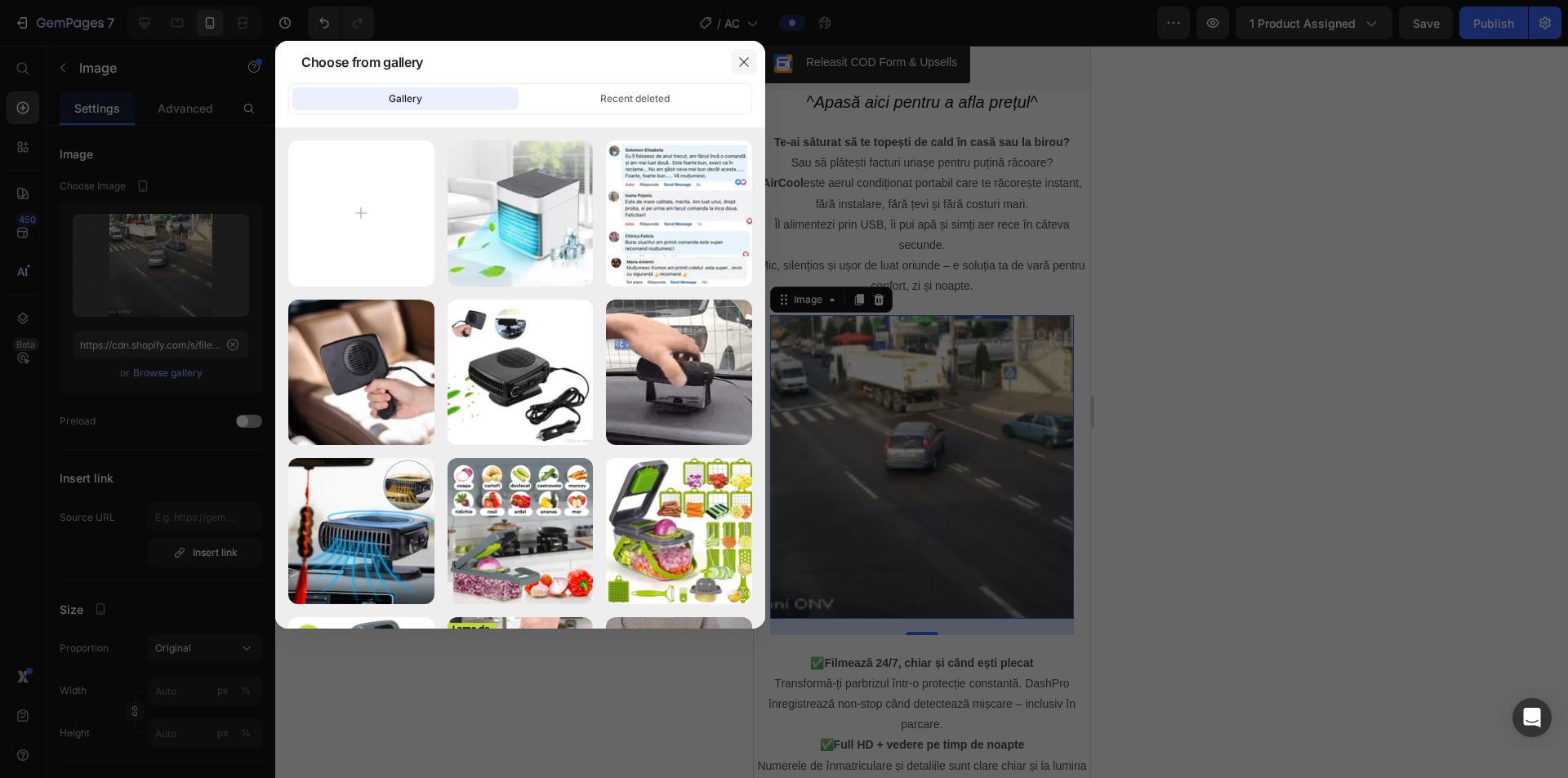 click at bounding box center [744, 62] 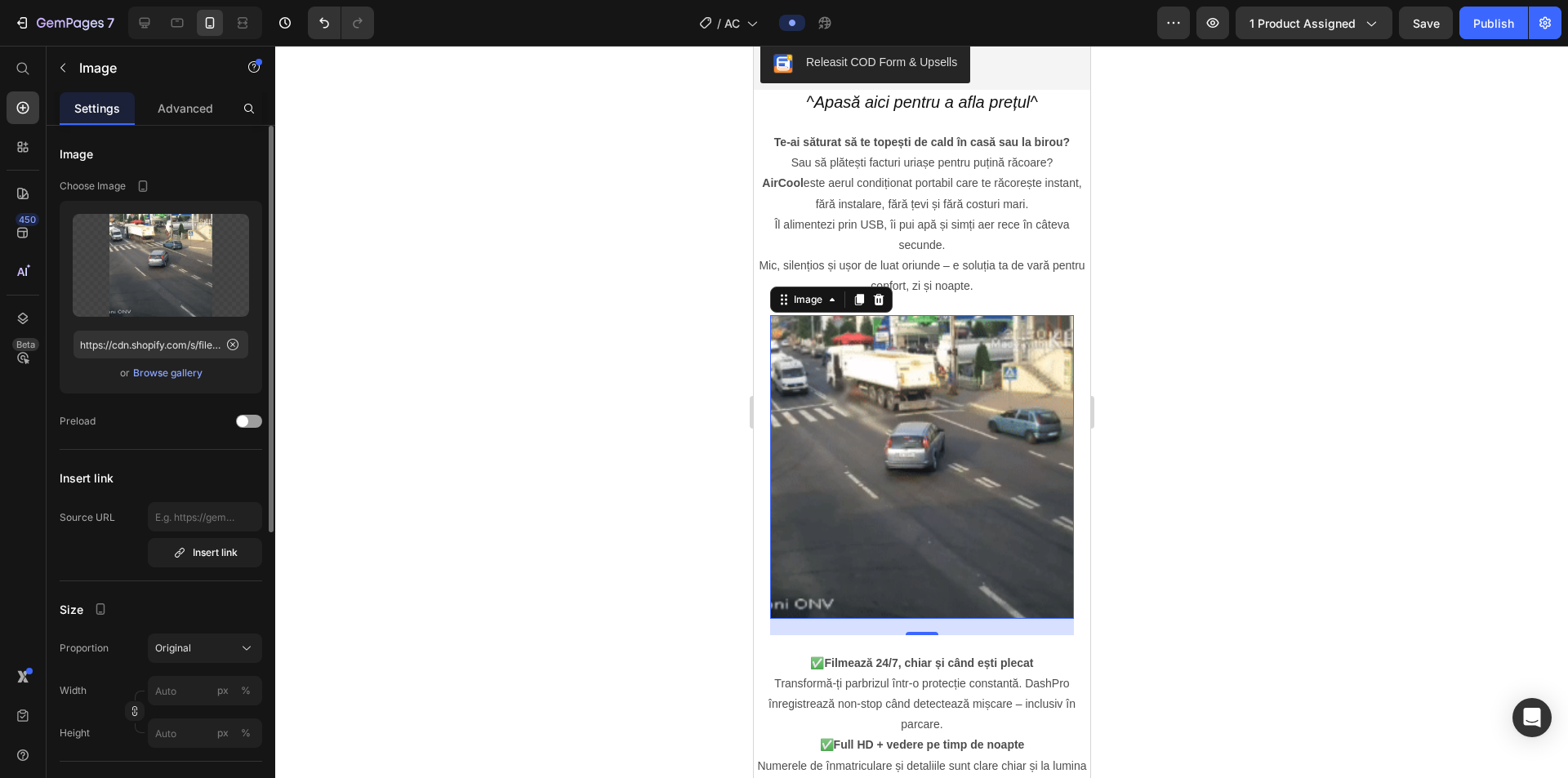 click on "Browse gallery" at bounding box center [167, 373] 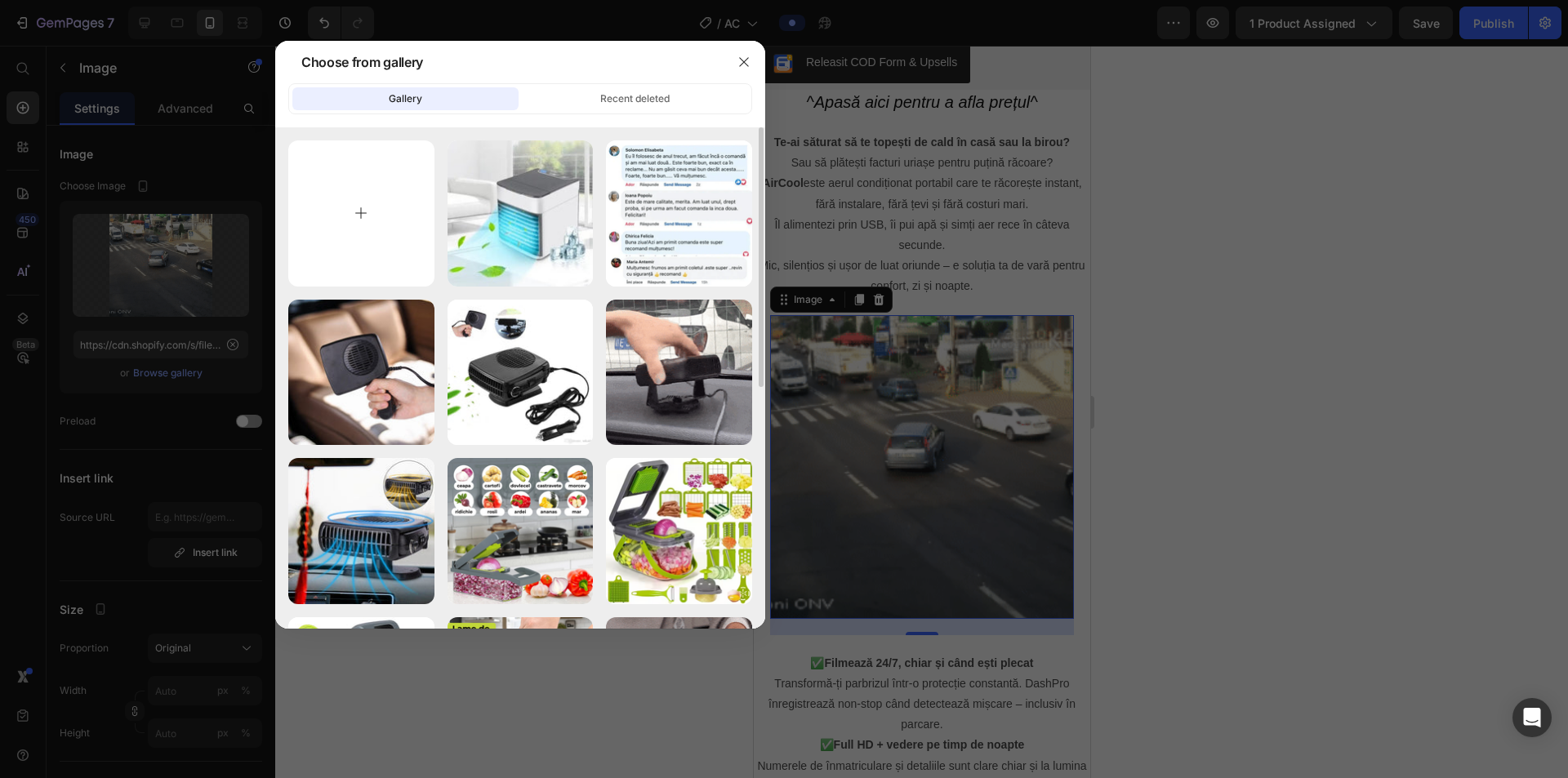 click at bounding box center [361, 213] 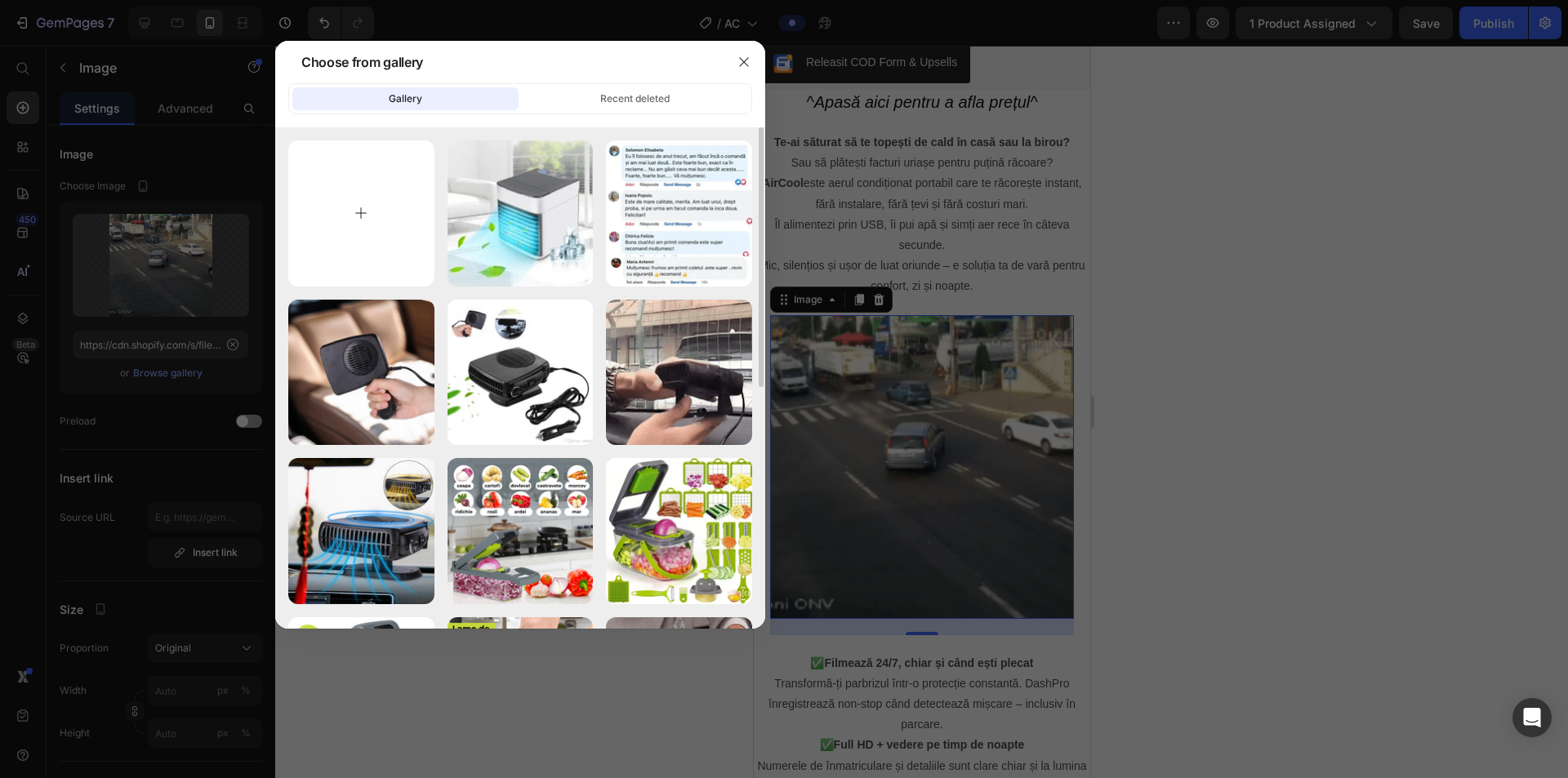 type on "C:\fakepath\gif-ezgif.com-optimize.gif" 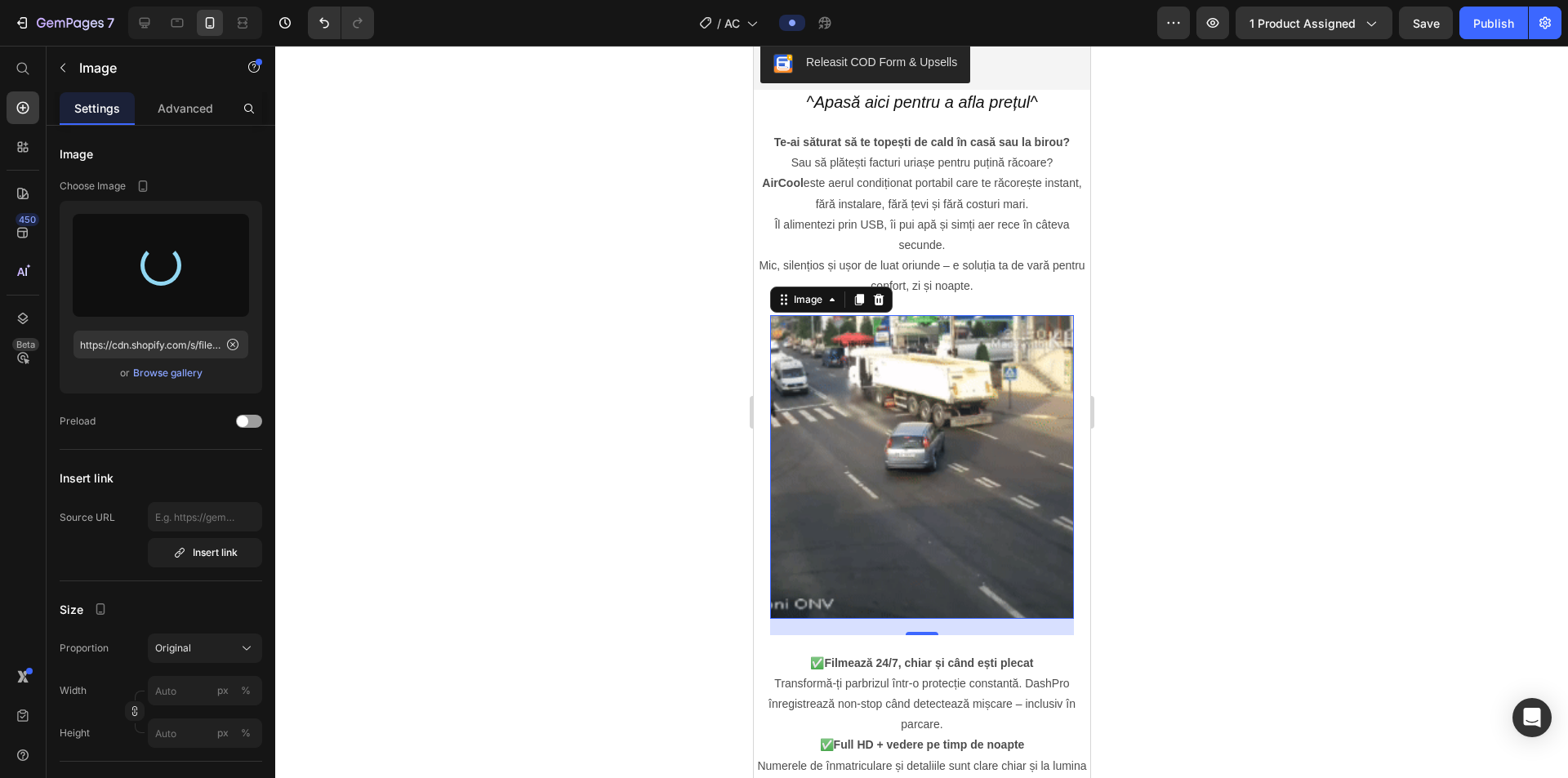 type on "https://cdn.shopify.com/s/files/1/0903/7978/0432/files/gempages_572506543971369856-4a8a318e-d907-4e49-8956-ce9fb5b515e7.gif" 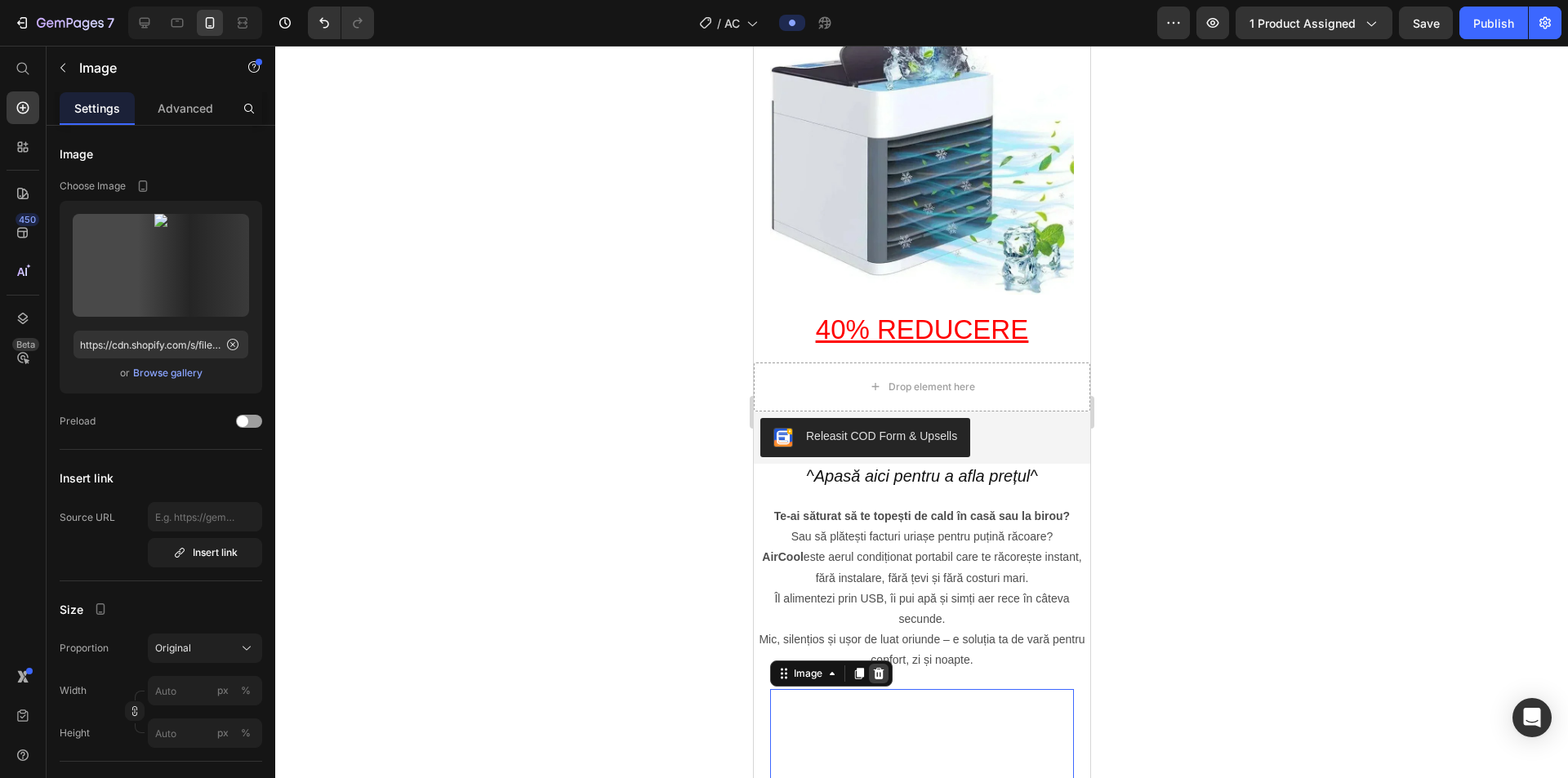 scroll, scrollTop: 571, scrollLeft: 0, axis: vertical 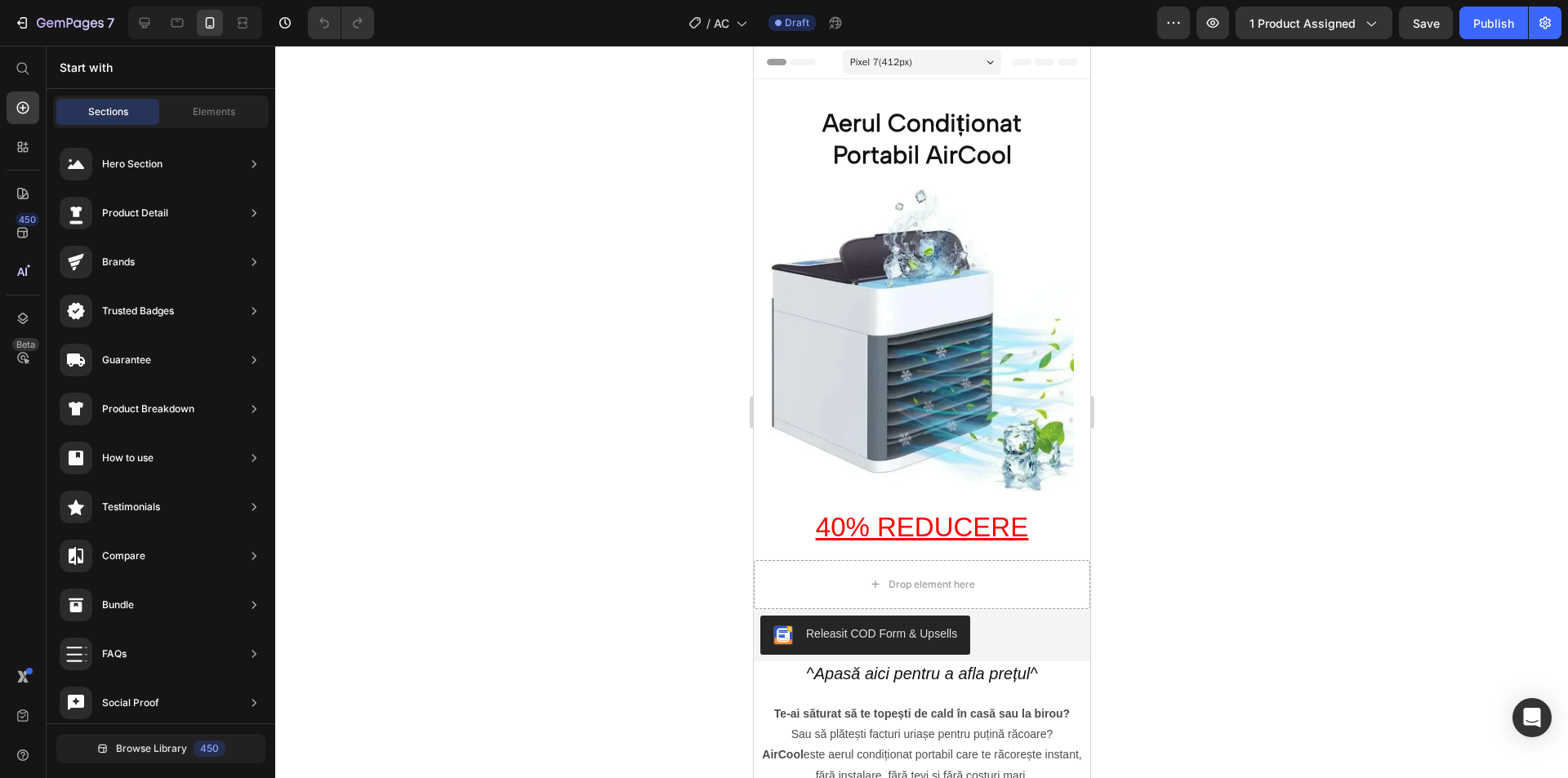 click 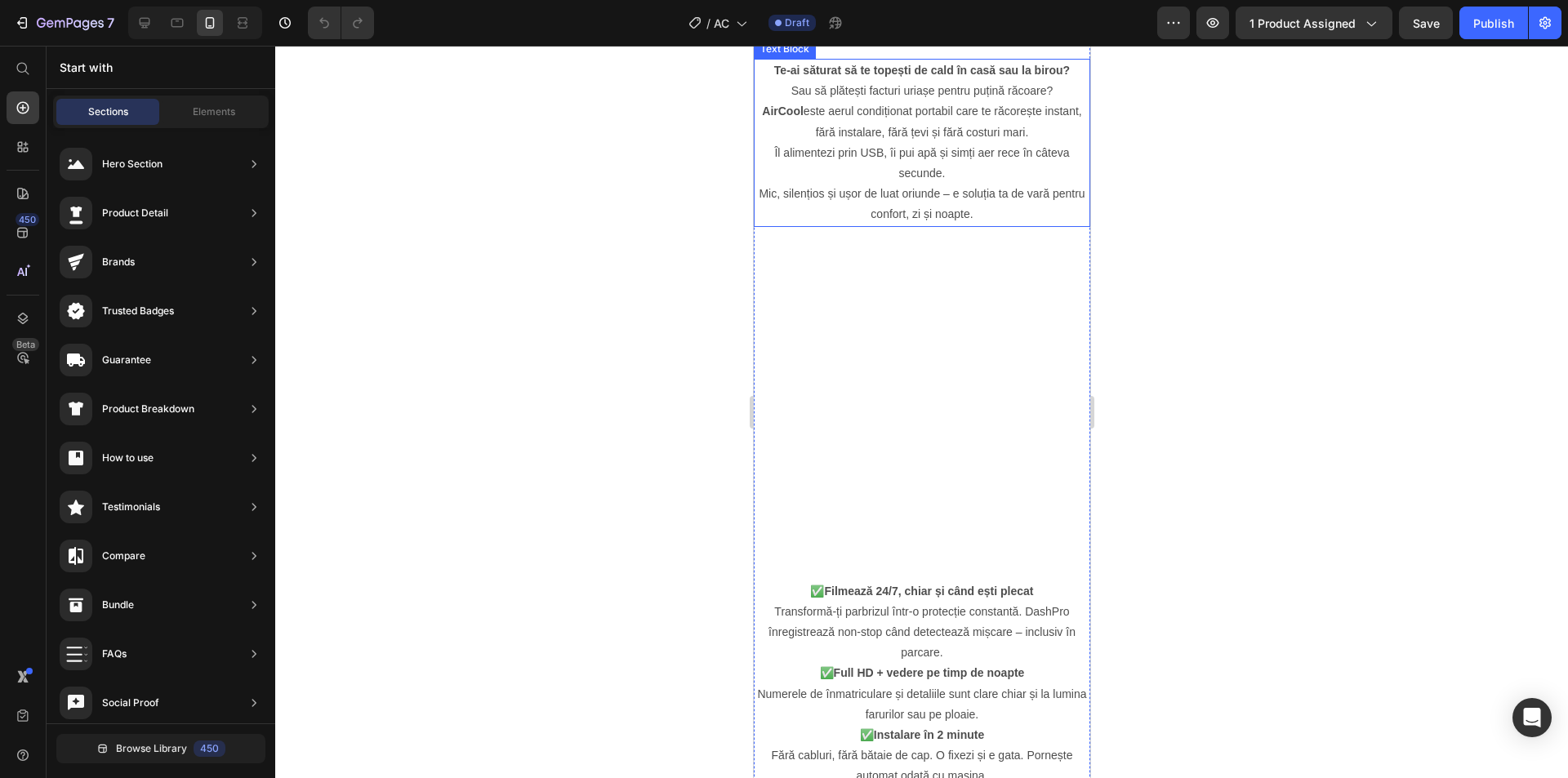 scroll, scrollTop: 735, scrollLeft: 0, axis: vertical 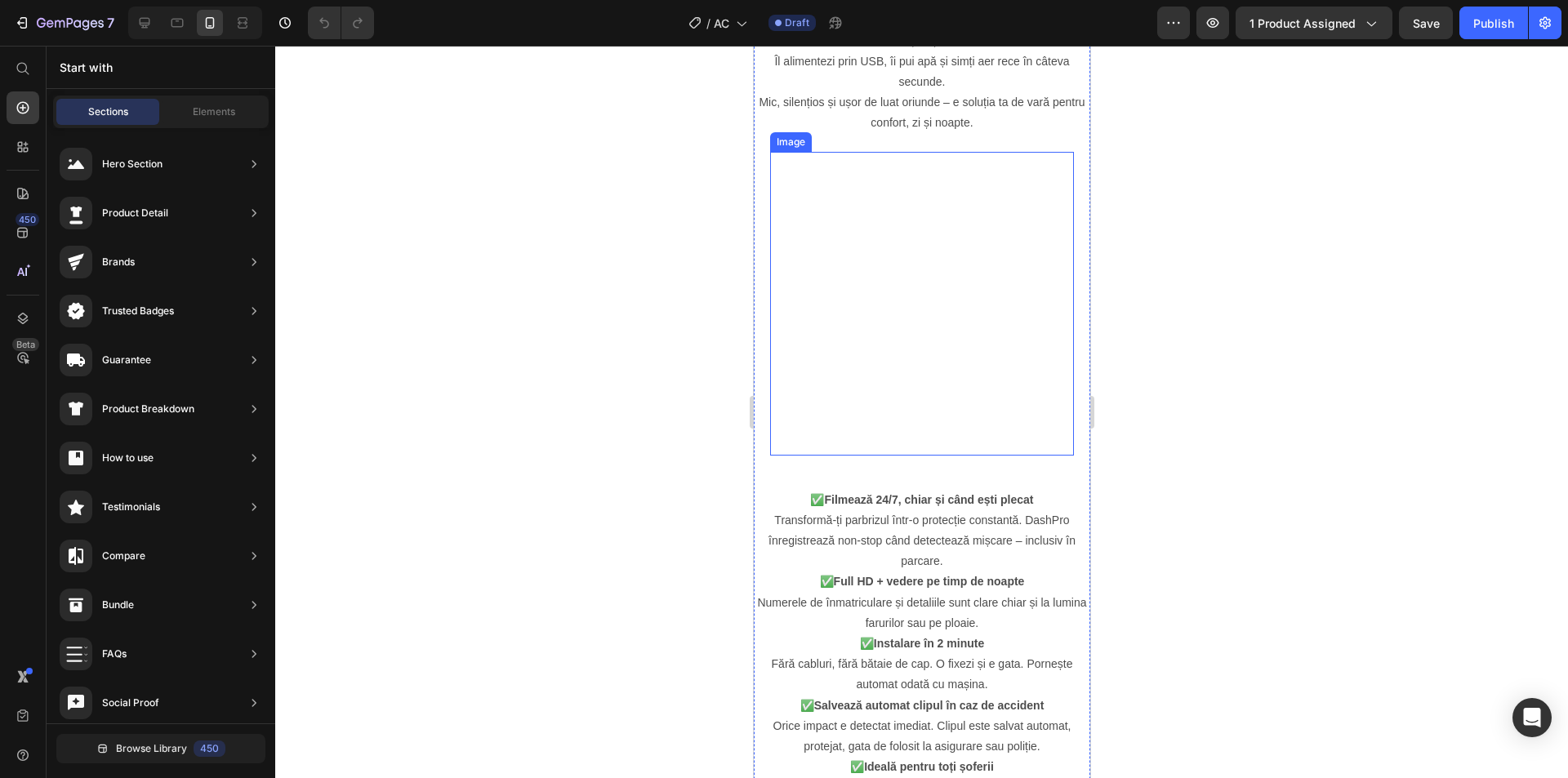 click at bounding box center [921, 304] 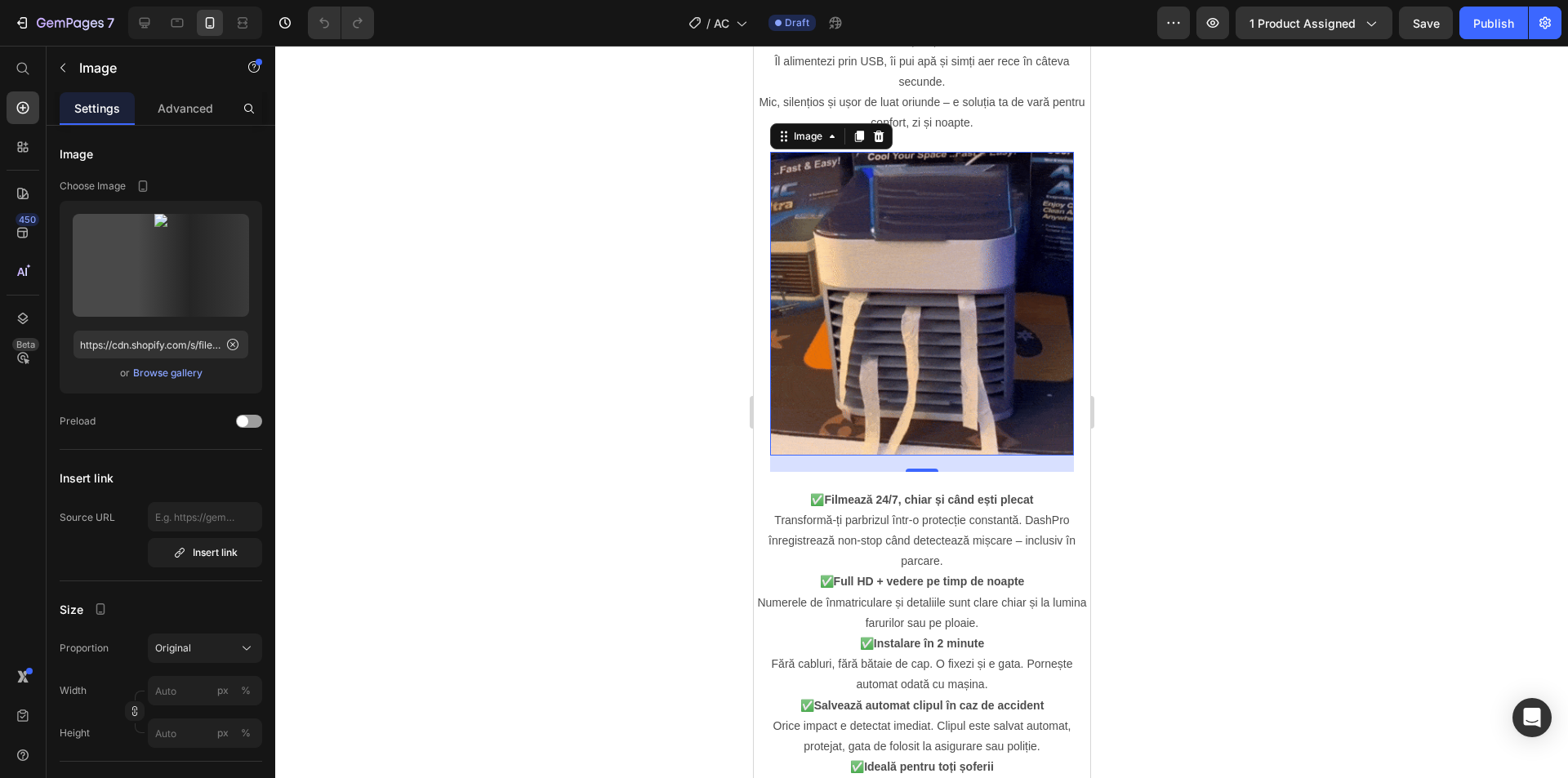 click 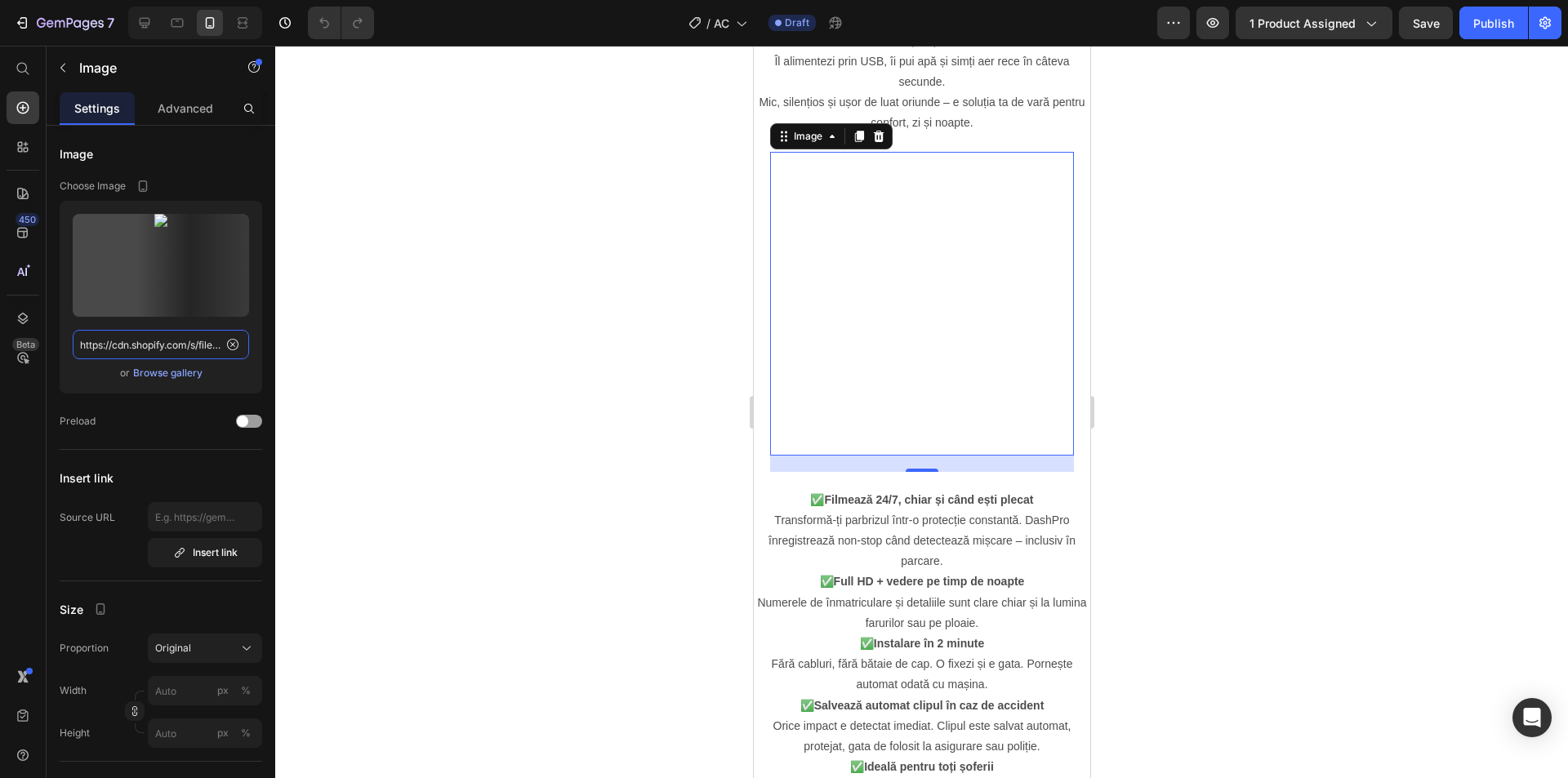 type 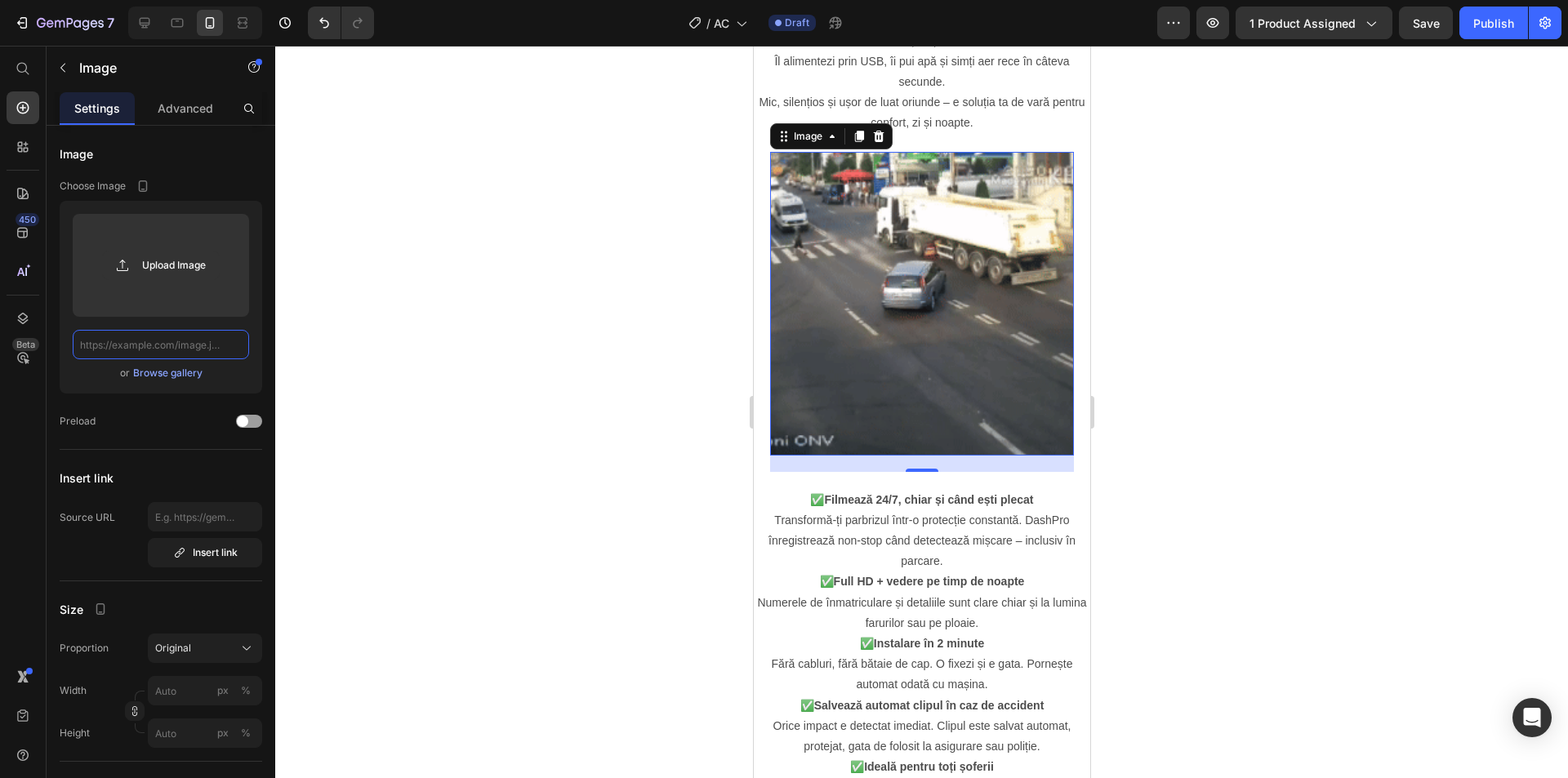 scroll, scrollTop: 0, scrollLeft: 0, axis: both 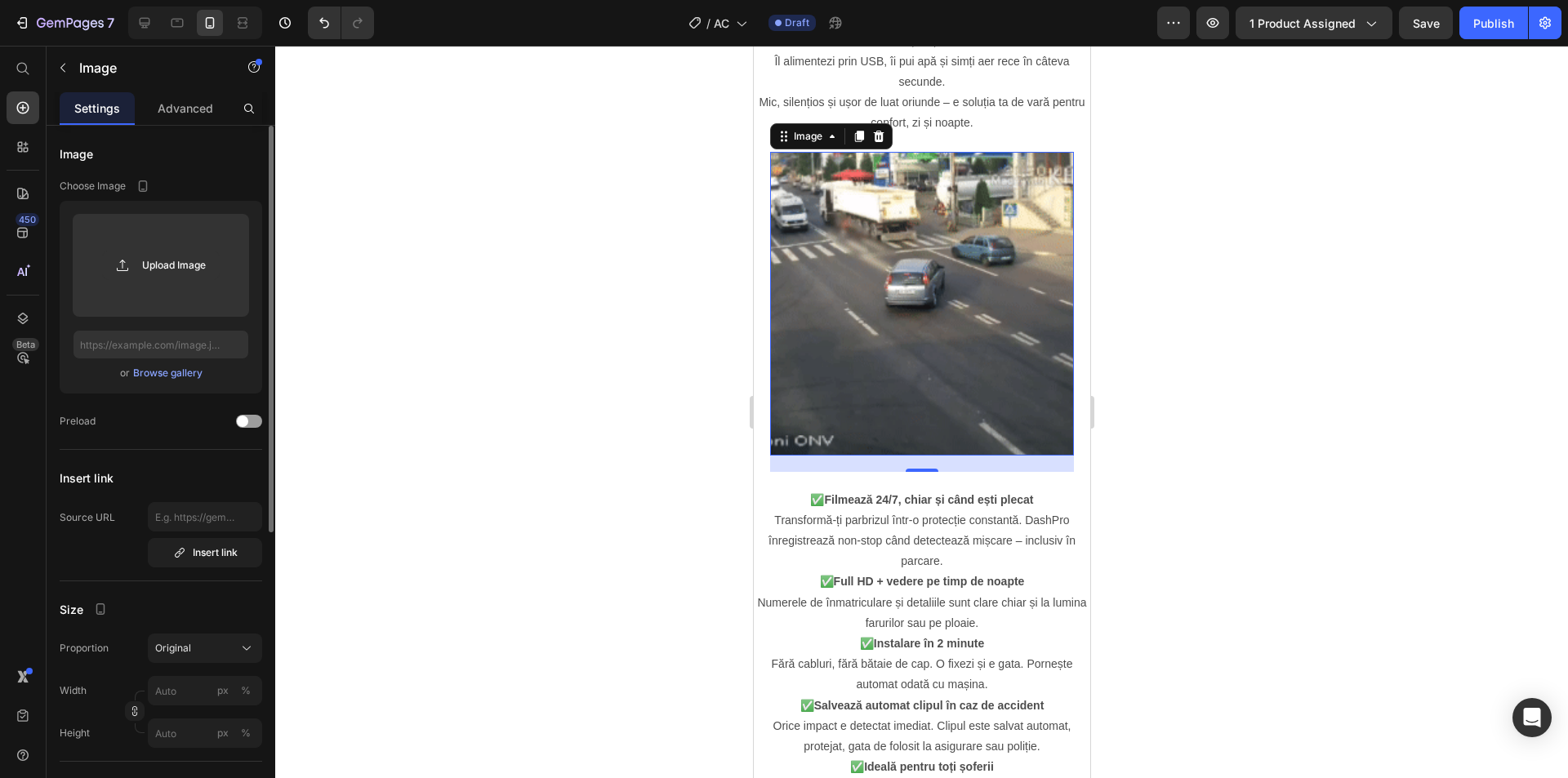 click on "Browse gallery" at bounding box center (167, 373) 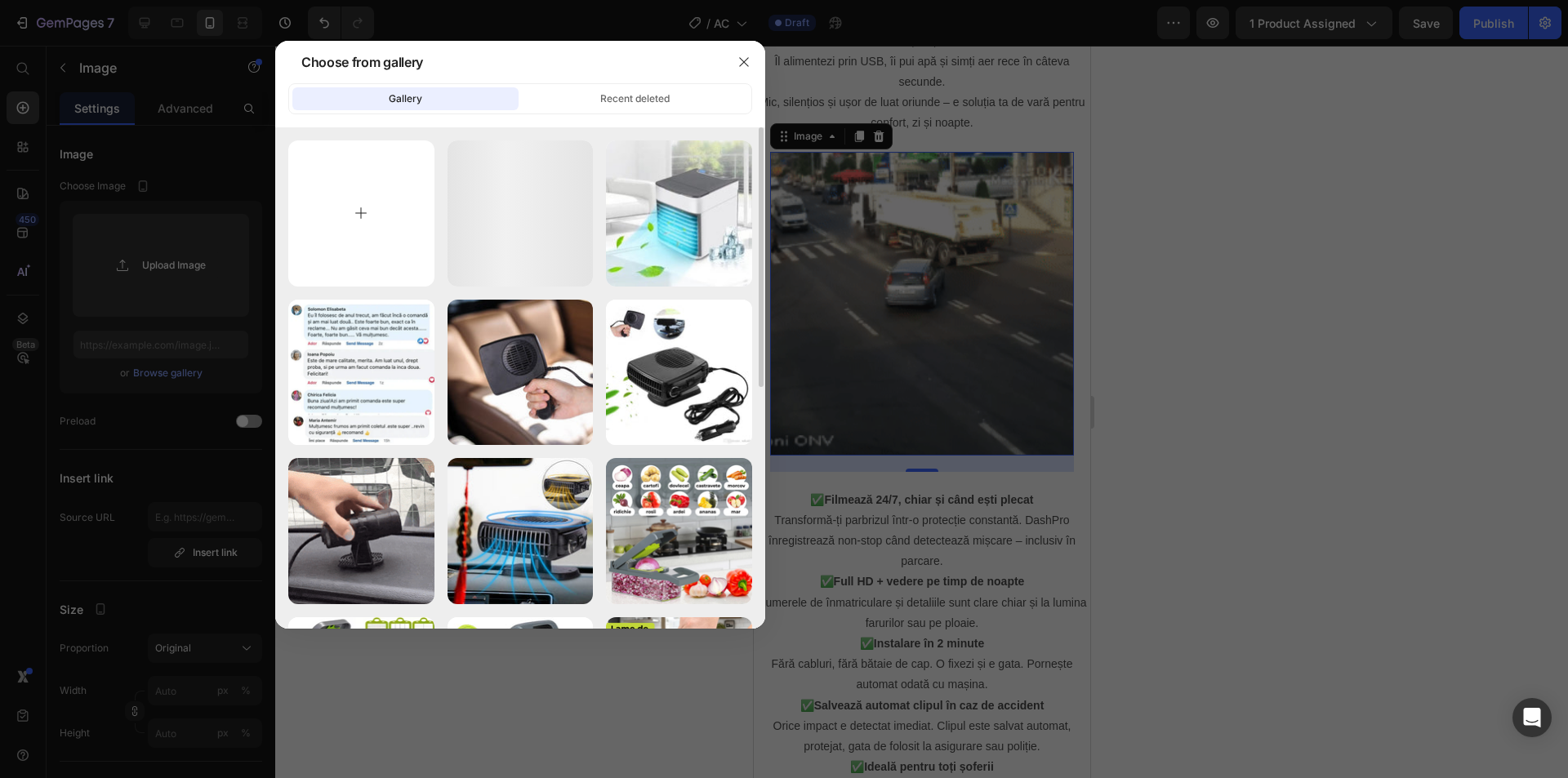 click at bounding box center [361, 213] 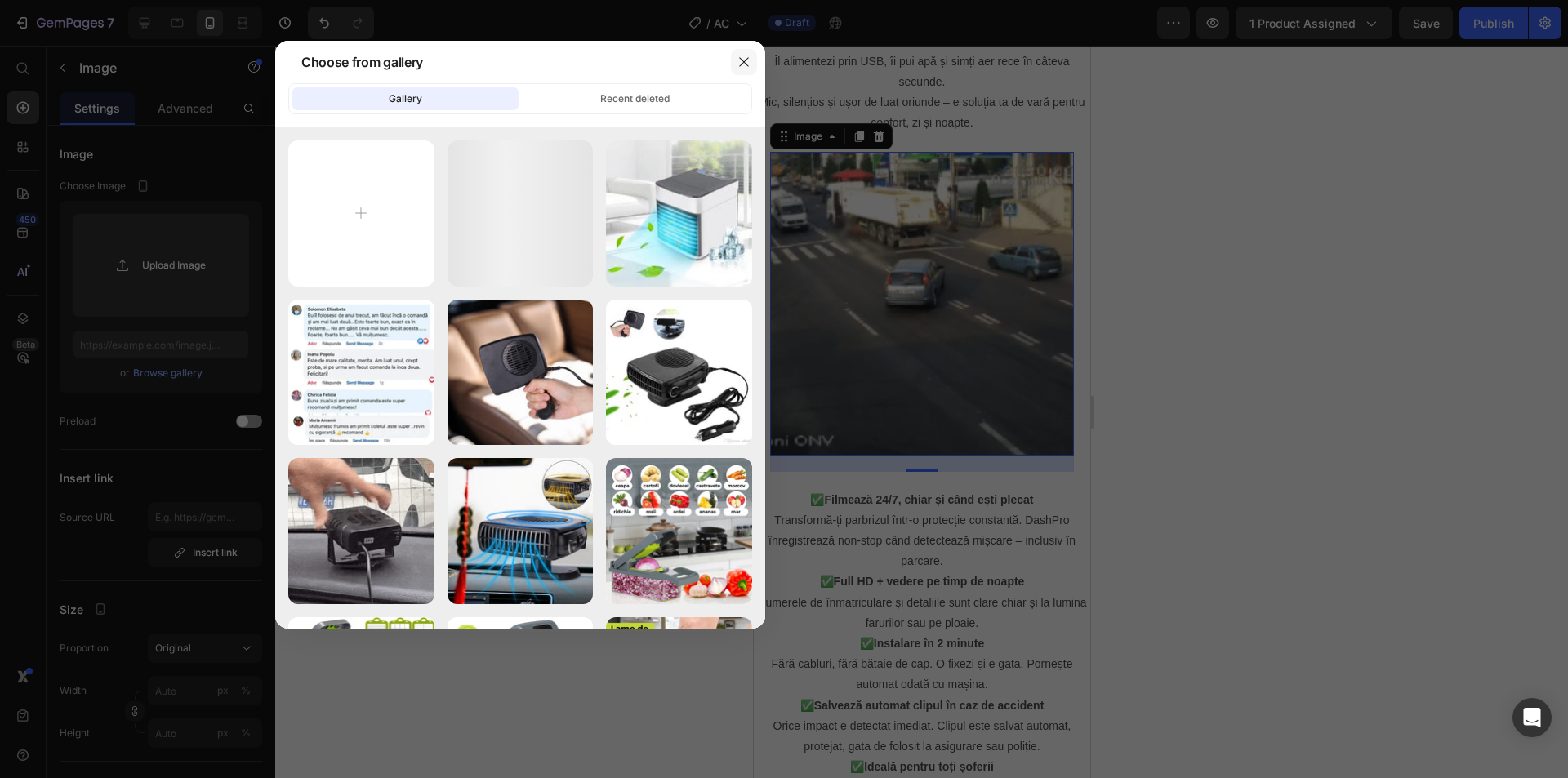 click 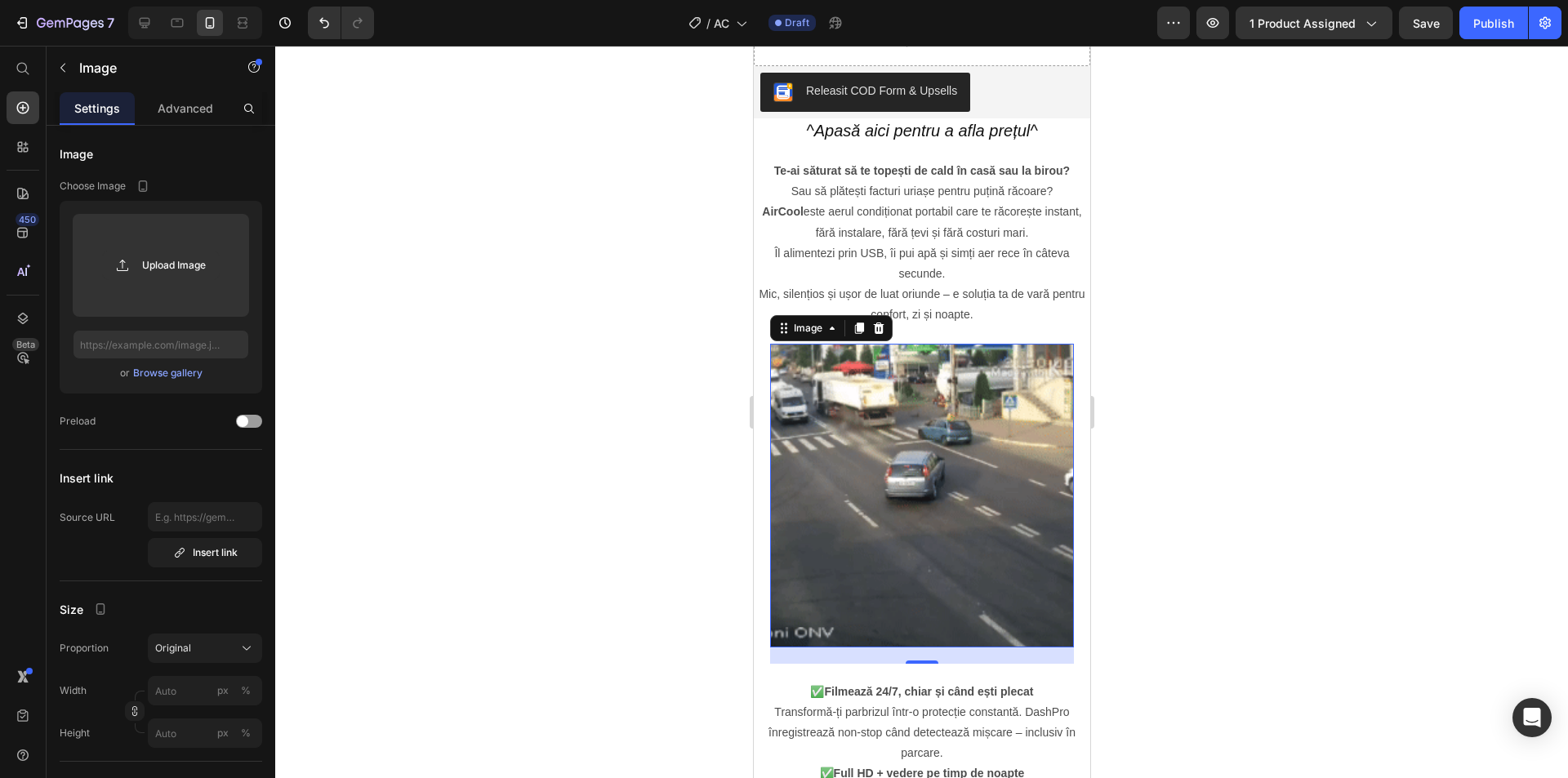 scroll, scrollTop: 653, scrollLeft: 0, axis: vertical 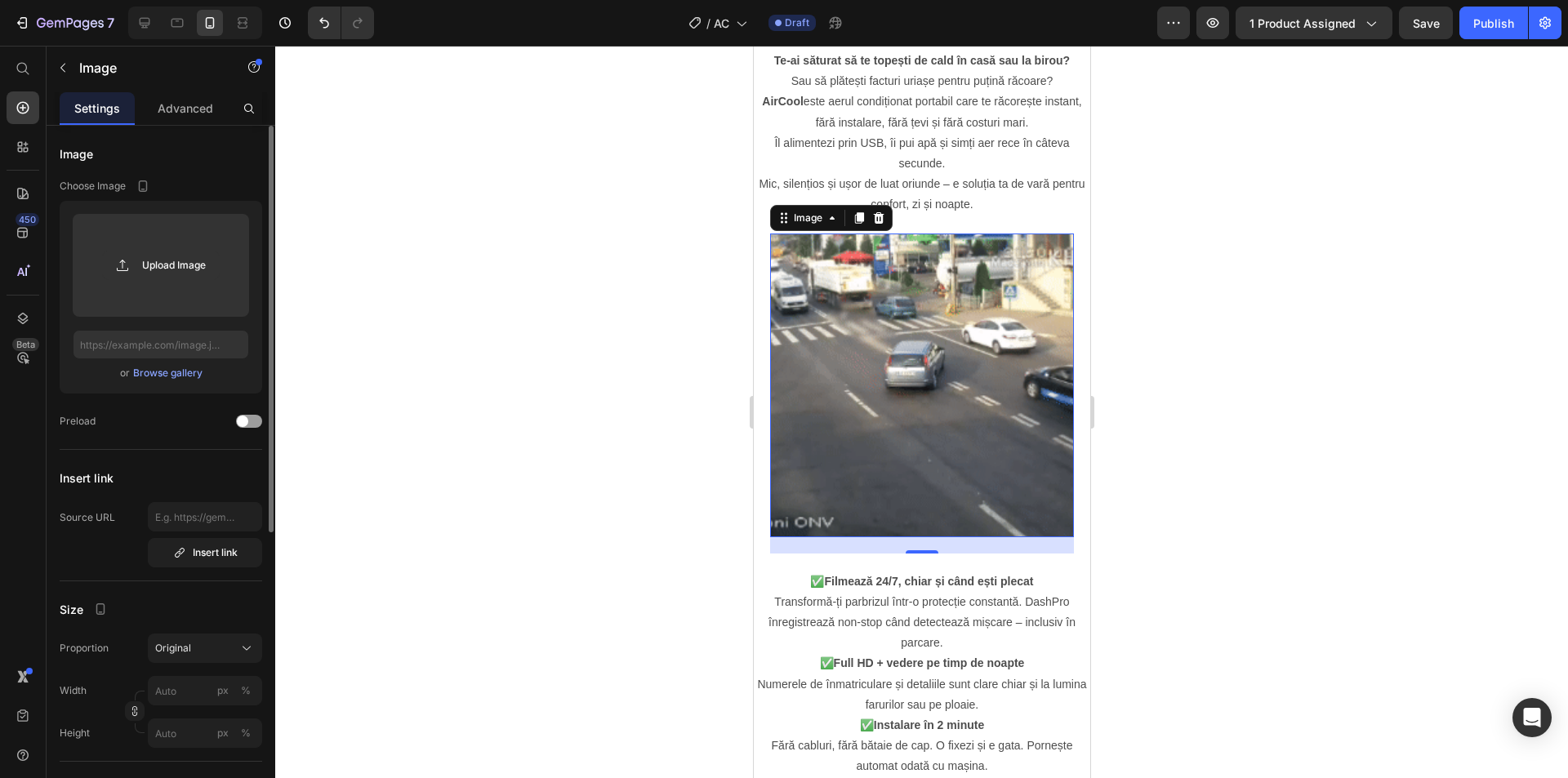 click on "Browse gallery" at bounding box center (167, 373) 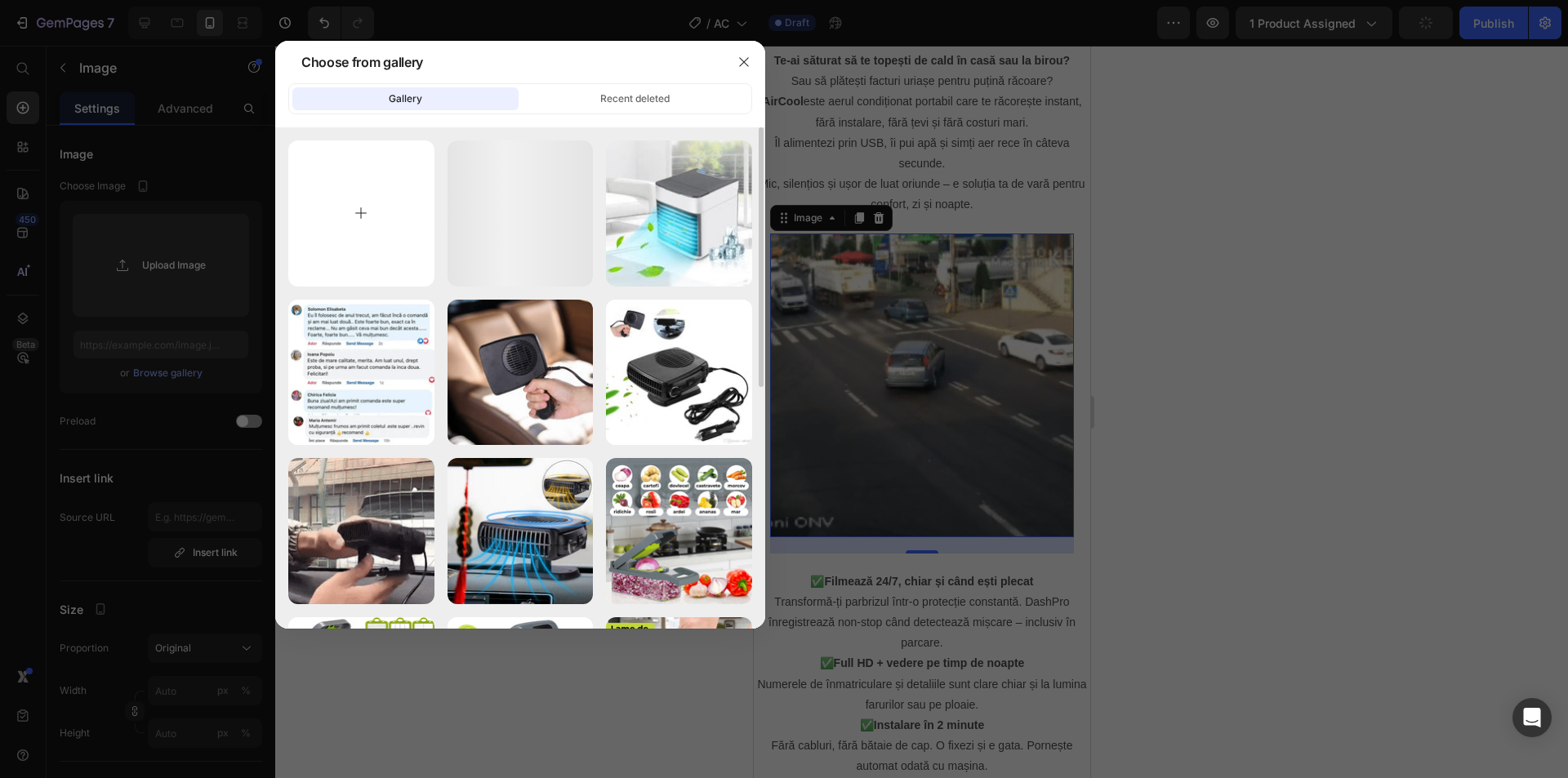 click at bounding box center [361, 213] 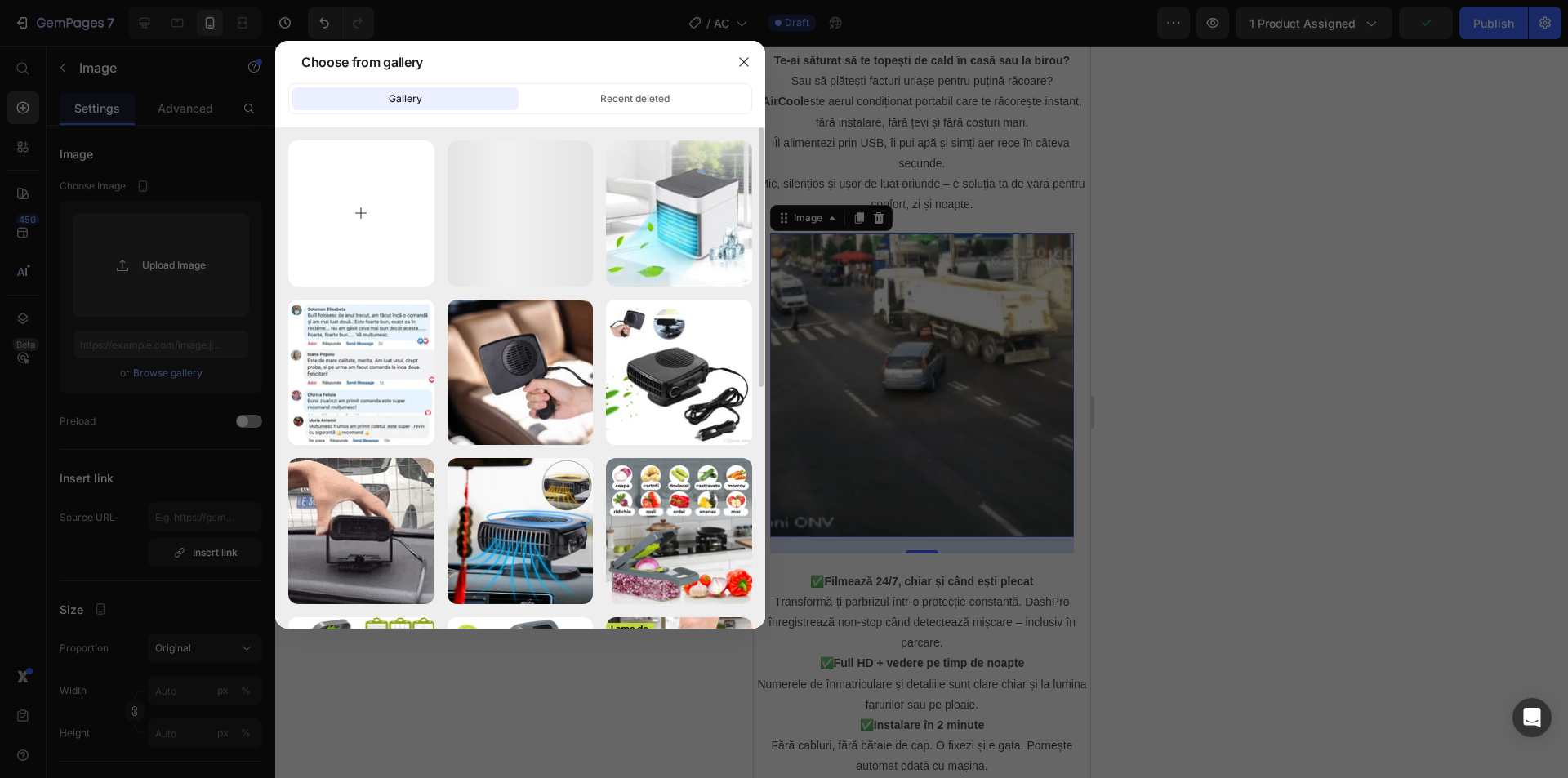 type on "C:\fakepath\gif-ezgif.com-optimize.gif" 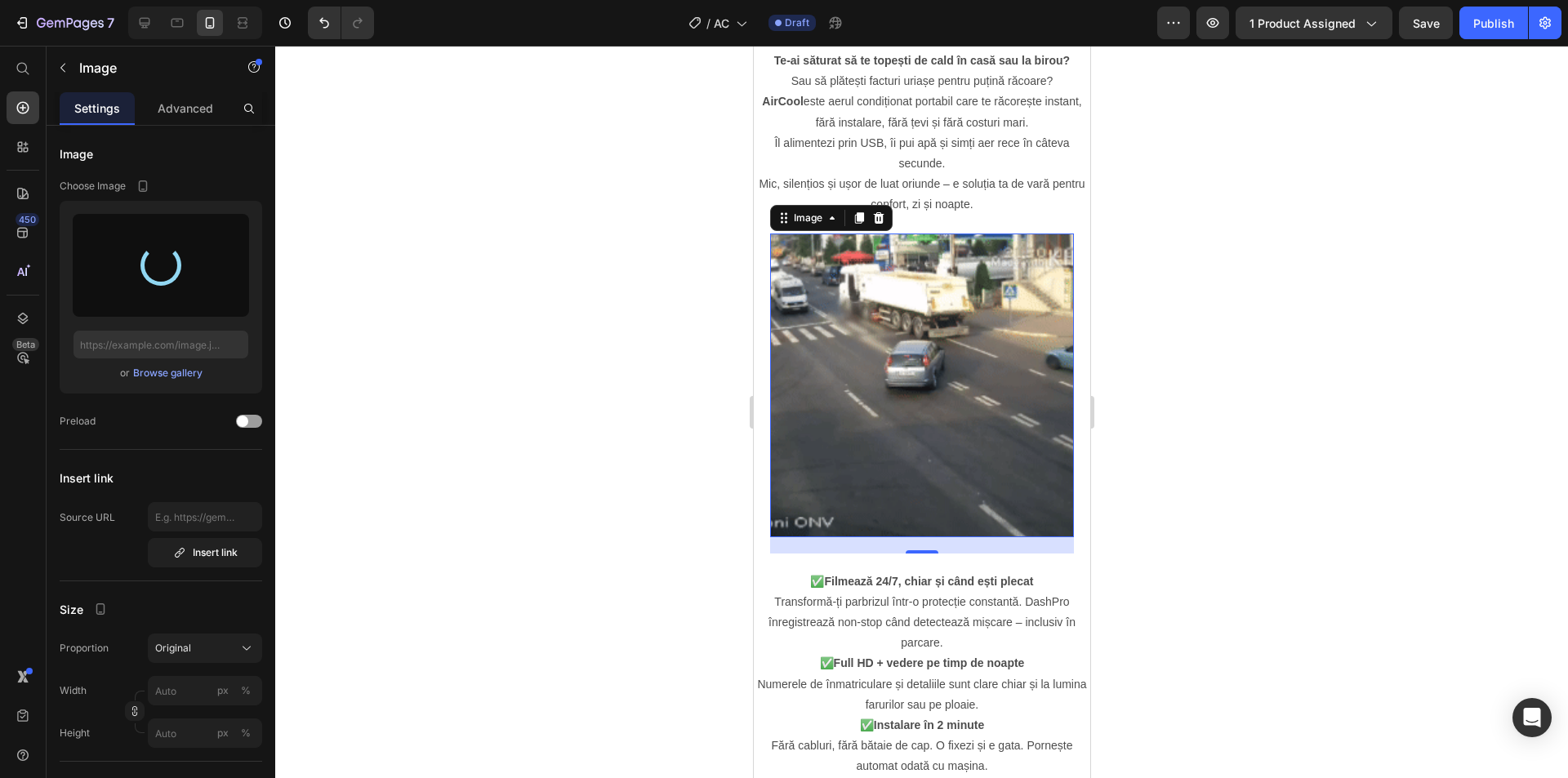 type on "https://cdn.shopify.com/s/files/1/0903/7978/0432/files/gempages_572506543971369856-c194bbfd-f85a-47e7-ac09-d10e2b6c6b32.gif" 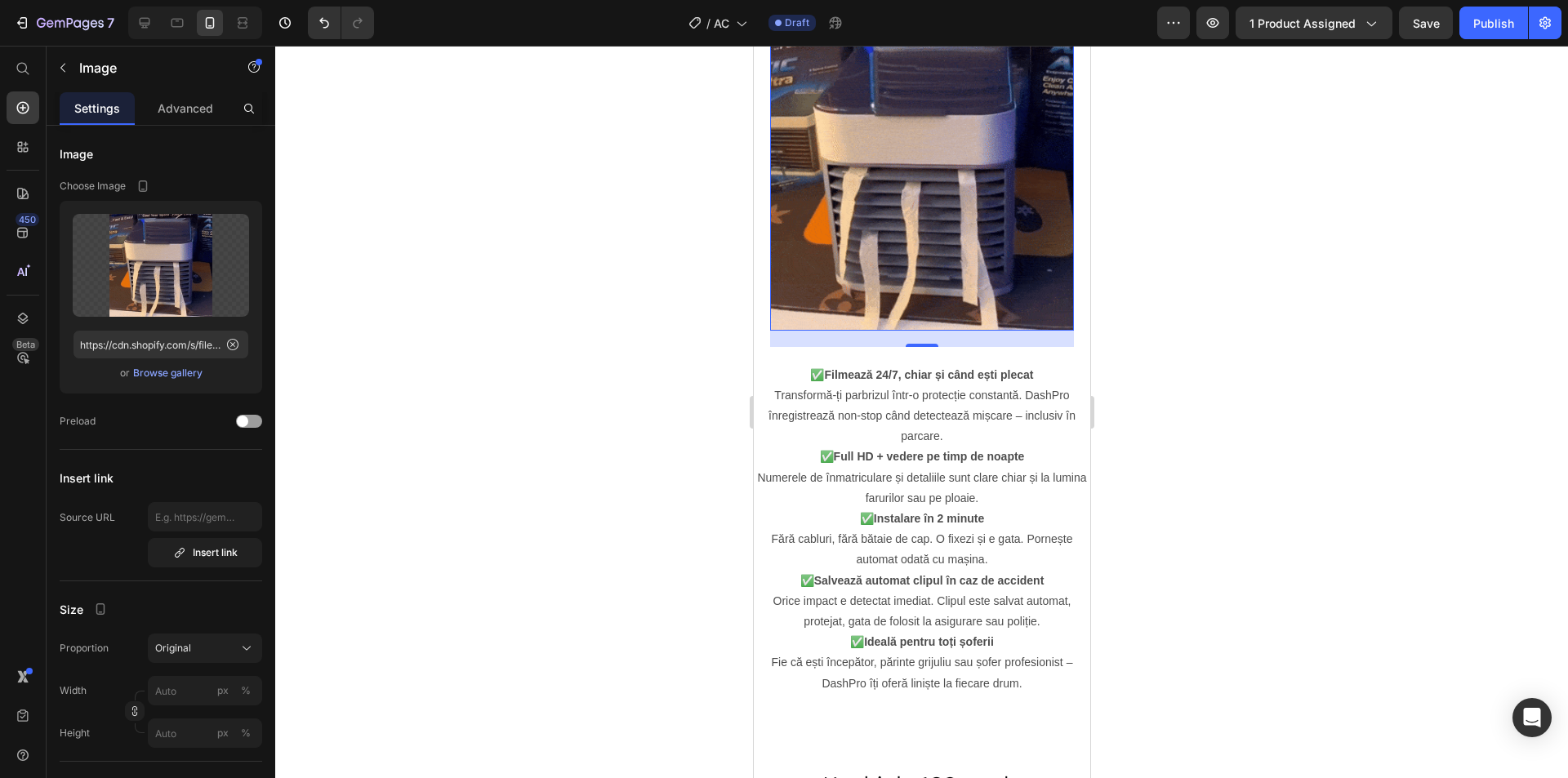 scroll, scrollTop: 898, scrollLeft: 0, axis: vertical 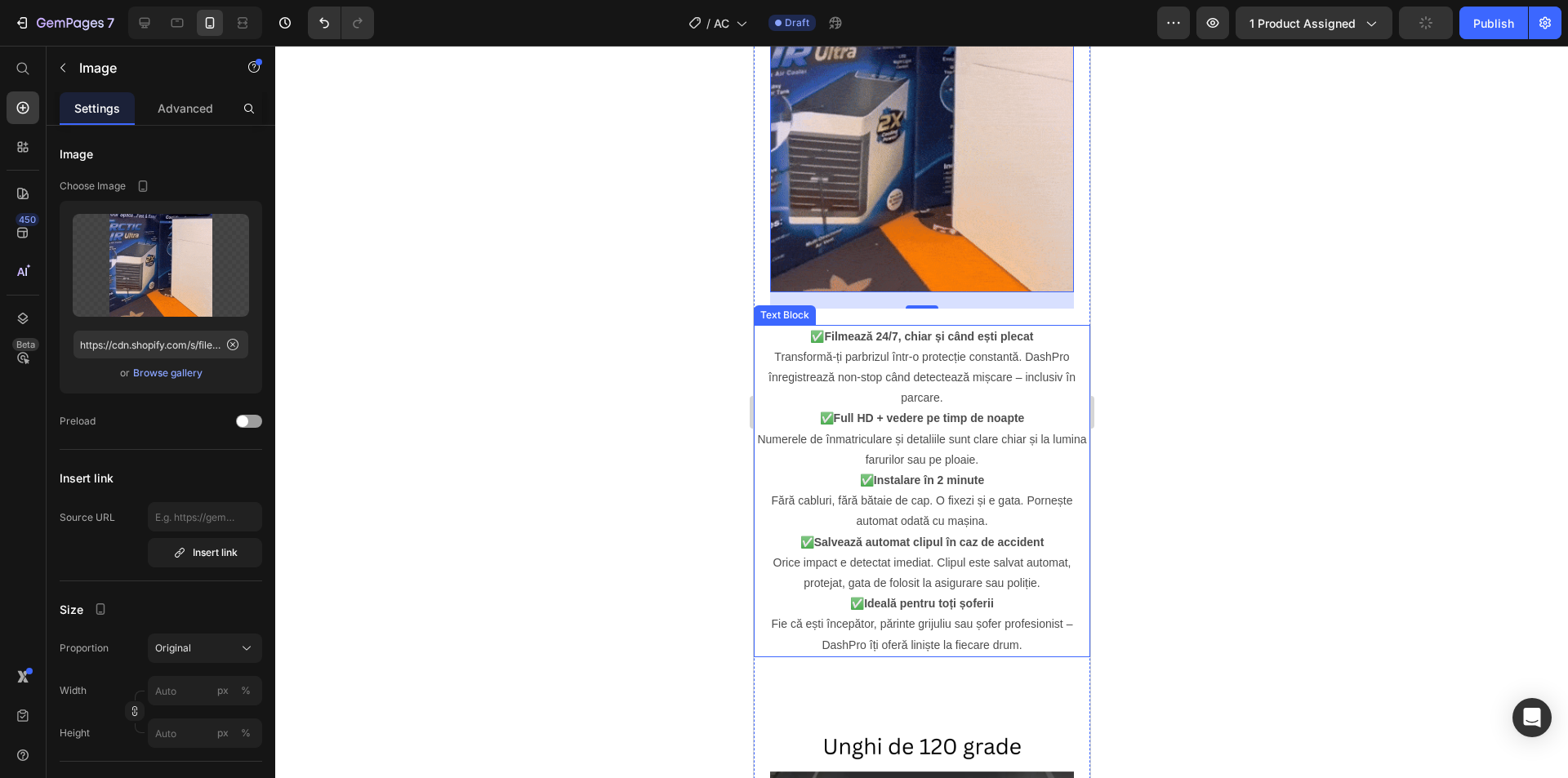 click on "Full HD + vedere pe timp de noapte" at bounding box center (929, 418) 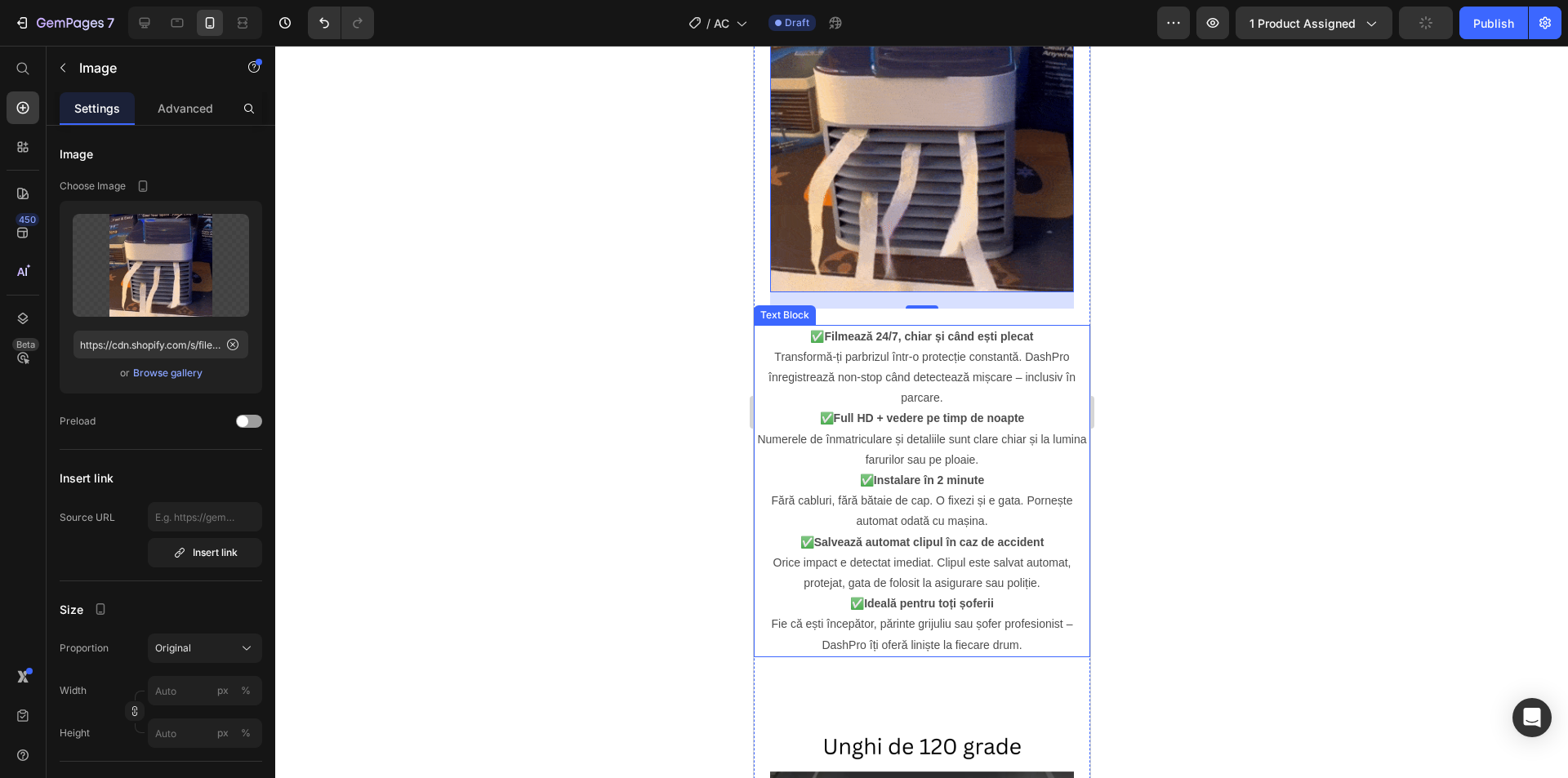 click on "Full HD + vedere pe timp de noapte" at bounding box center (929, 418) 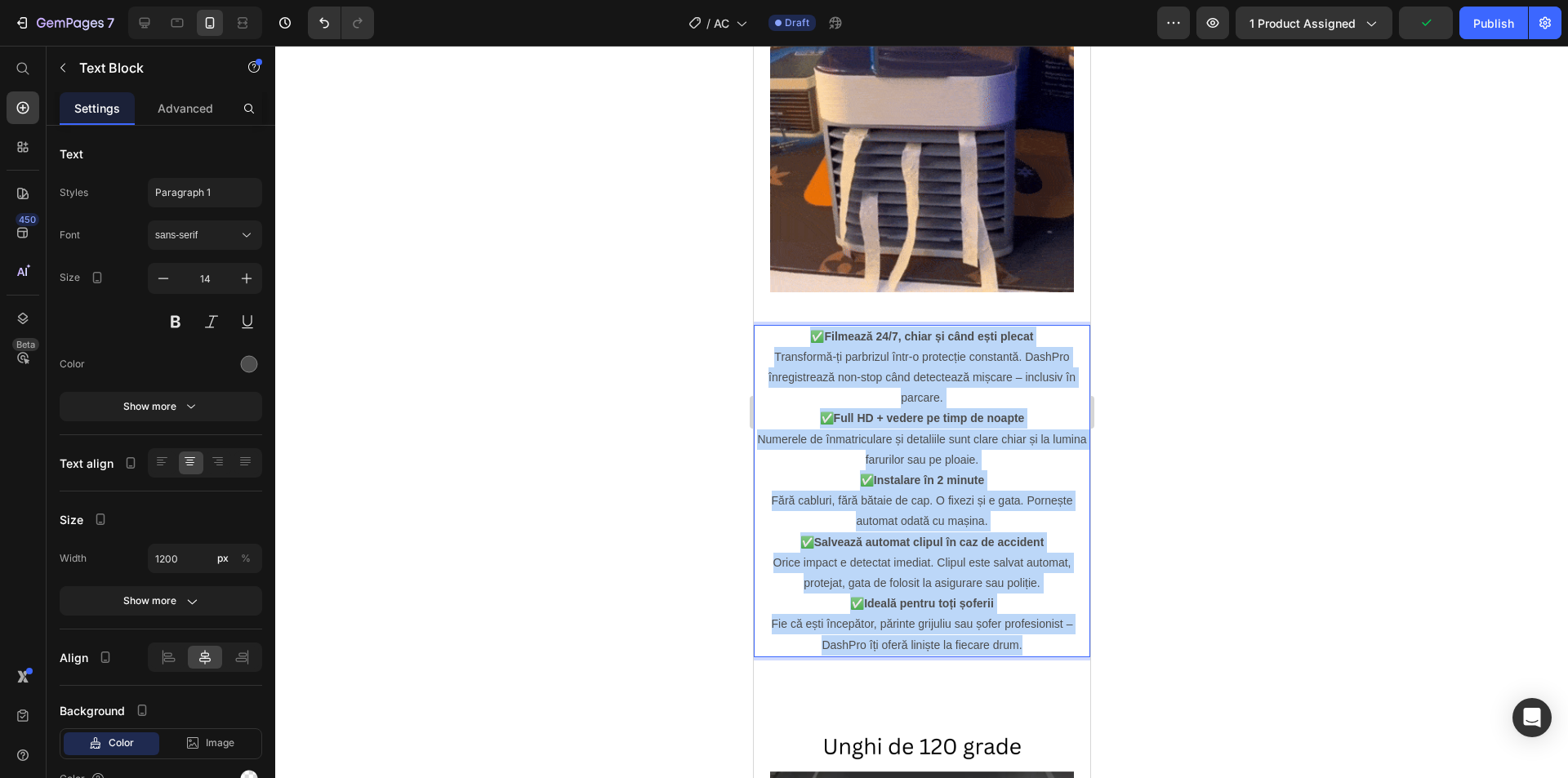 drag, startPoint x: 1026, startPoint y: 627, endPoint x: 778, endPoint y: 312, distance: 400.91021 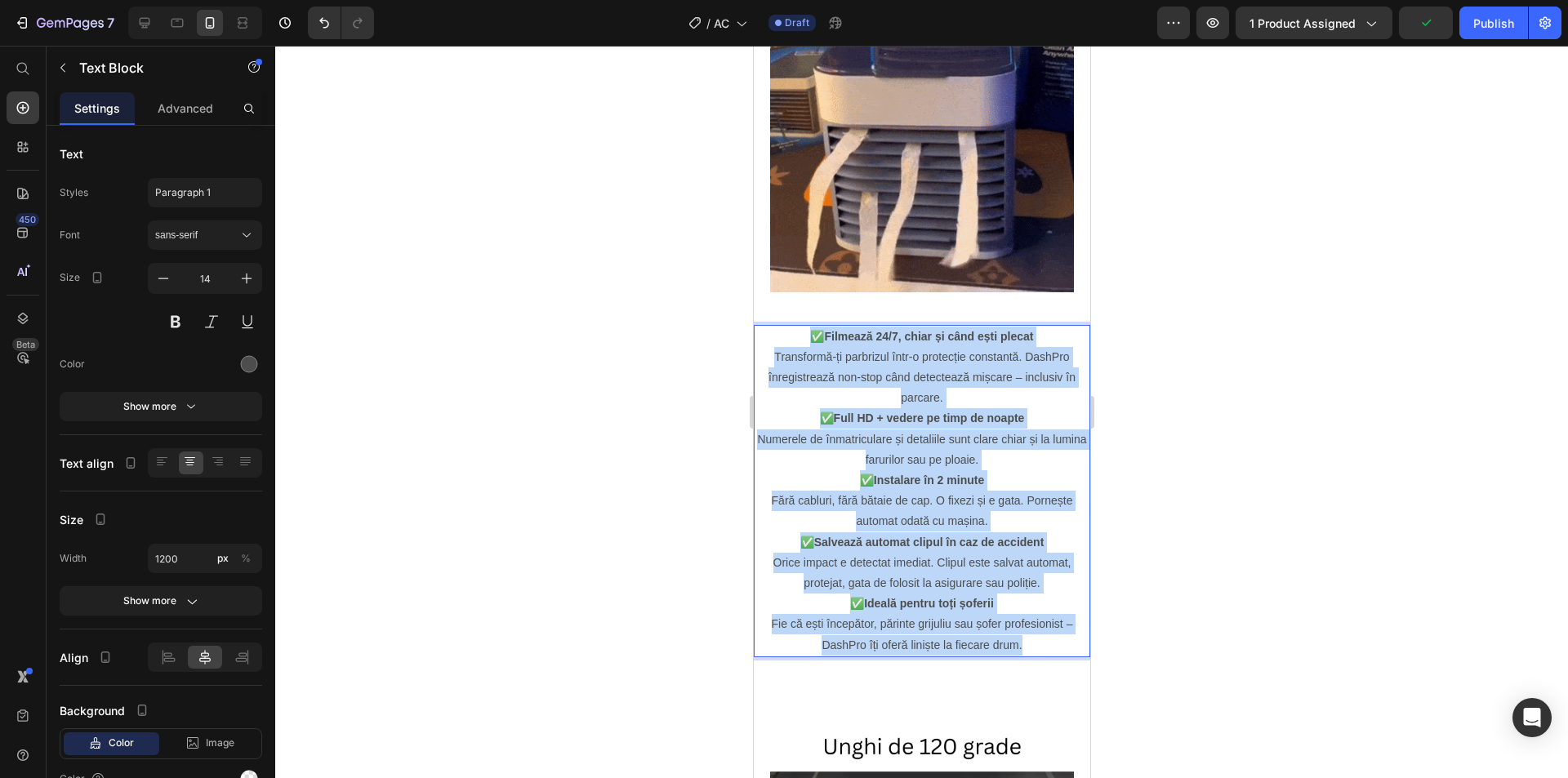 click on "✅  Filmează 24/7, chiar și când ești plecat Transformă-ți parbrizul într-o protecție constantă. DashPro înregistrează non-stop când detectează mișcare – inclusiv în parcare. ✅  Full HD + vedere pe timp de noapte Numerele de înmatriculare și detaliile sunt clare chiar și la lumina farurilor sau pe ploaie. ✅  Instalare în 2 minute Fără cabluri, fără bătaie de cap. O fixezi și e gata. Pornește automat odată cu mașina. ✅  Salvează automat clipul în caz de accident Orice impact e detectat imediat. Clipul este salvat automat, protejat, gata de folosit la asigurare sau poliție. ✅  Ideală pentru toți șoferii Fie că ești începător, părinte grijuliu sau șofer profesionist – DashPro îți oferă liniște la fiecare drum." at bounding box center [921, 491] 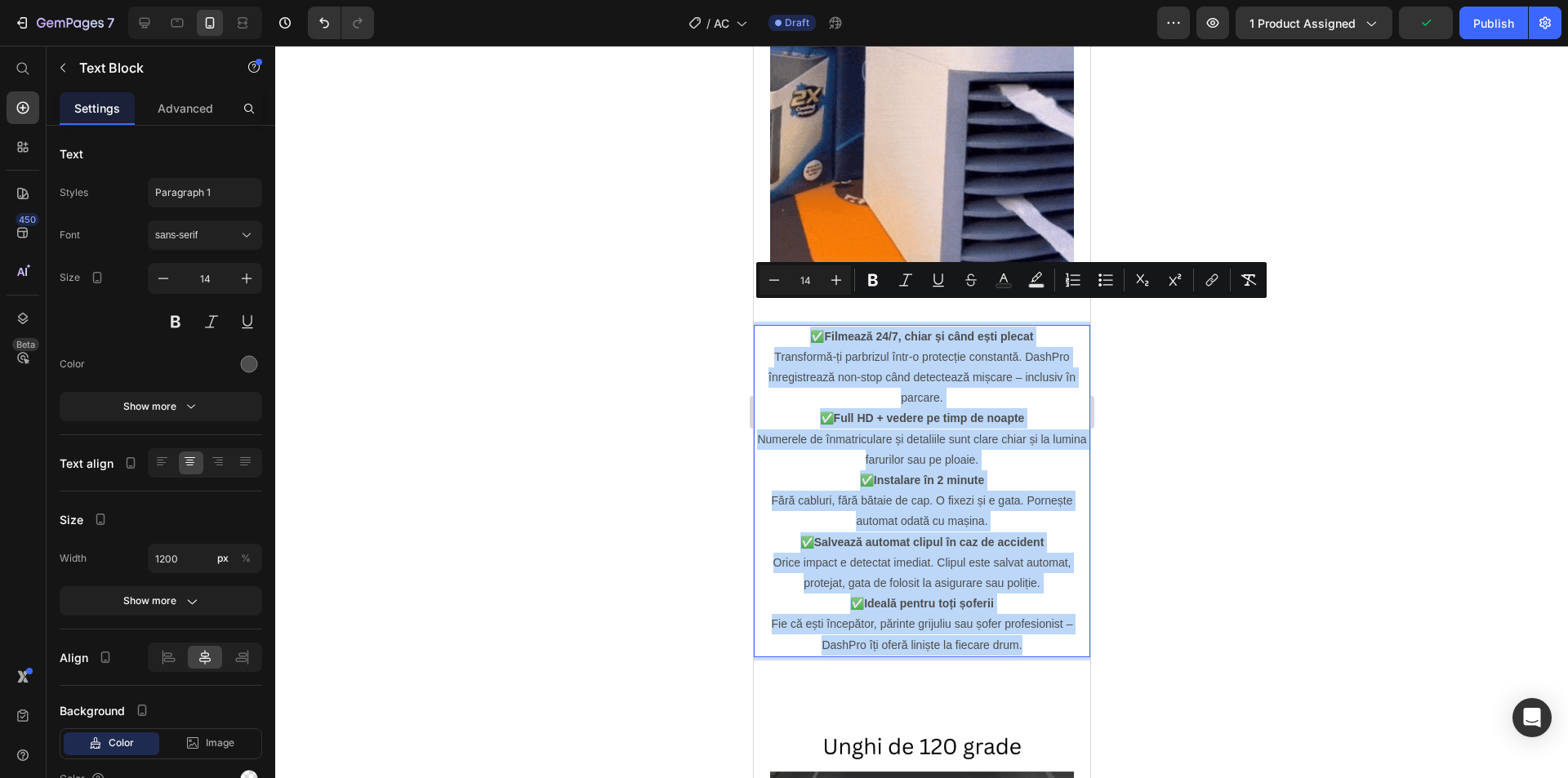 copy on "✅  Filmează 24/7, chiar și când ești plecat Transformă-ți parbrizul într-o protecție constantă. DashPro înregistrează non-stop când detectează mișcare – inclusiv în parcare. ✅  Full HD + vedere pe timp de noapte Numerele de înmatriculare și detaliile sunt clare chiar și la lumina farurilor sau pe ploaie. ✅  Instalare în 2 minute Fără cabluri, fără bătaie de cap. O fixezi și e gata. Pornește automat odată cu mașina. ✅  Salvează automat clipul în caz de accident Orice impact e detectat imediat. Clipul este salvat automat, protejat, gata de folosit la asigurare sau poliție. ✅  Ideală pentru toți șoferii Fie că ești începător, părinte grijuliu sau șofer profesionist – DashPro îți oferă liniște la fiecare drum." 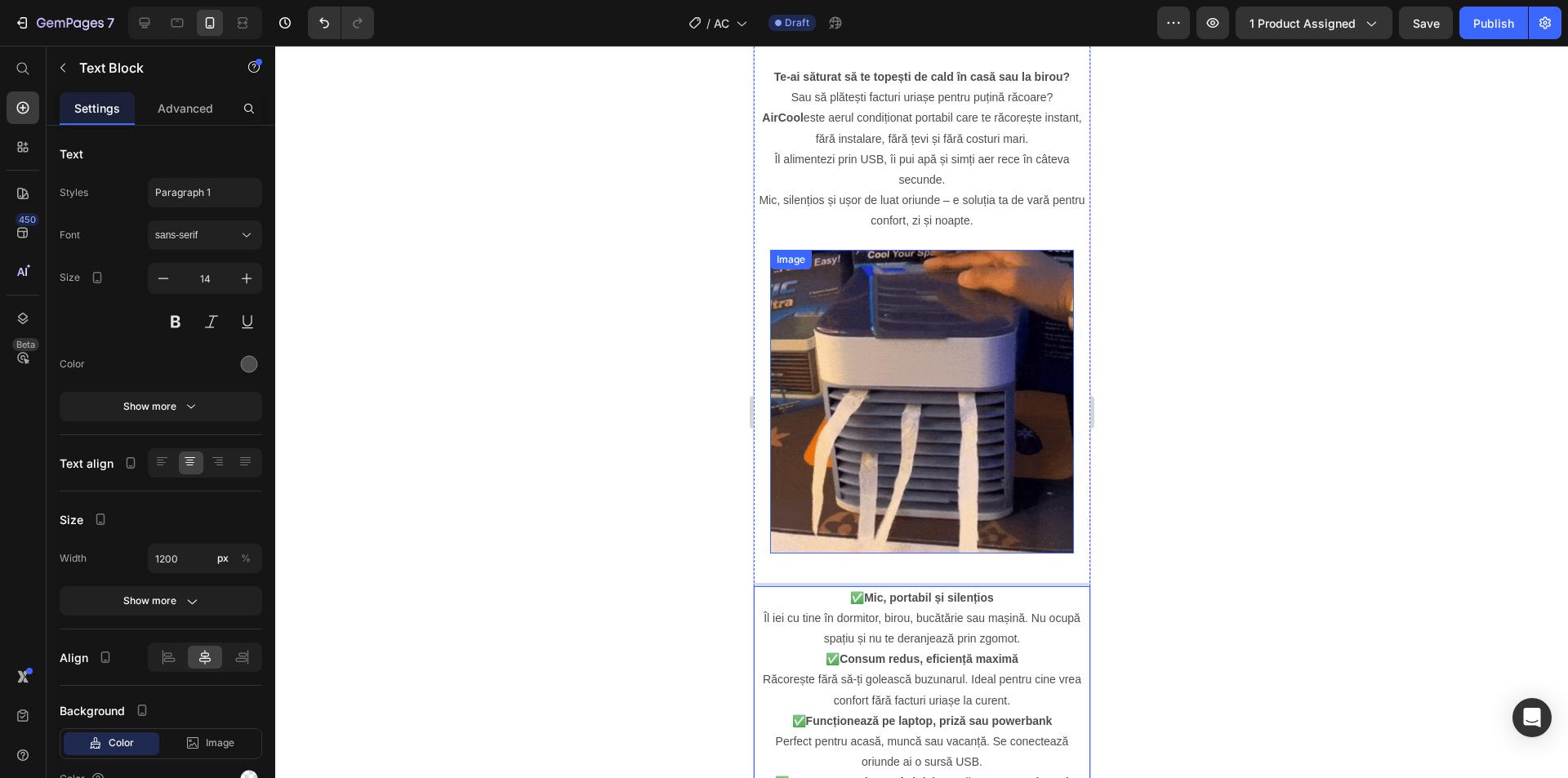 scroll, scrollTop: 571, scrollLeft: 0, axis: vertical 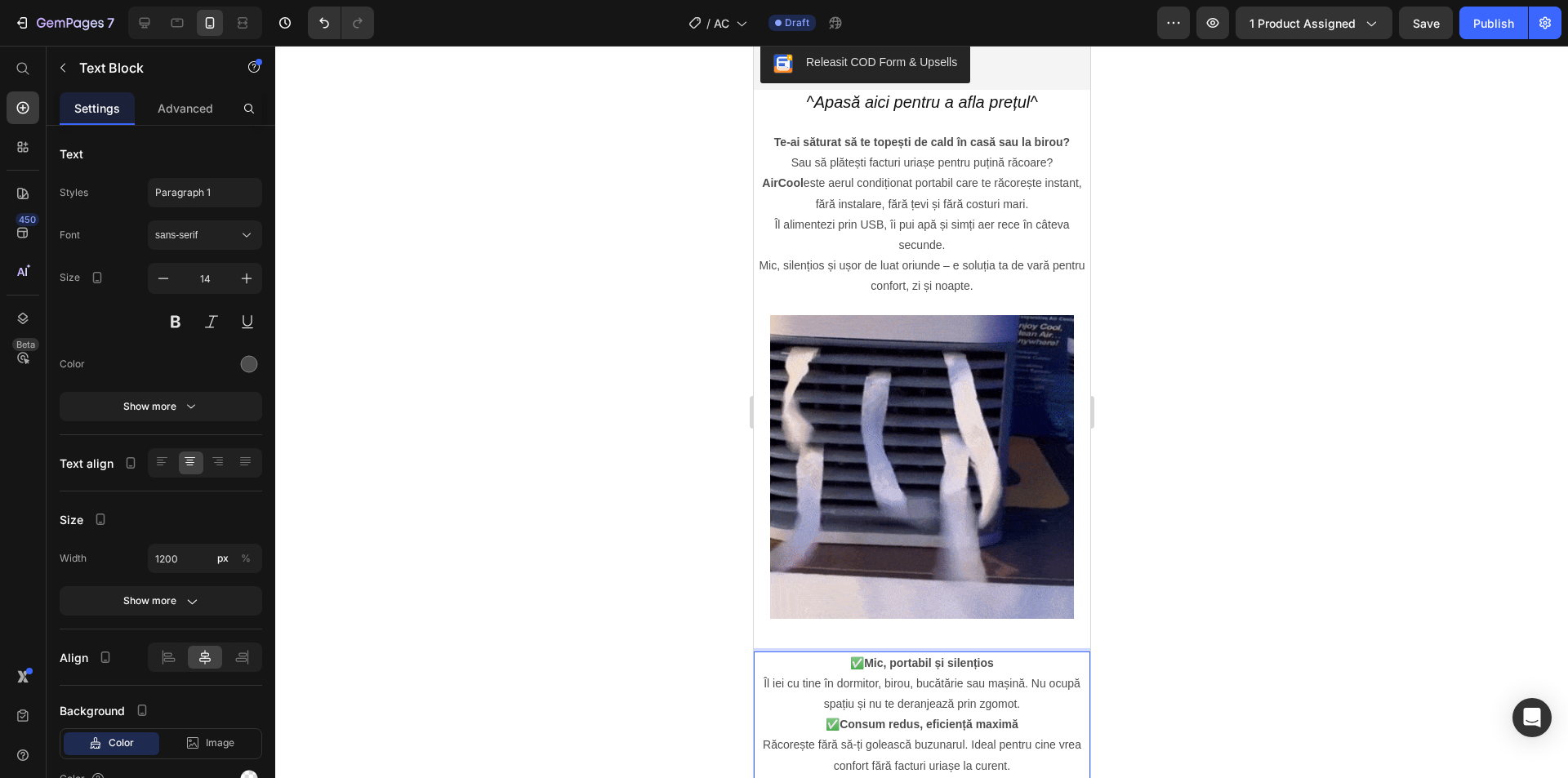 click on "✅  Mic, portabil și silențios Îl iei cu tine în dormitor, birou, bucătărie sau mașină. Nu ocupă spațiu și nu te deranjează prin zgomot." at bounding box center (921, 684) 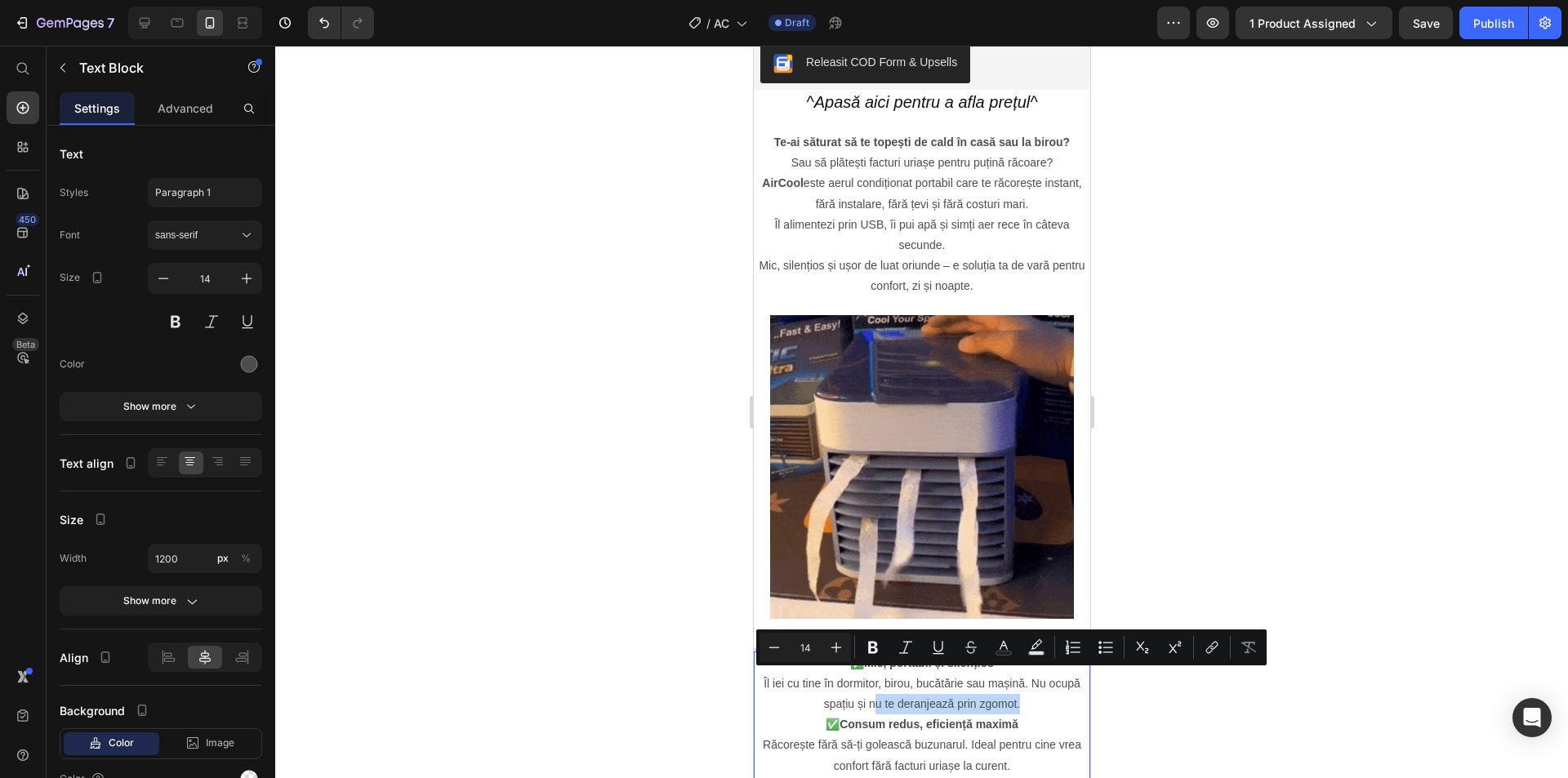 drag, startPoint x: 1018, startPoint y: 679, endPoint x: 868, endPoint y: 685, distance: 150.11995 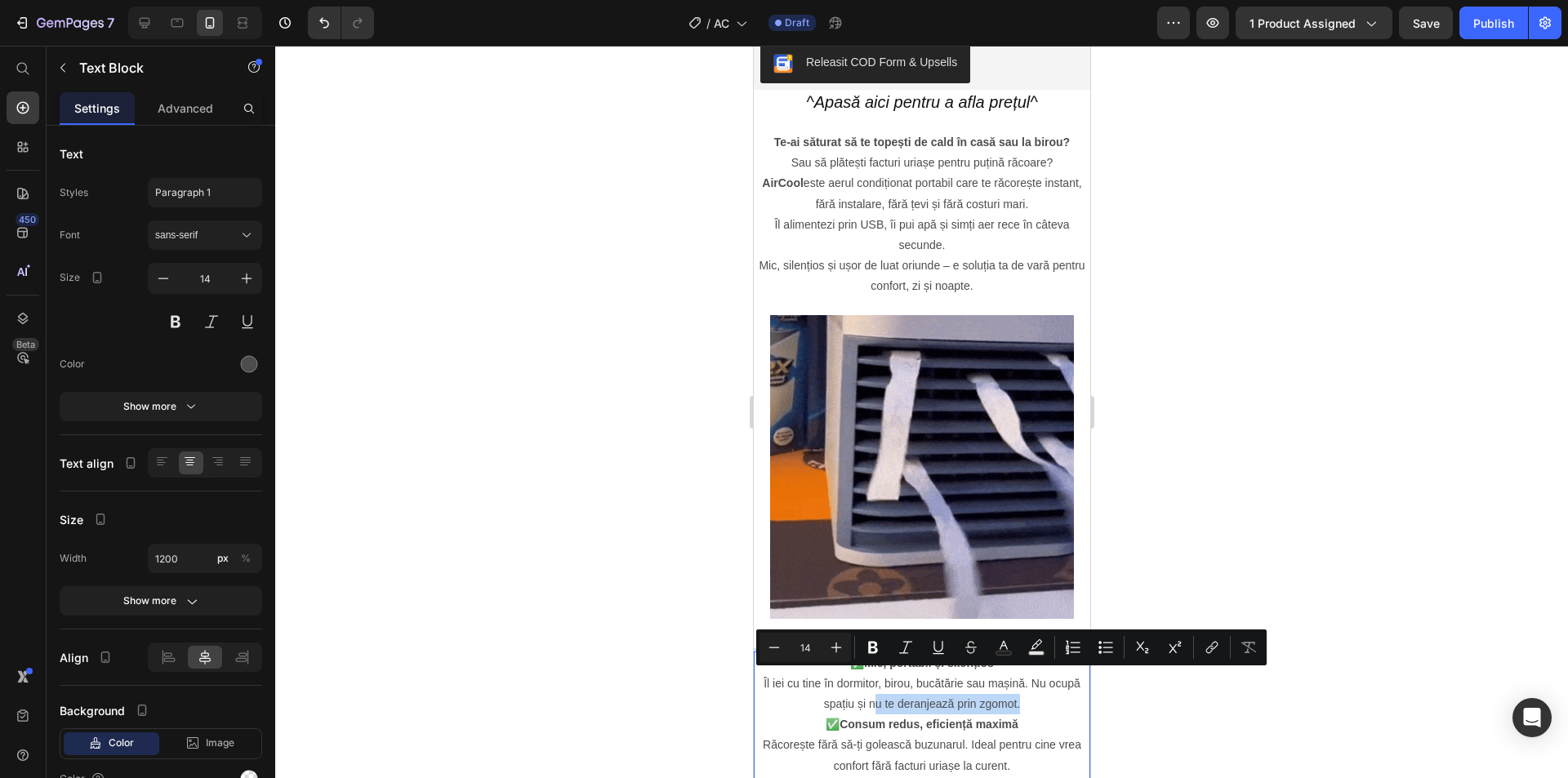 click on "✅  Mic, portabil și silențios Îl iei cu tine în dormitor, birou, bucătărie sau mașină. Nu ocupă spațiu și nu te deranjează prin zgomot." at bounding box center (921, 684) 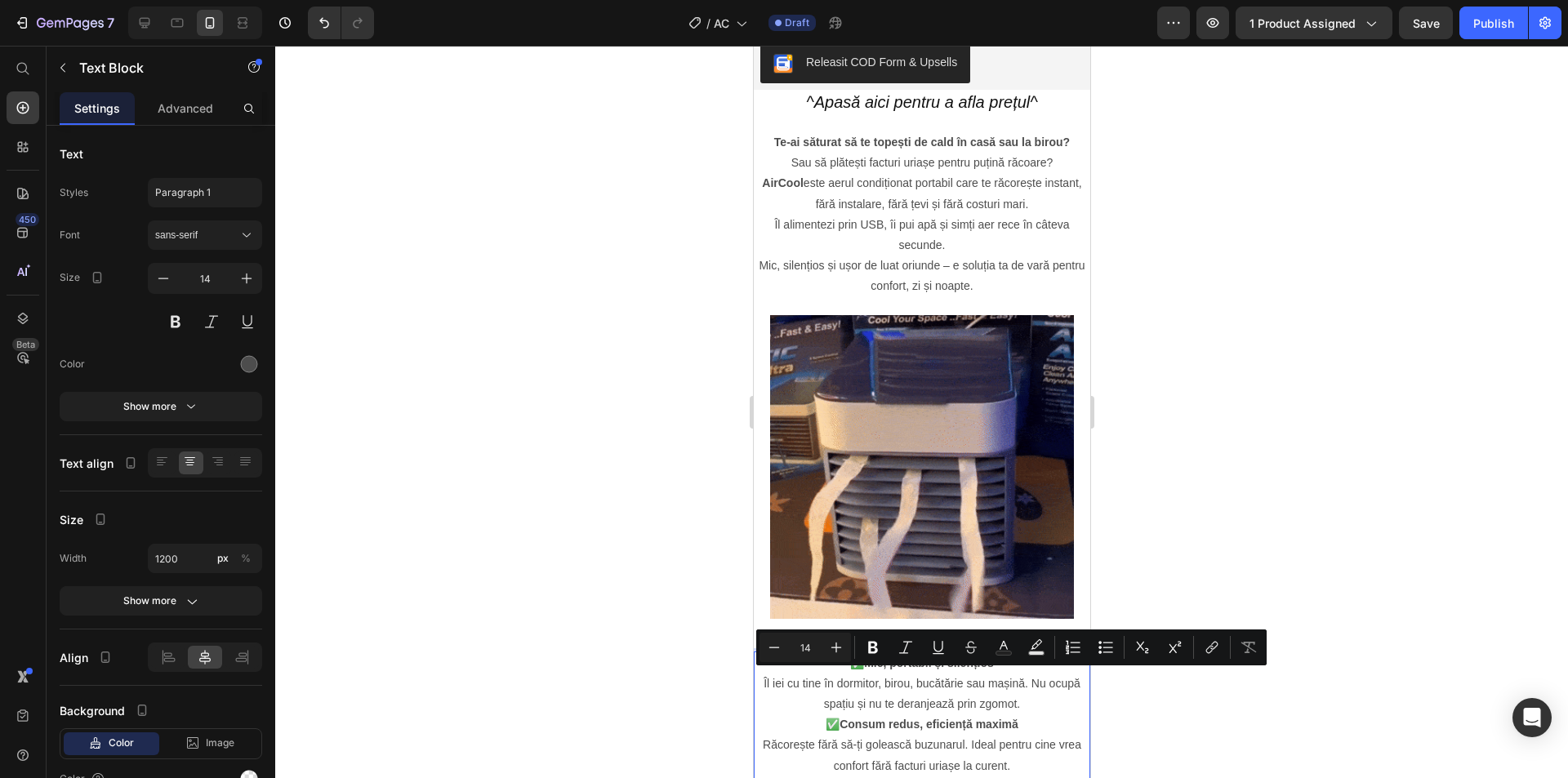 click on "✅  Consum redus, eficiență maximă Răcorește fără să-ți golească buzunarul. Ideal pentru cine vrea confort fără facturi uriașe la curent." at bounding box center (921, 745) 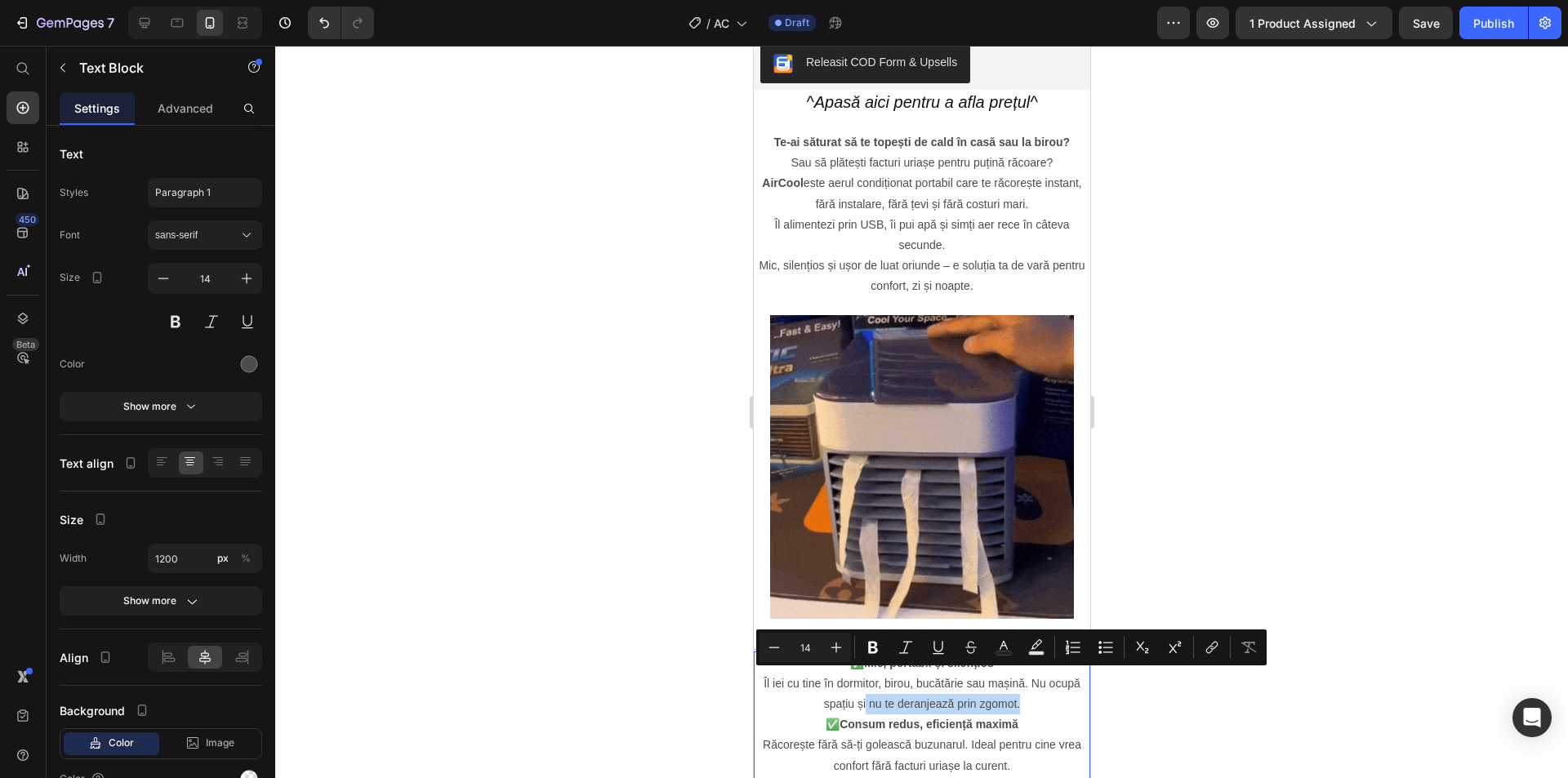 drag, startPoint x: 1016, startPoint y: 682, endPoint x: 859, endPoint y: 686, distance: 157.05095 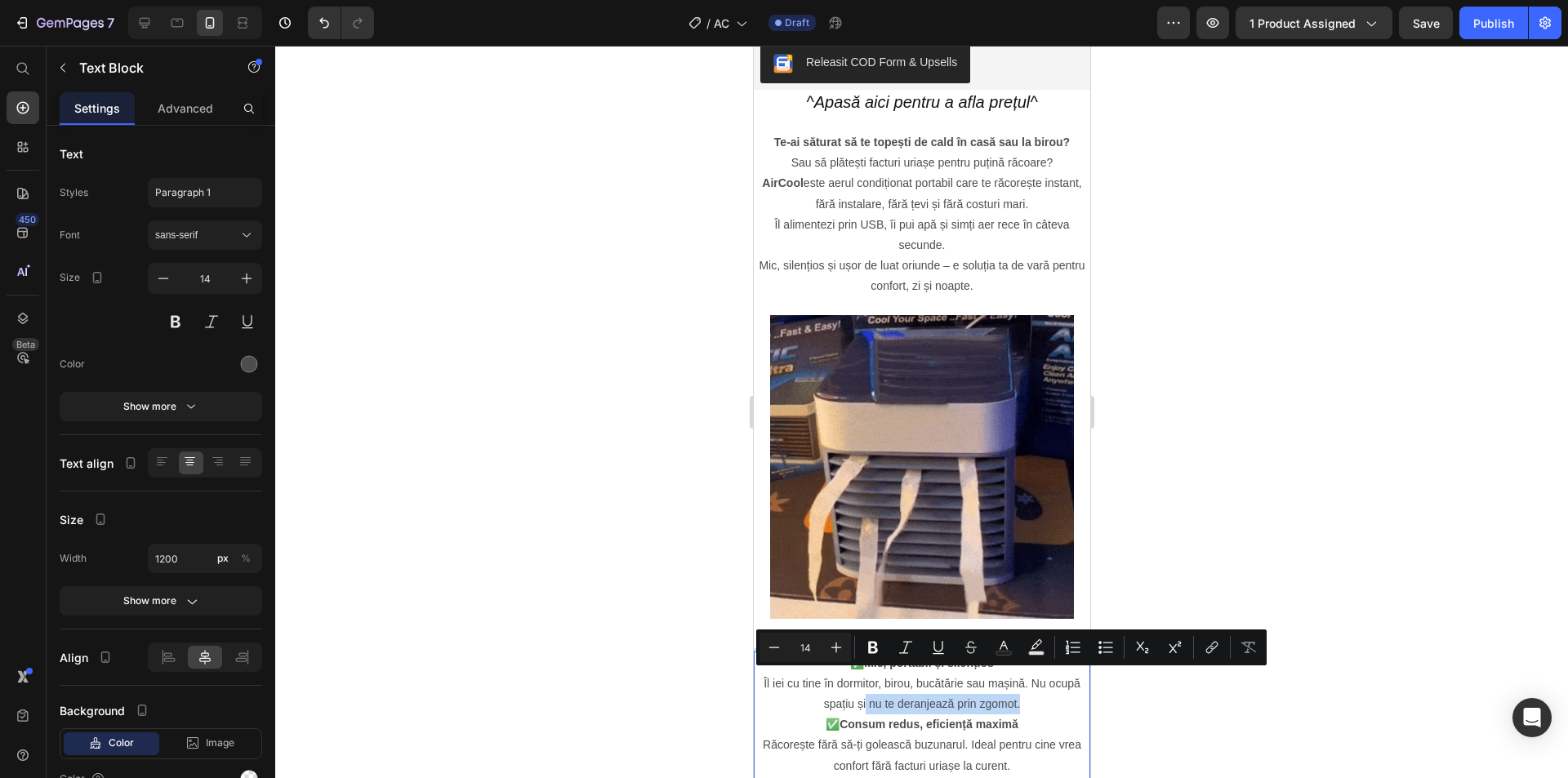 click on "✅  Mic, portabil și silențios Îl iei cu tine în dormitor, birou, bucătărie sau mașină. Nu ocupă spațiu și nu te deranjează prin zgomot." at bounding box center [921, 684] 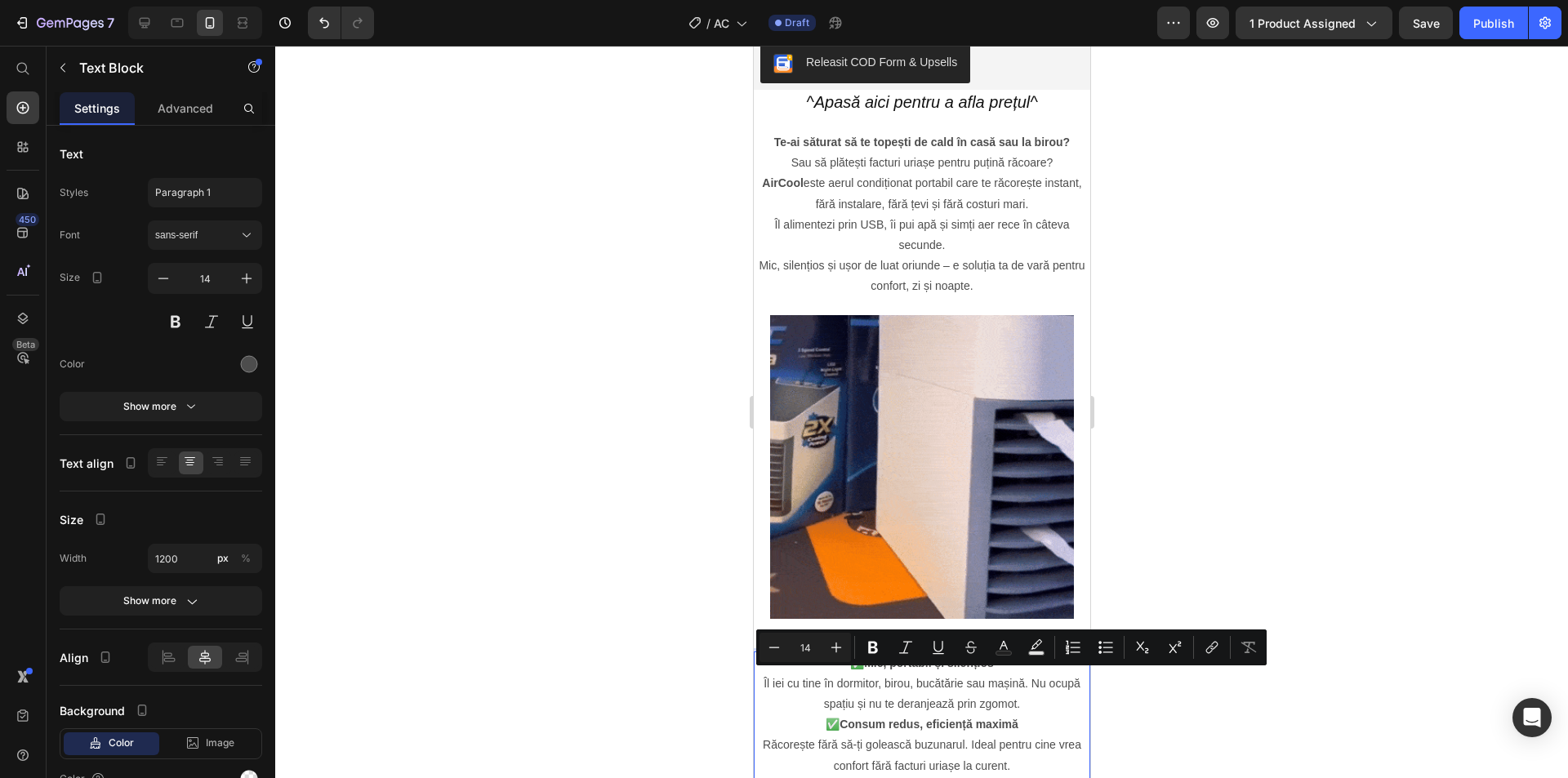 click on "✅  Consum redus, eficiență maximă Răcorește fără să-ți golească buzunarul. Ideal pentru cine vrea confort fără facturi uriașe la curent." at bounding box center (921, 745) 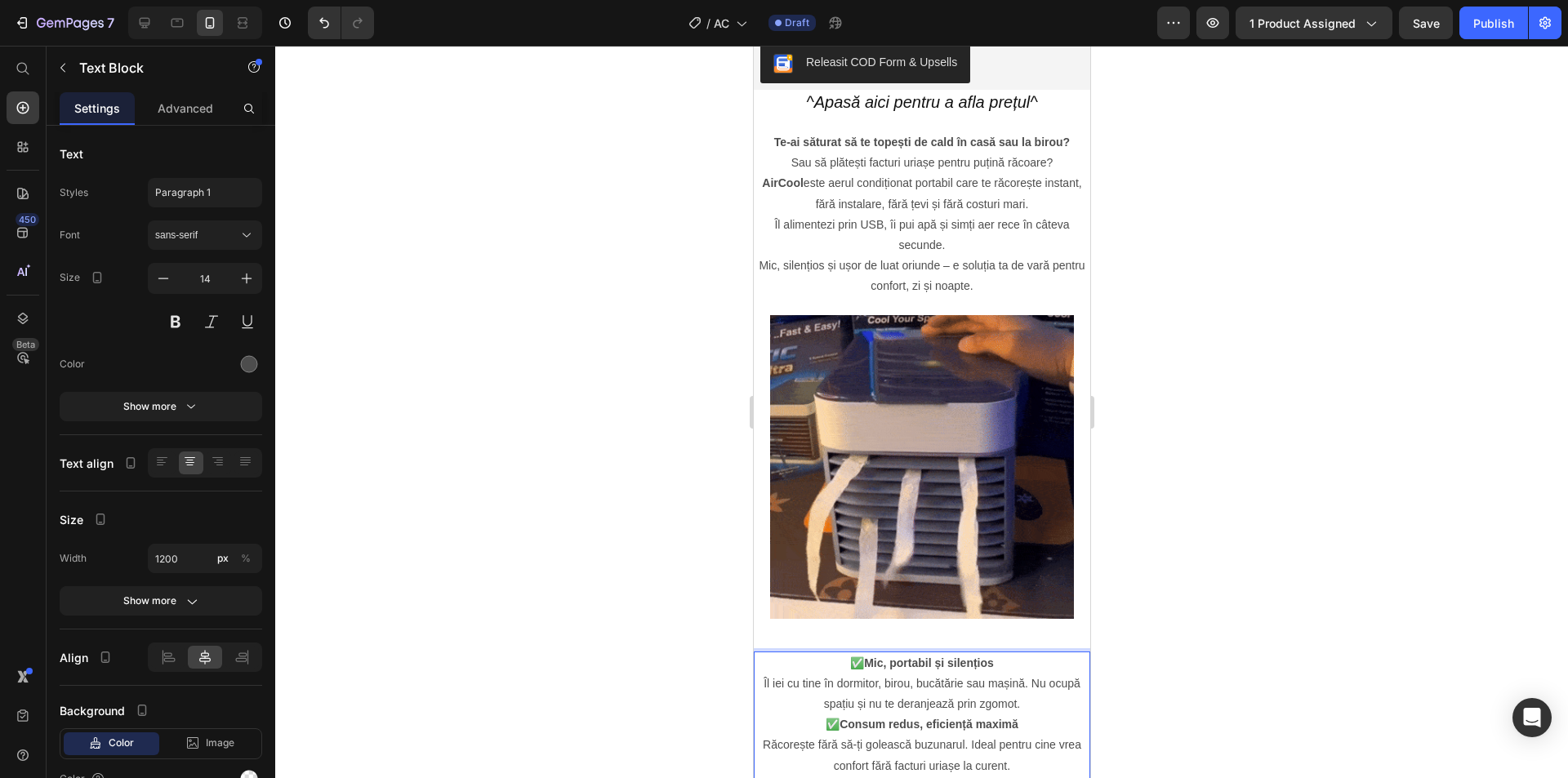 click on "✅  Mic, portabil și silențios Îl iei cu tine în dormitor, birou, bucătărie sau mașină. Nu ocupă spațiu și nu te deranjează prin zgomot." at bounding box center (921, 684) 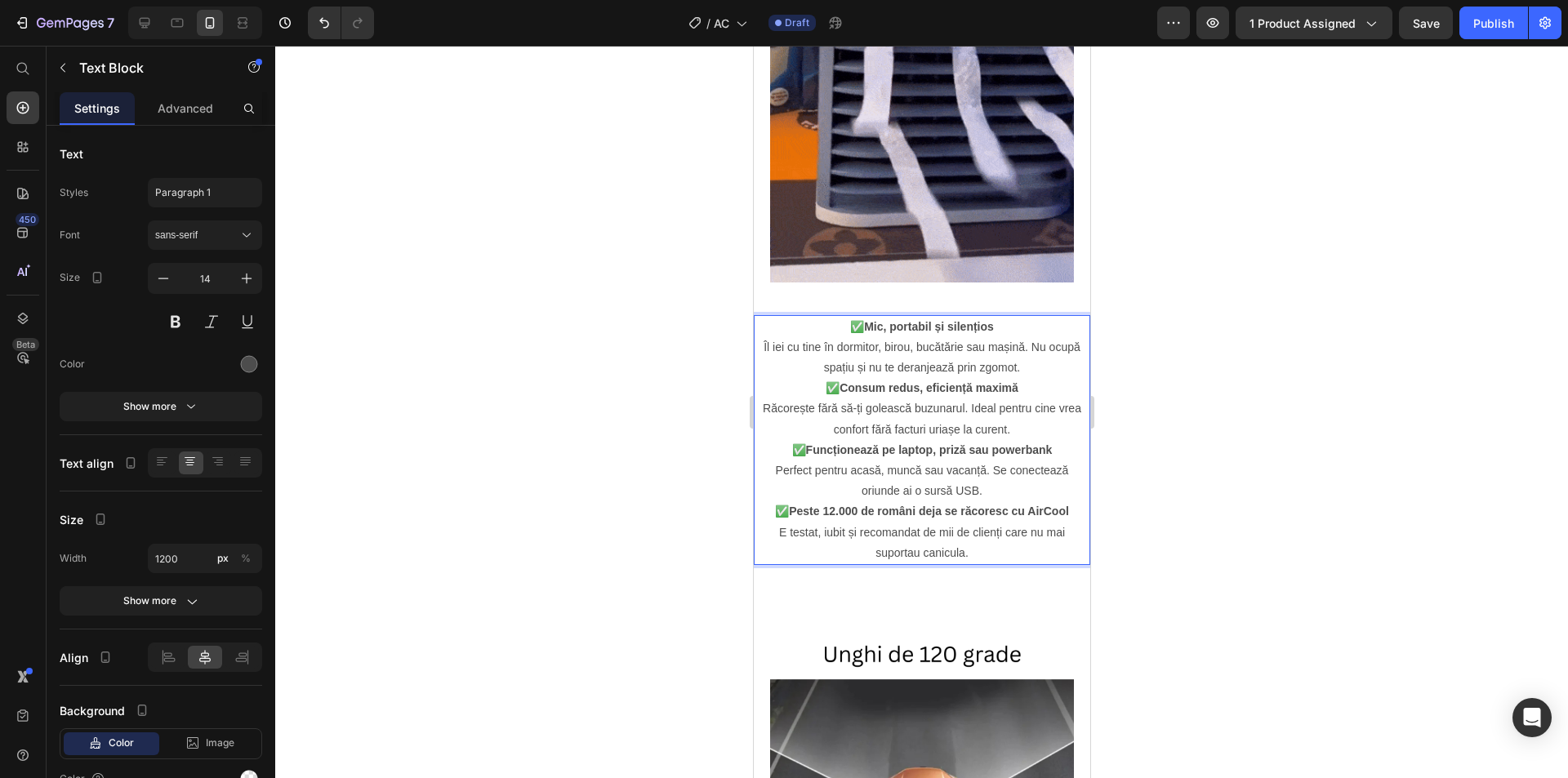 scroll, scrollTop: 980, scrollLeft: 0, axis: vertical 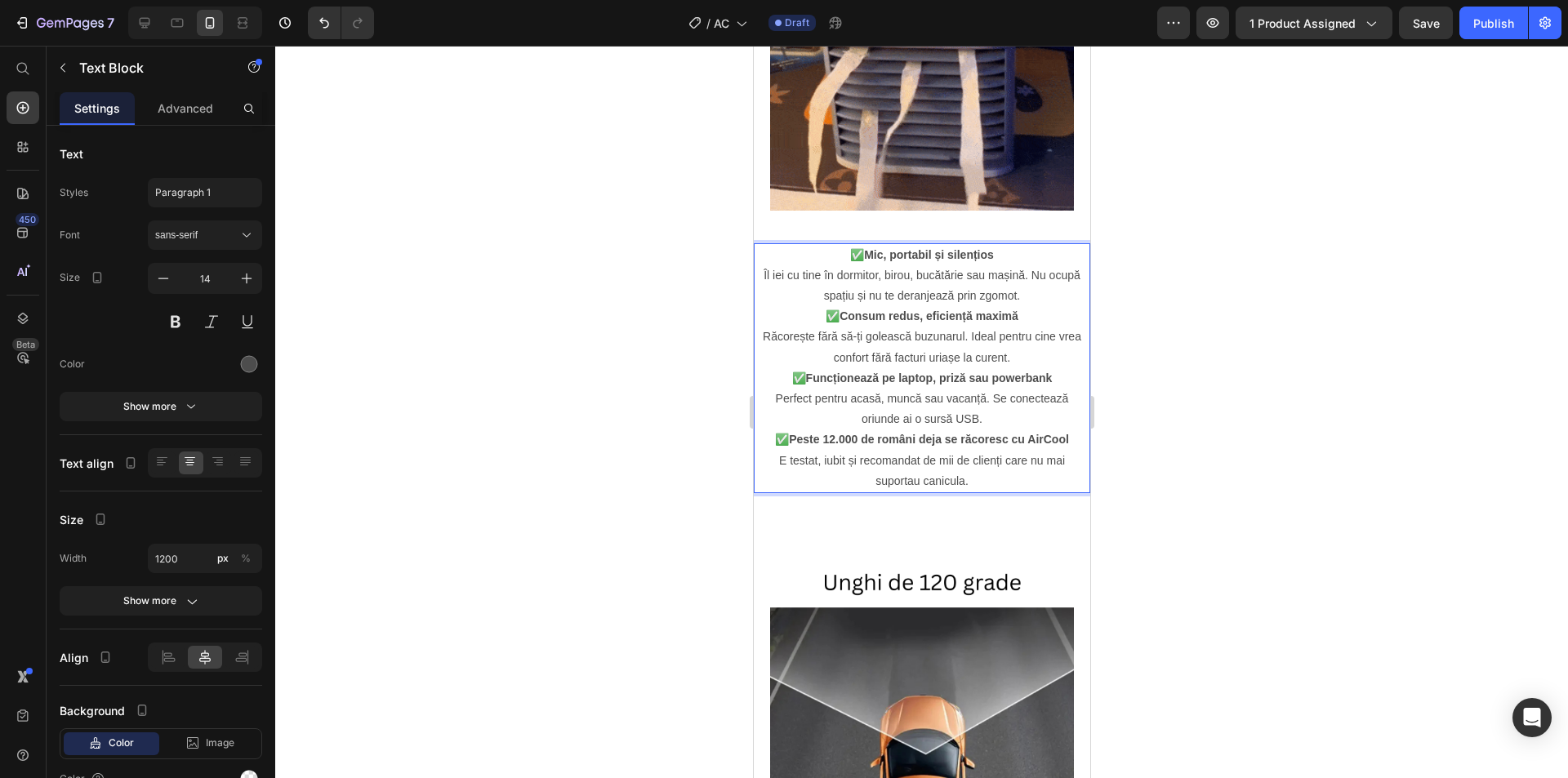 click on "✅  Peste 12.000 de români deja se răcoresc cu AirCool E testat, iubit și recomandat de mii de clienți care nu mai suportau canicula." at bounding box center [921, 460] 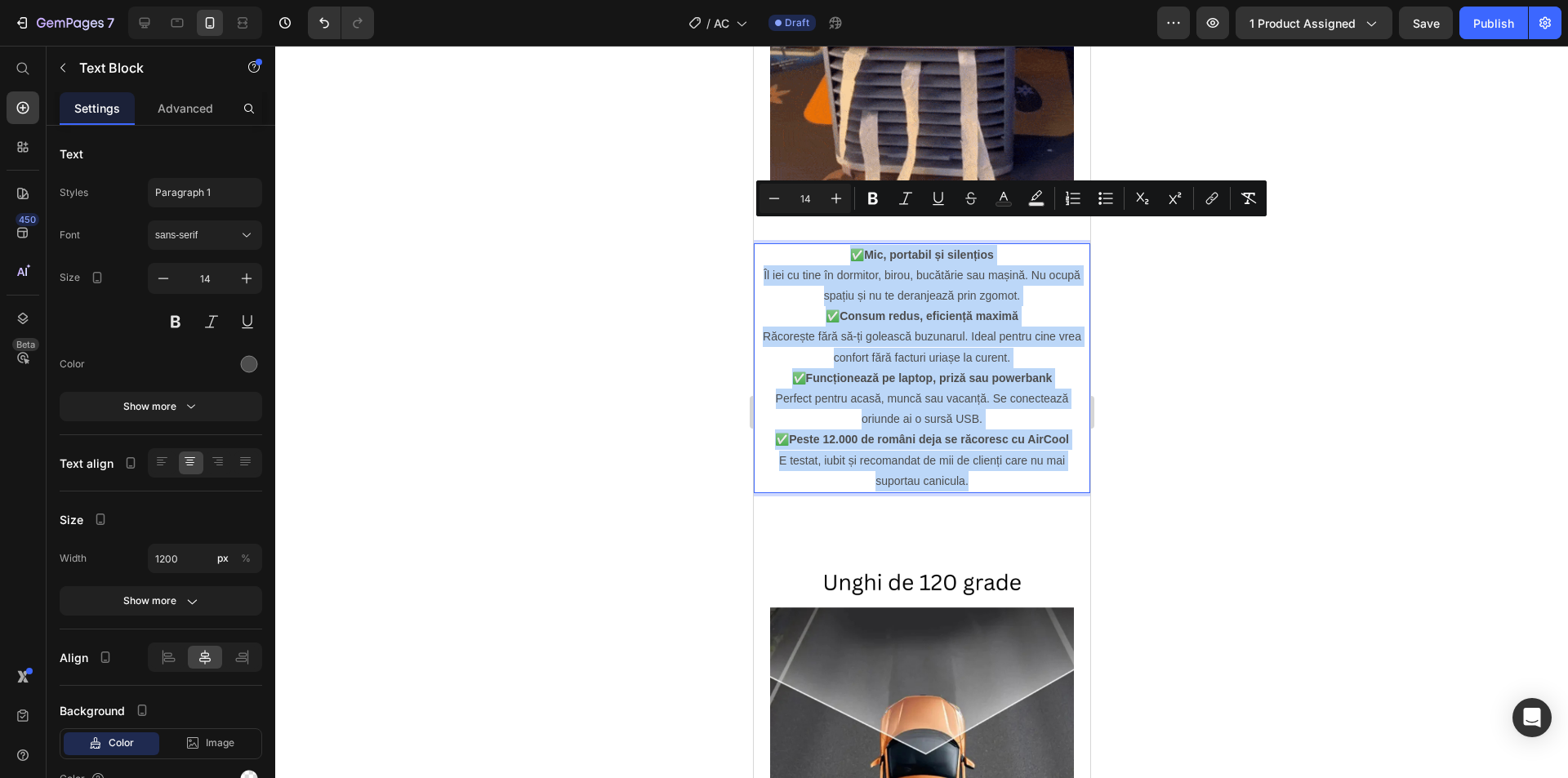 drag, startPoint x: 981, startPoint y: 455, endPoint x: 1485, endPoint y: 244, distance: 546.3854 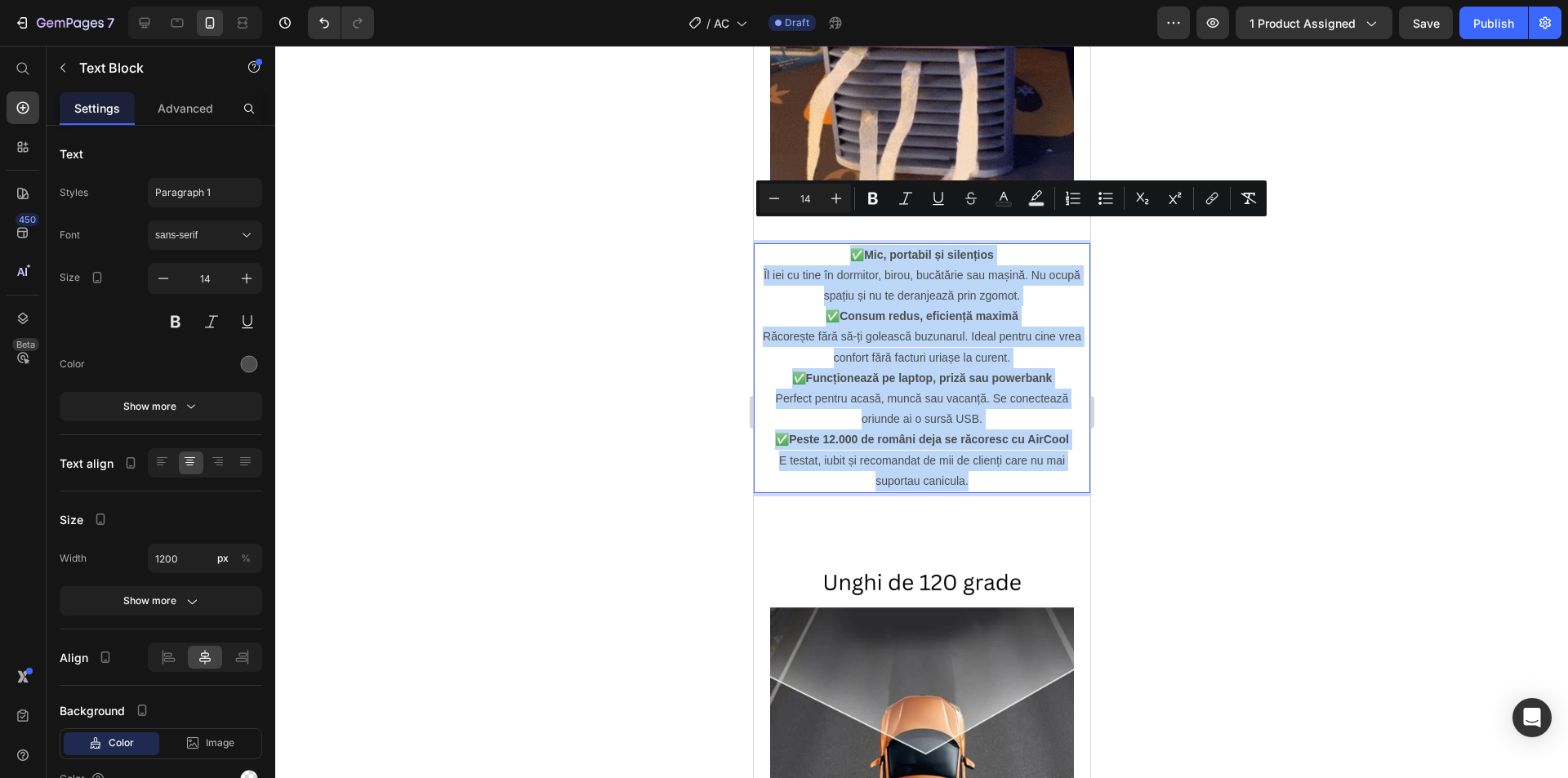 click on "Pixel 7  ( 412 px) iPhone 13 Mini iPhone 13 Pro iPhone 11 Pro Max iPhone 15 Pro Max Pixel 7 Galaxy S8+ Galaxy S20 Ultra iPad Mini iPad Air iPad Pro Header Aerul Condiționat  Portabil AirCool Heading Image Product 40% REDUCERE Heading Row
Drop element here Releasit COD Form & Upsells Releasit COD Form & Upsells ^Apasă aici pentru a afla prețul^ Heading Product Te-ai săturat să te topești de cald în casă sau la birou? Sau să plătești facturi uriașe pentru puțină răcoare? AirCool  este aerul condiționat portabil care te răcorește instant, fără instalare, fără țevi și fără costuri mari. Îl alimentezi prin USB, îi pui apă și simți aer rece în câteva secunde. Mic, silențios și ușor de luat oriunde – e soluția ta de vară pentru confort, zi și noapte. Text Block Image ✅  Mic, portabil și silențios Îl iei cu tine în dormitor, birou, bucătărie sau mașină. Nu ocupă spațiu și nu te deranjează prin zgomot. ✅  Consum redus, eficiență maximă ✅" at bounding box center [921, 316] 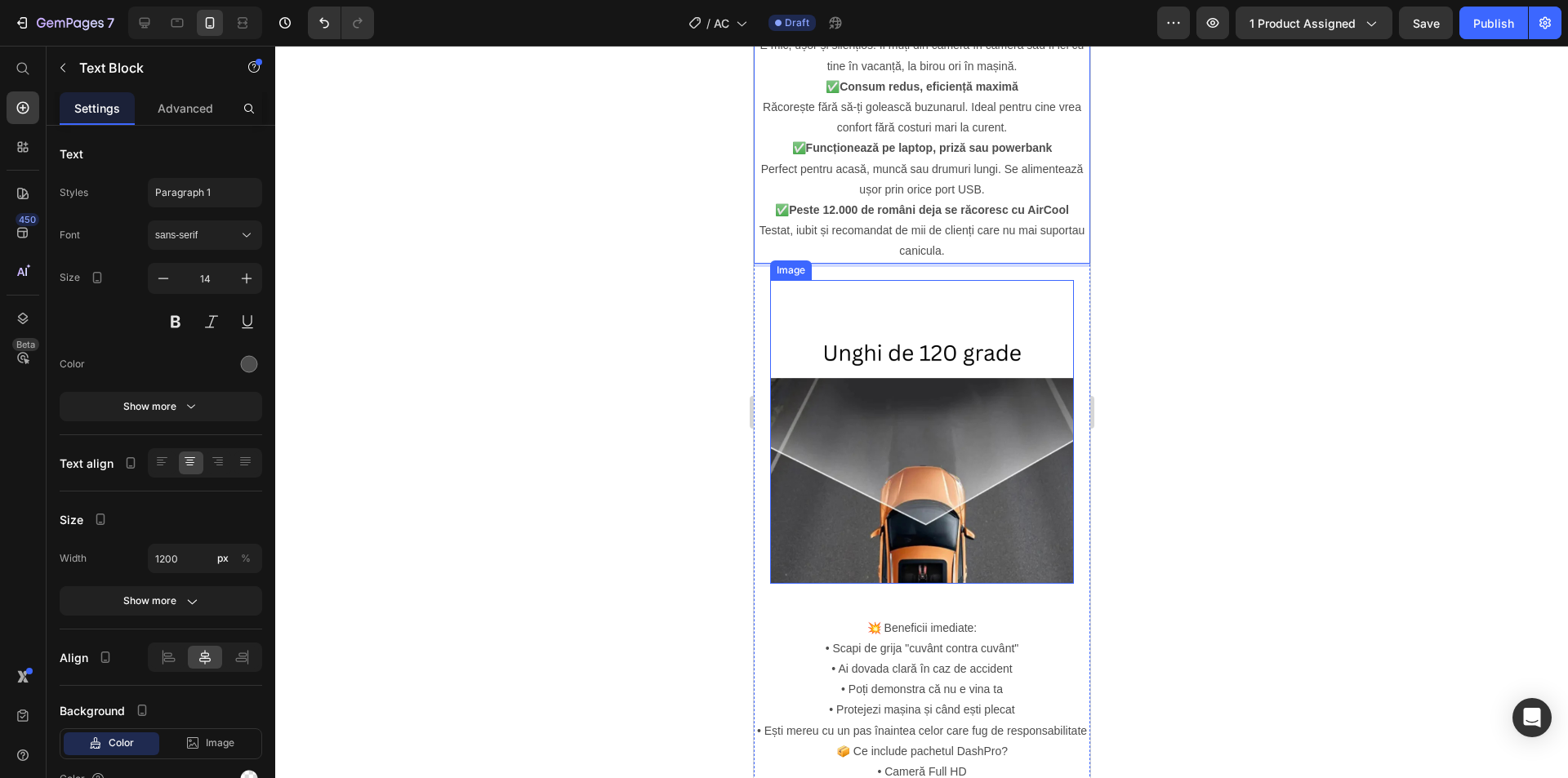 scroll, scrollTop: 1306, scrollLeft: 0, axis: vertical 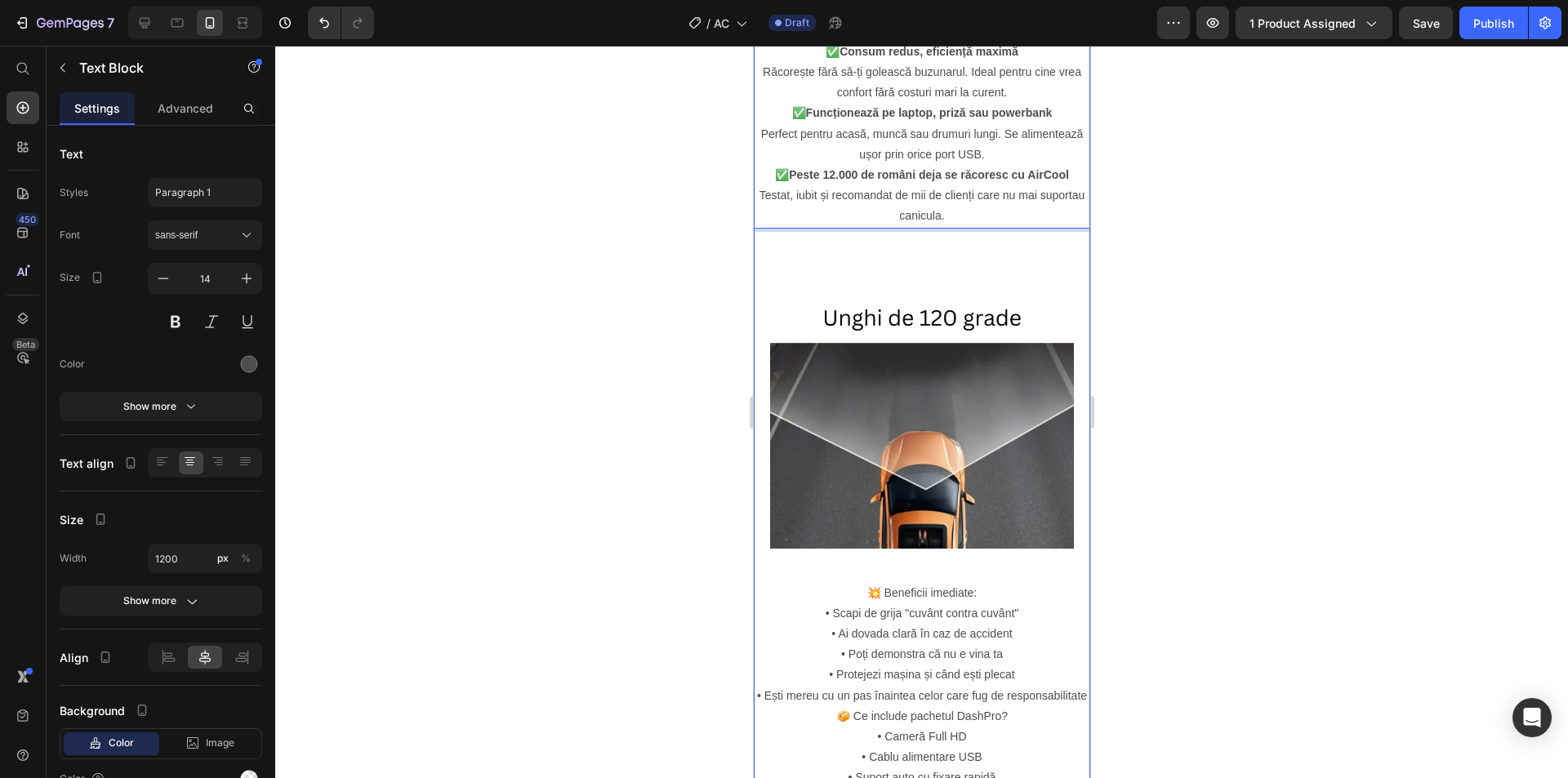 click at bounding box center (921, 397) 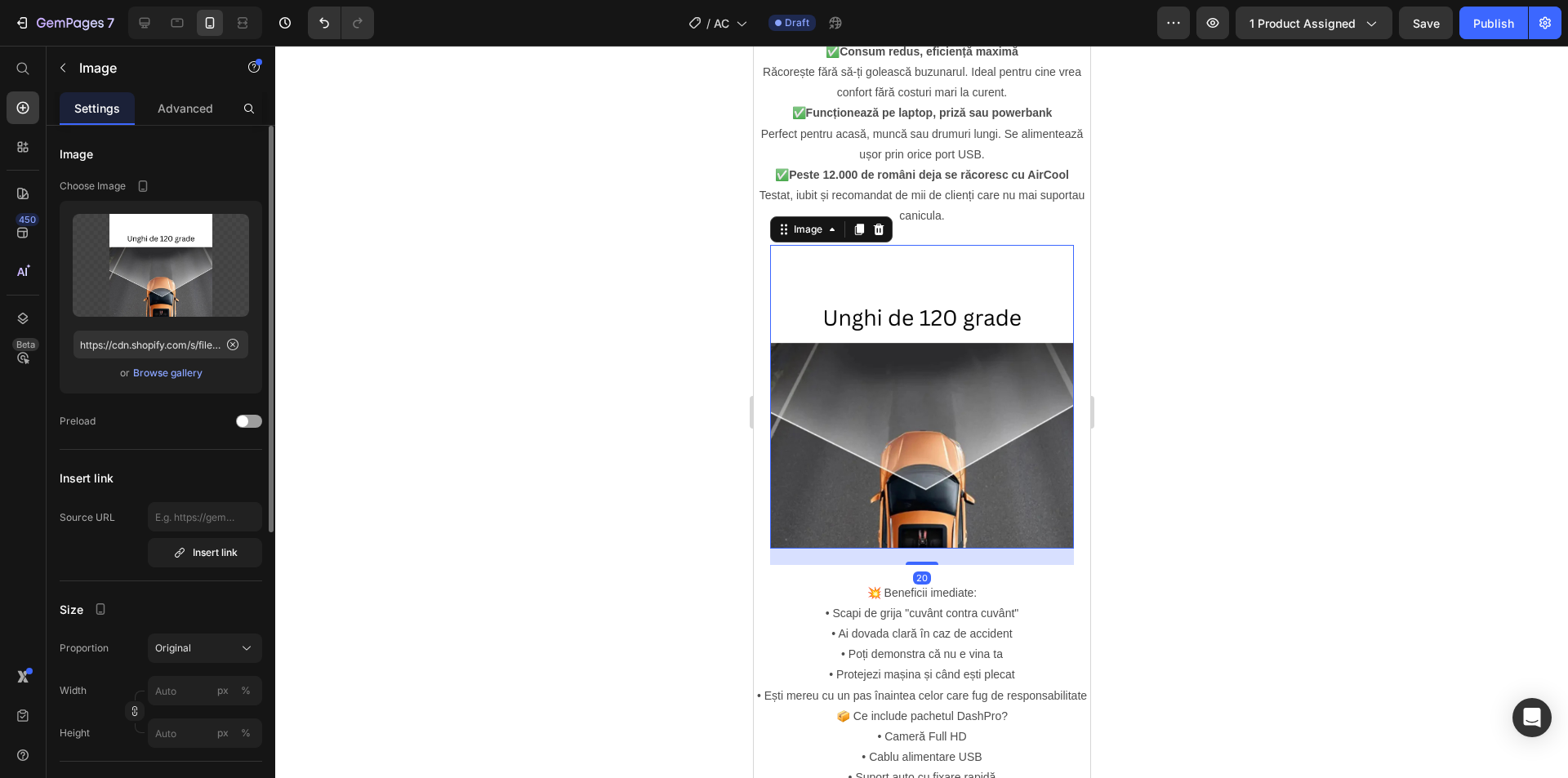 click on "Browse gallery" at bounding box center (167, 373) 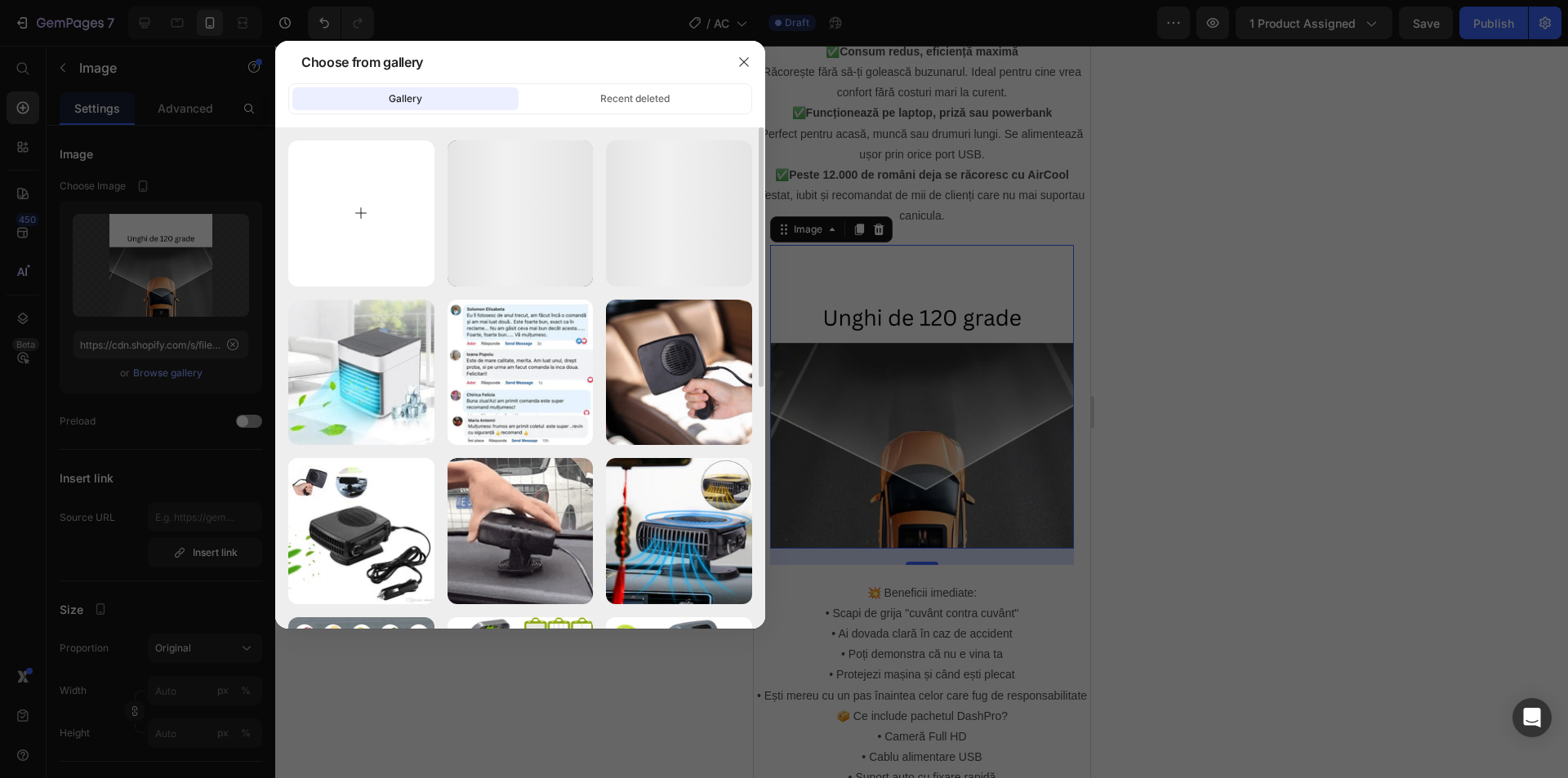 click at bounding box center (361, 213) 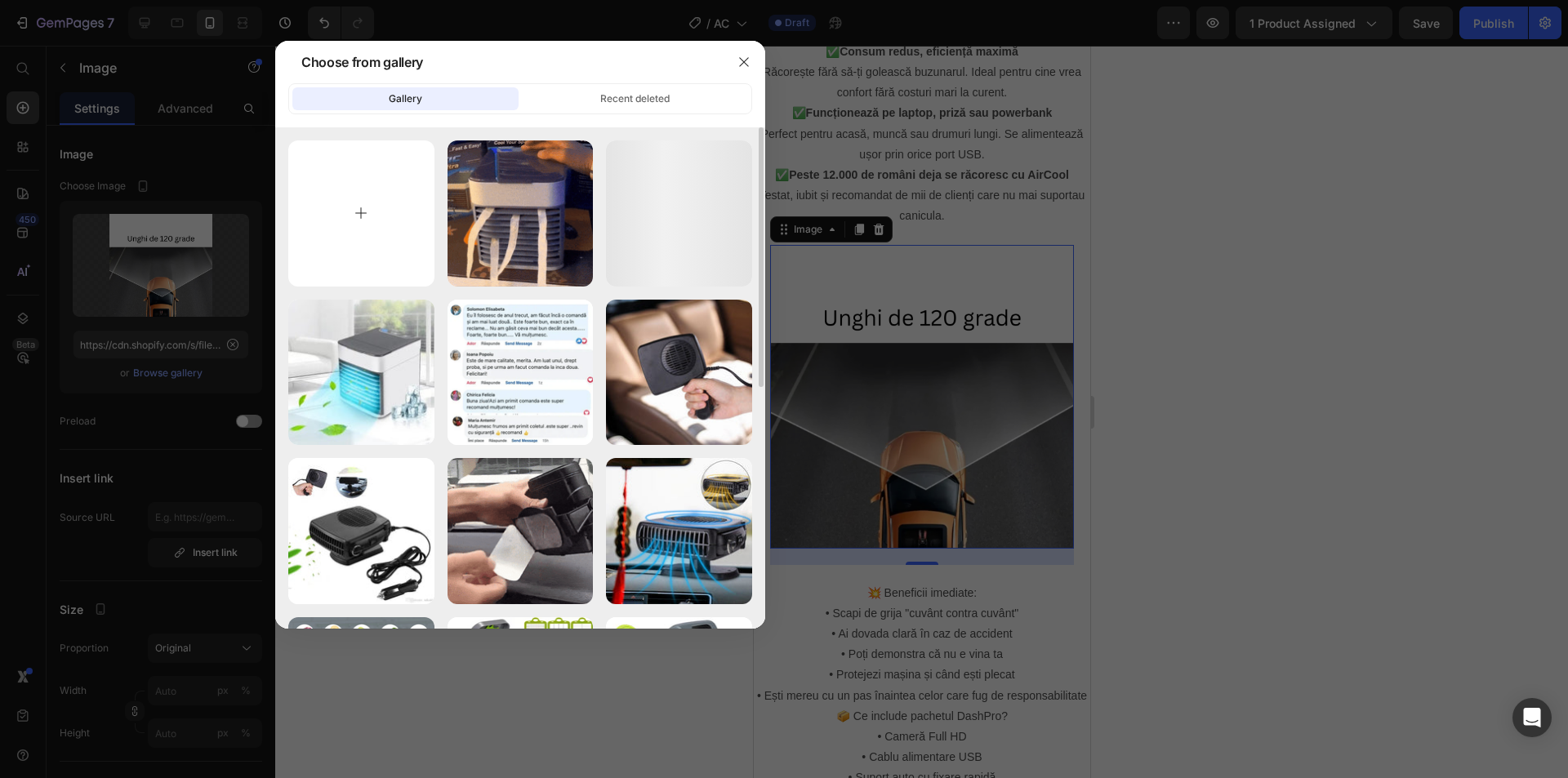 type on "C:\fakepath\Racitor-de-aer-portabil-3-in-14.webp" 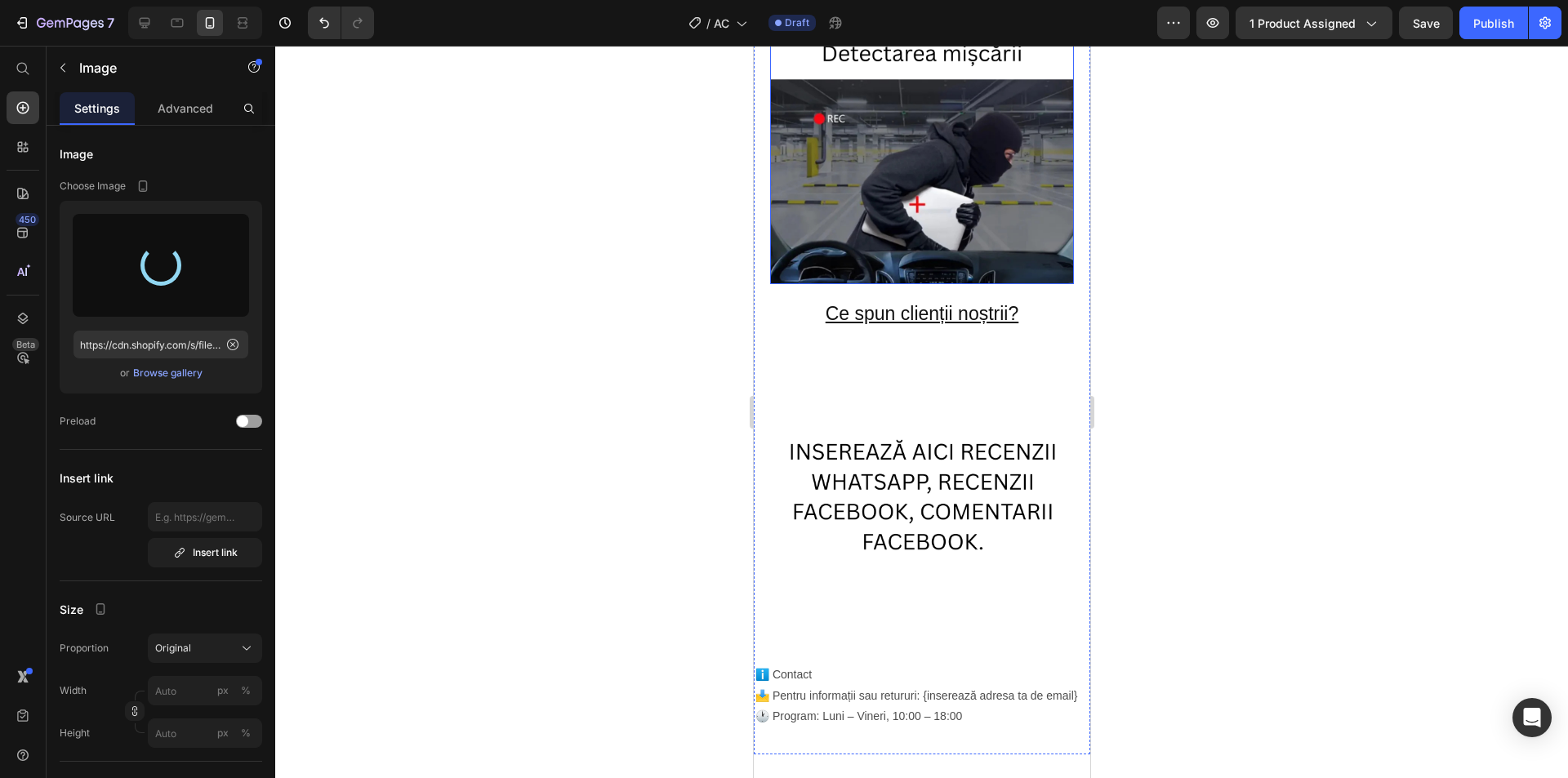 type on "https://cdn.shopify.com/s/files/1/0903/7978/0432/files/gempages_572506543971369856-3bd3d028-ea17-4b3e-a723-191eab5dcbee.webp" 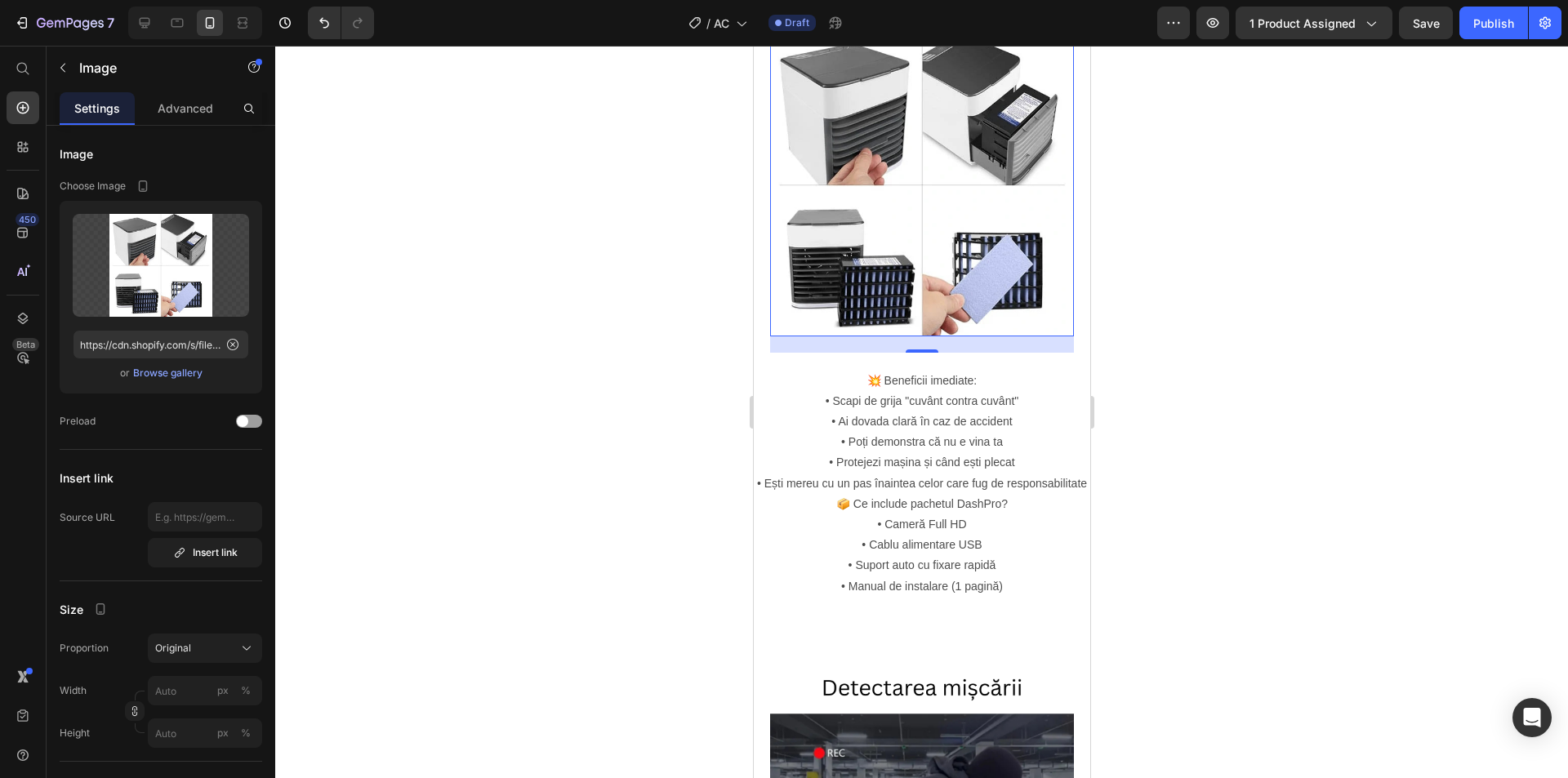 scroll, scrollTop: 1551, scrollLeft: 0, axis: vertical 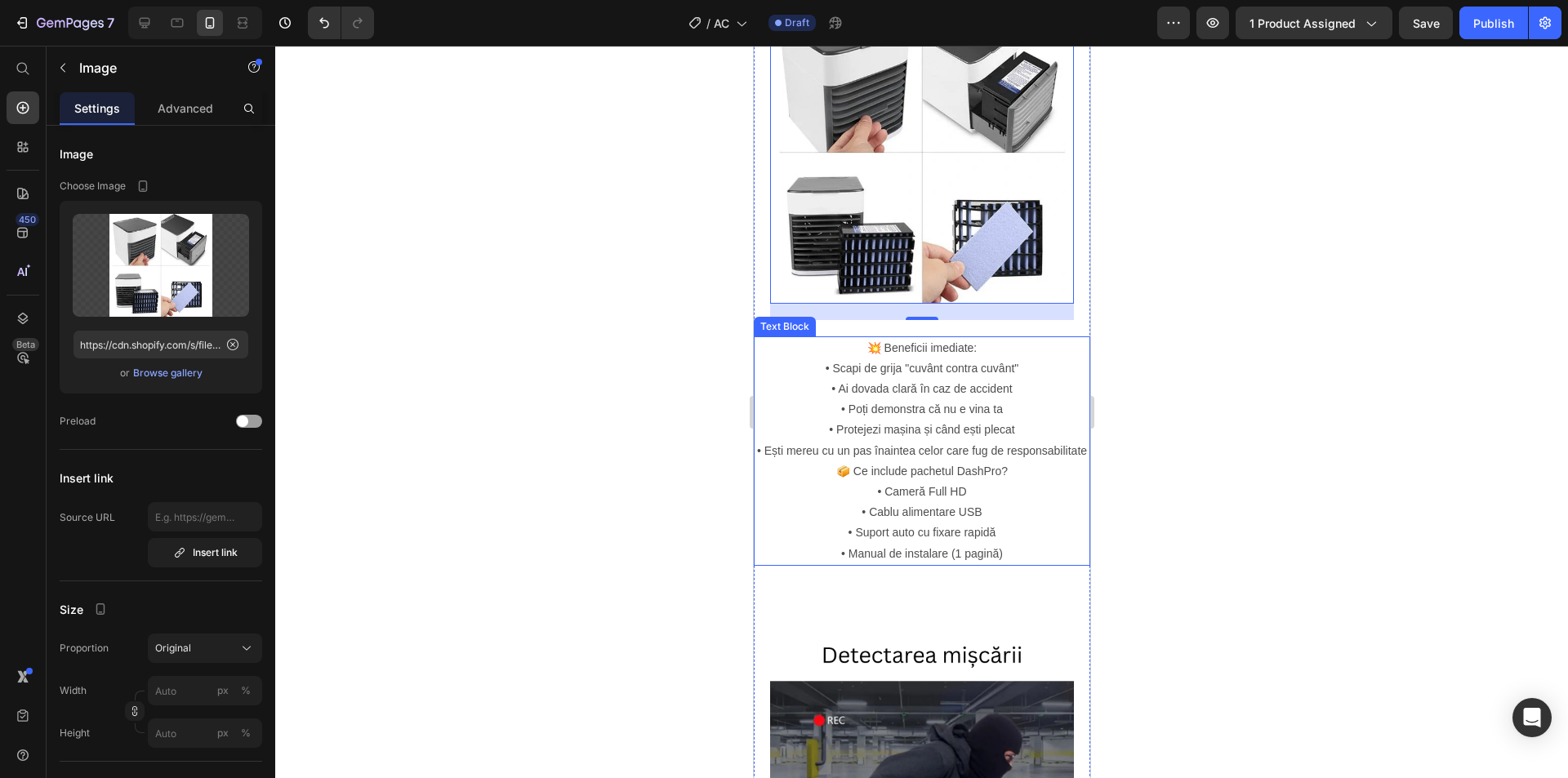 click on "• Cameră Full HD • Cablu alimentare USB • Suport auto cu fixare rapidă • Manual de instalare (1 pagină)" at bounding box center (921, 522) 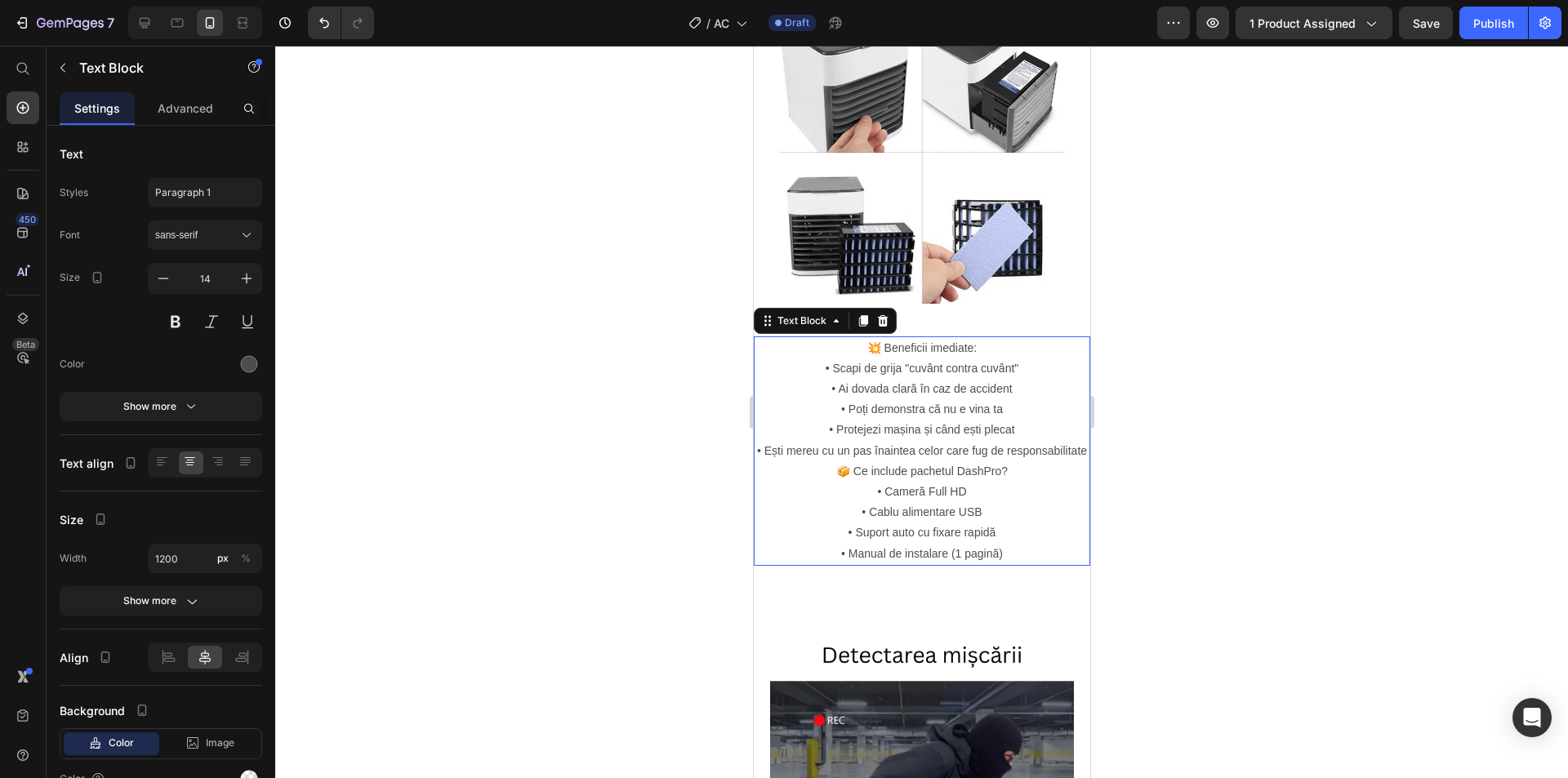 click on "• Cameră Full HD • Cablu alimentare USB • Suport auto cu fixare rapidă • Manual de instalare (1 pagină)" at bounding box center (921, 522) 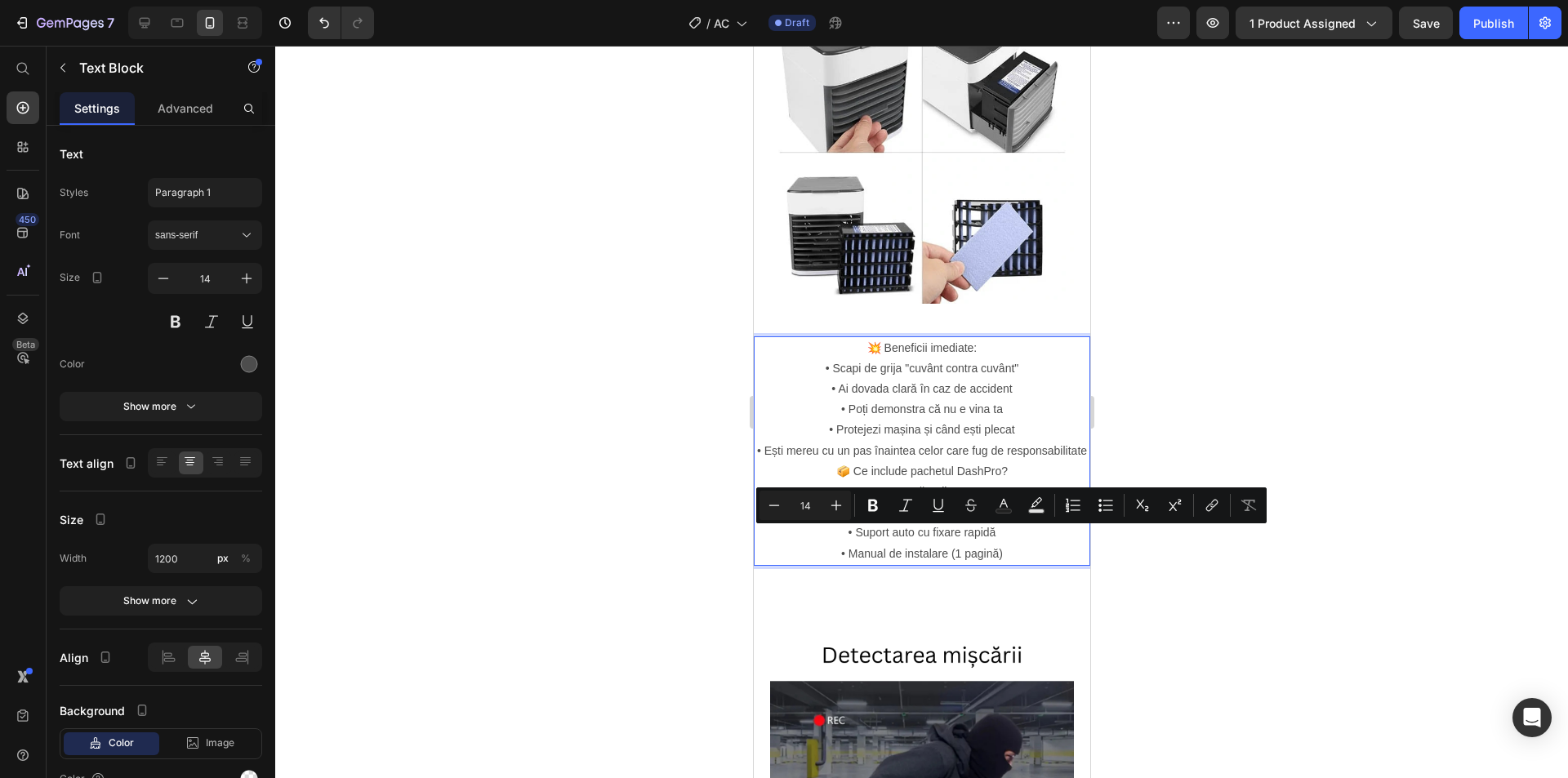 click on "• Cameră Full HD • Cablu alimentare USB • Suport auto cu fixare rapidă • Manual de instalare (1 pagină)" at bounding box center (921, 522) 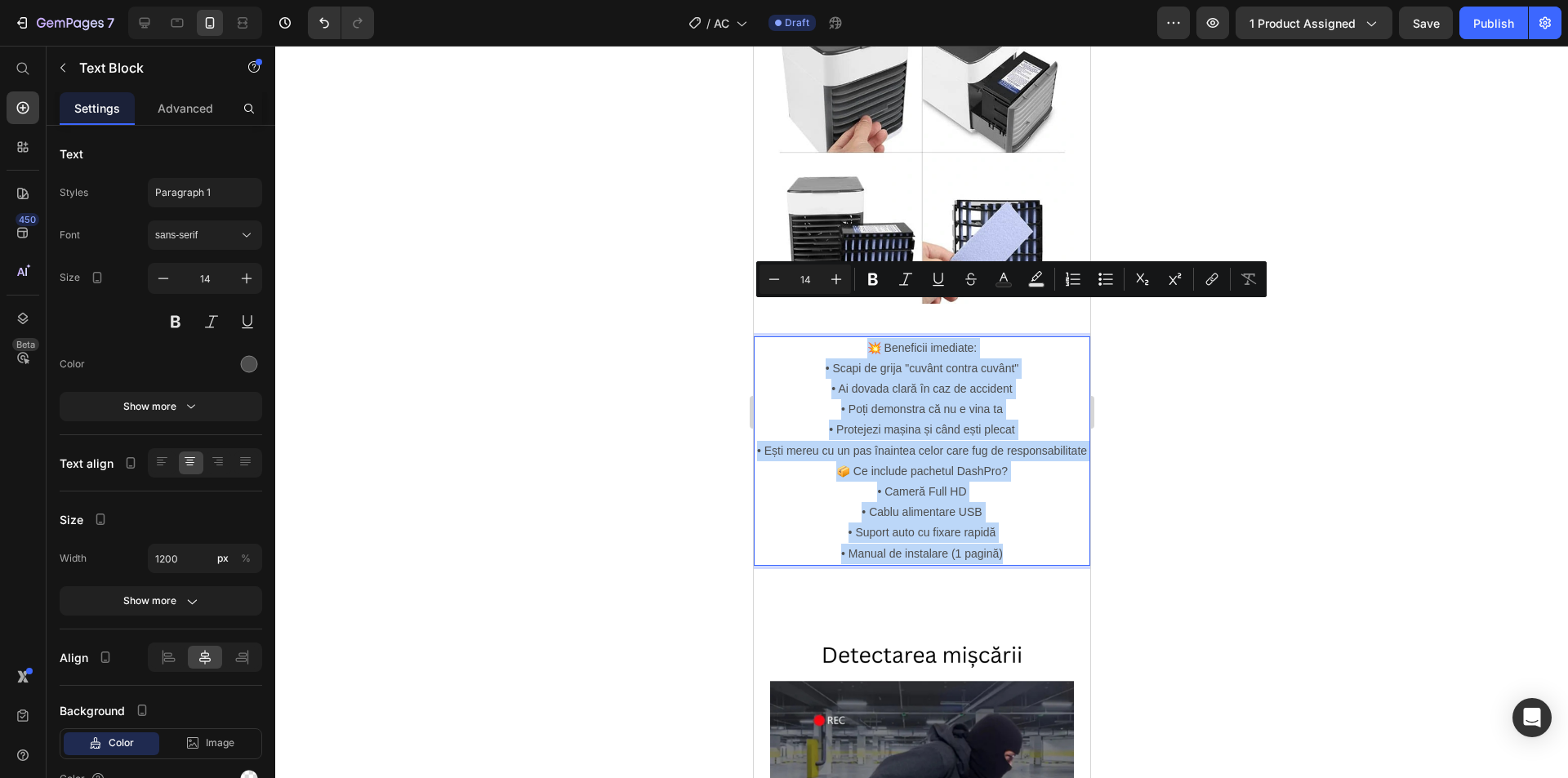 drag, startPoint x: 1004, startPoint y: 540, endPoint x: 795, endPoint y: 318, distance: 304.90162 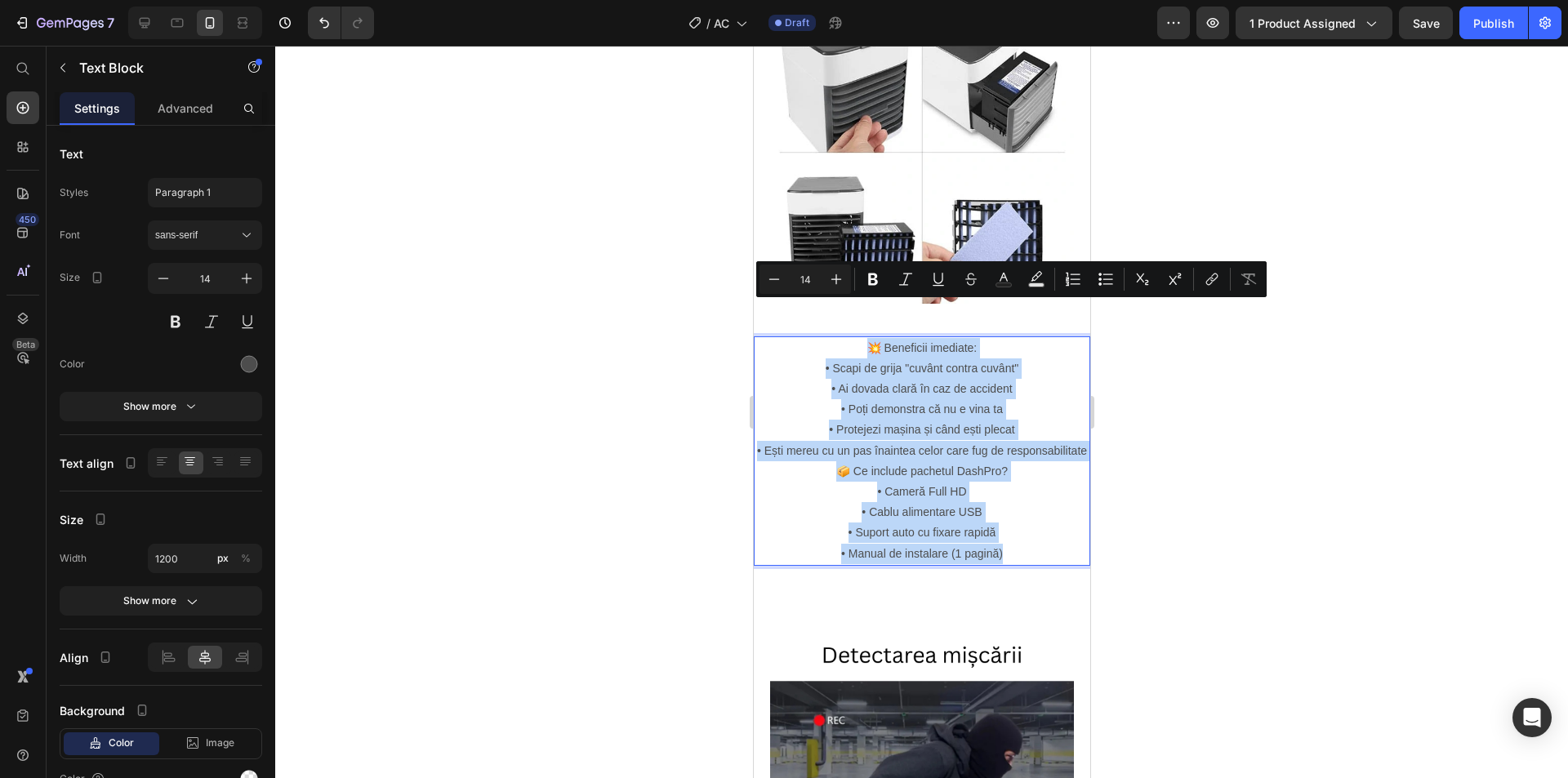 copy on "💥 Beneficii imediate: • Scapi de grija "cuvânt contra cuvânt" • Ai dovada clară în caz de accident • Poți demonstra că nu e vina ta • Protejezi mașina și când ești plecat • Ești mereu cu un pas înaintea celor care fug de responsabilitate 📦 Ce include pachetul DashPro? • Cameră Full HD • Cablu alimentare USB • Suport auto cu fixare rapidă • Manual de instalare (1 pagină)" 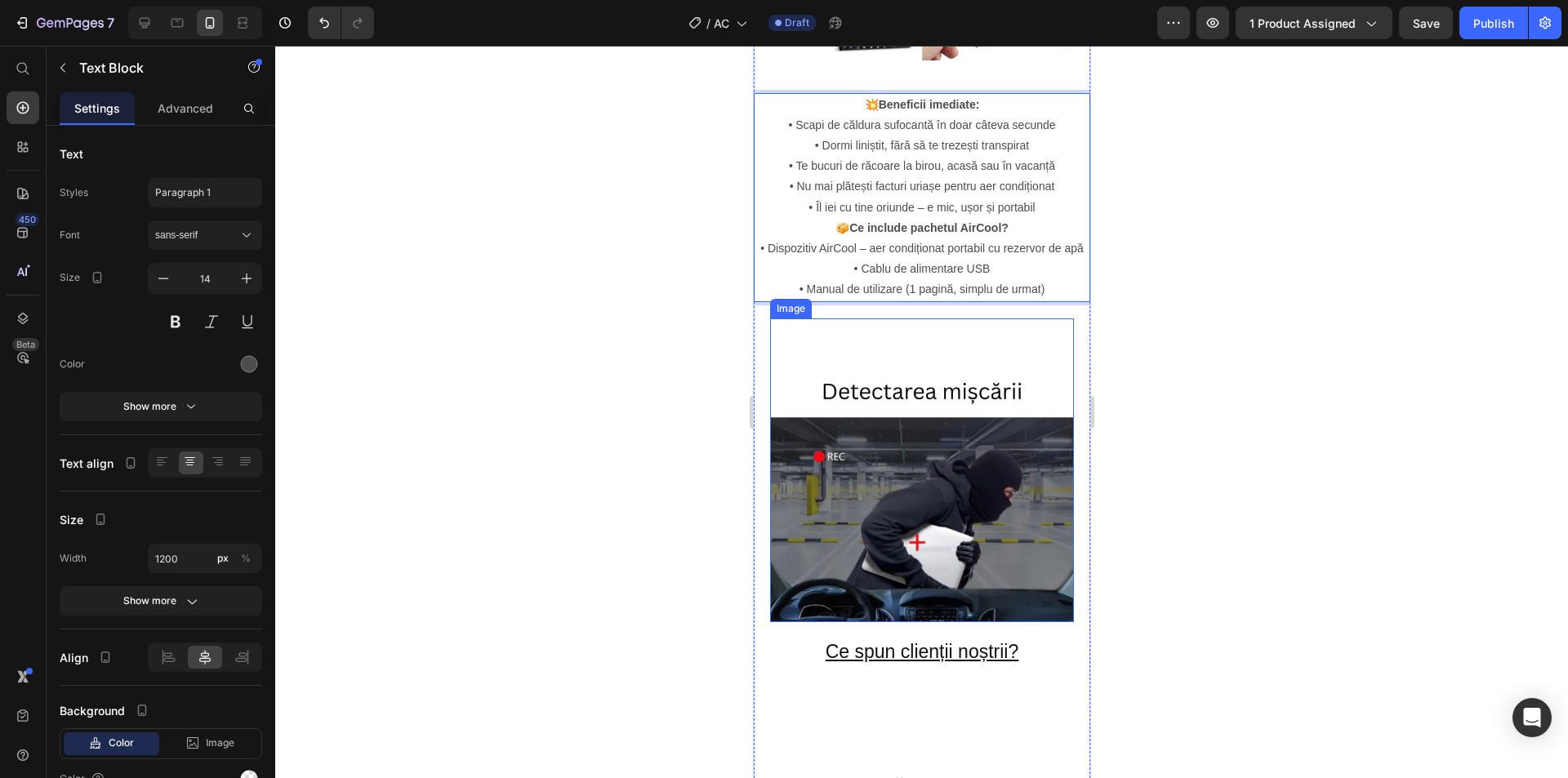 scroll, scrollTop: 1796, scrollLeft: 0, axis: vertical 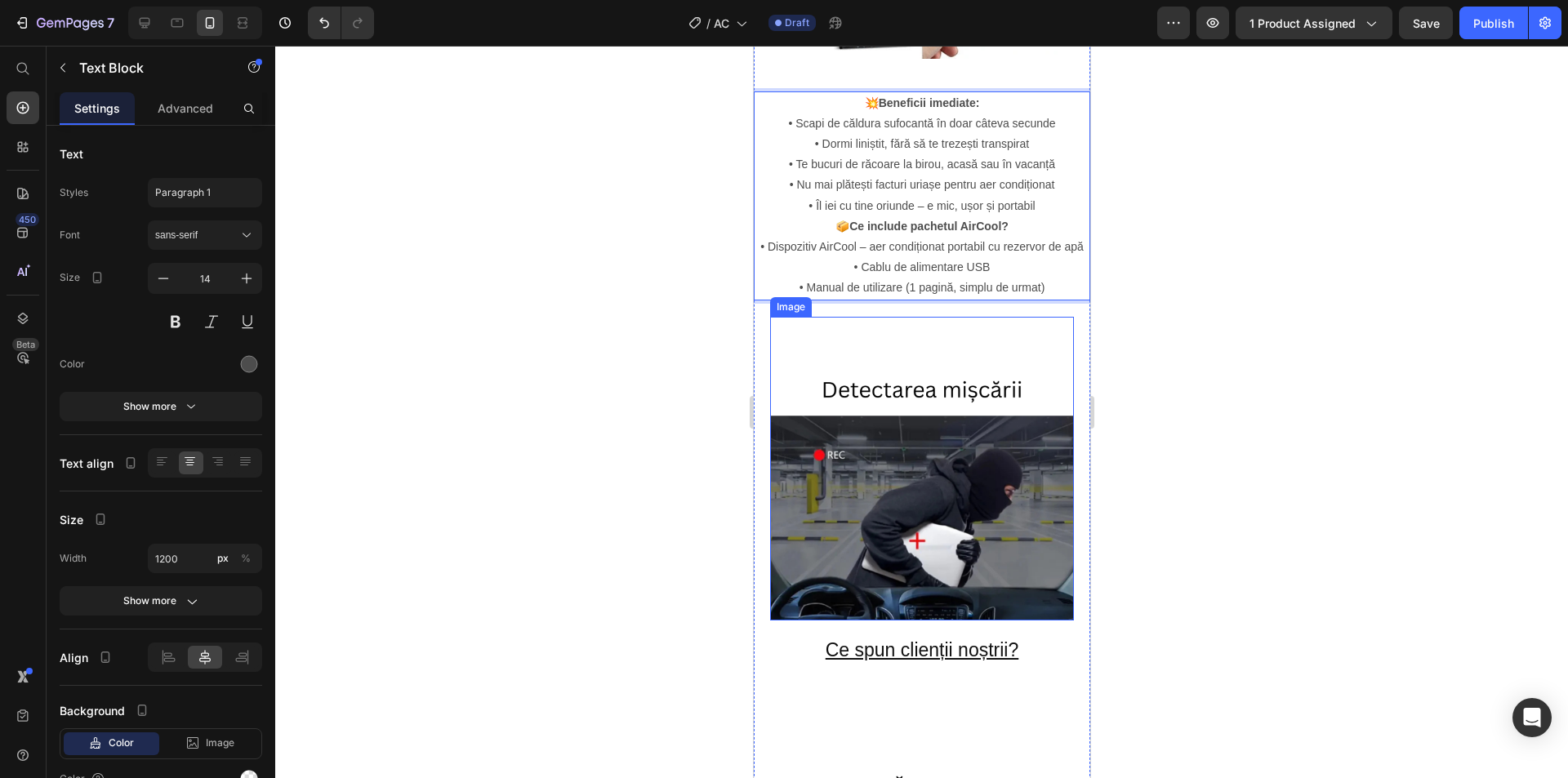 click at bounding box center [921, 469] 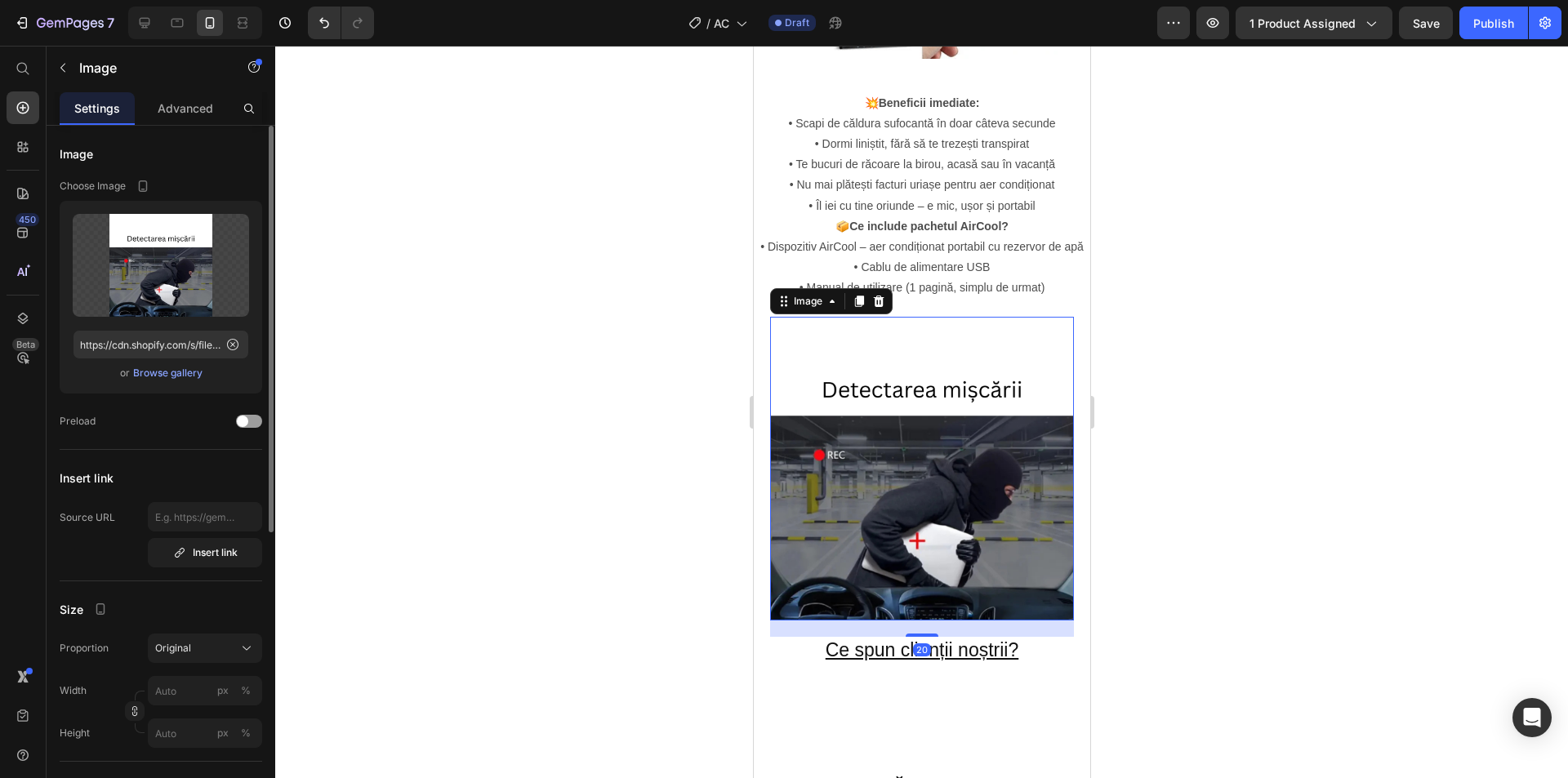 click on "Browse gallery" at bounding box center (167, 373) 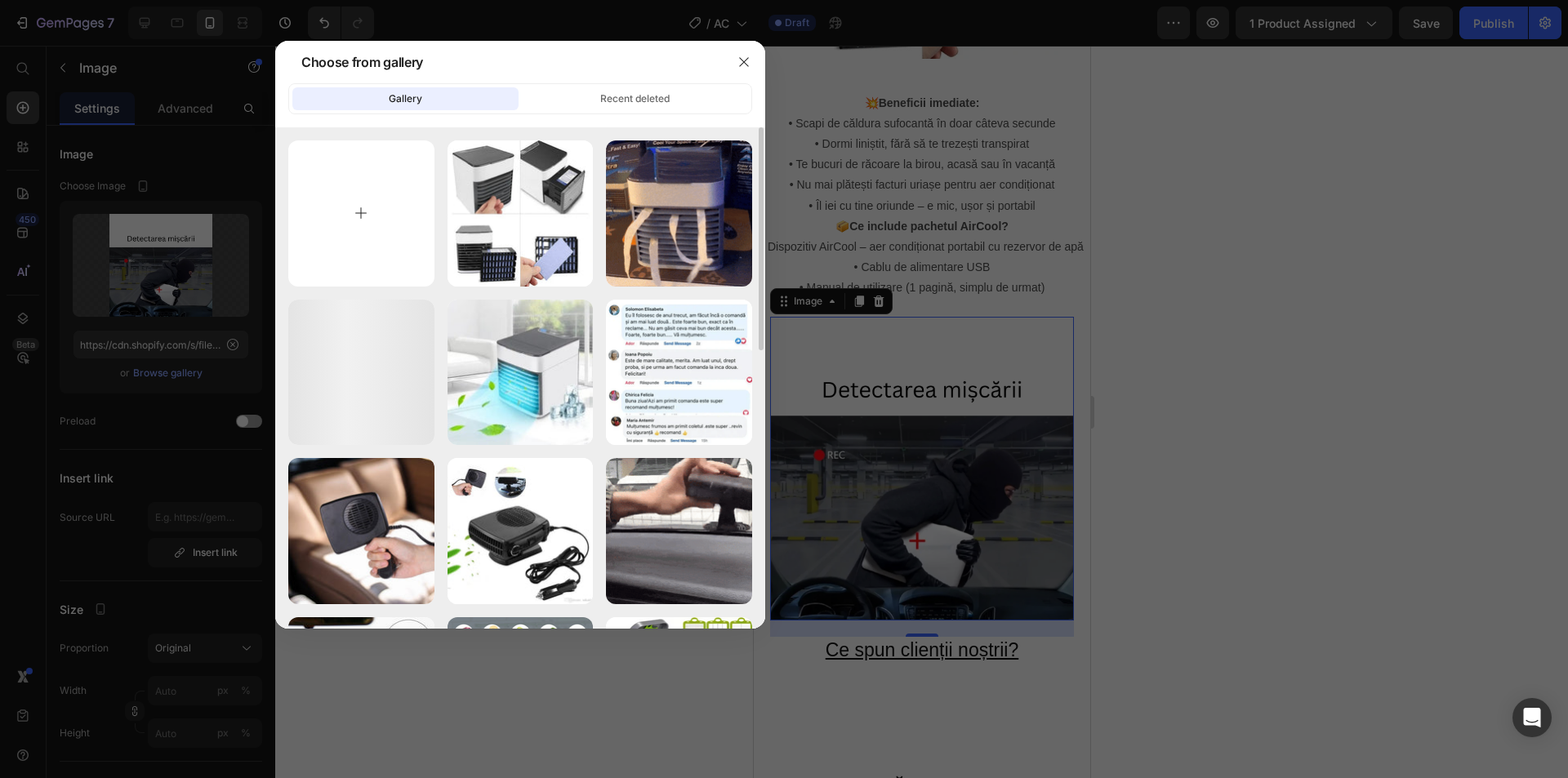 click at bounding box center (361, 213) 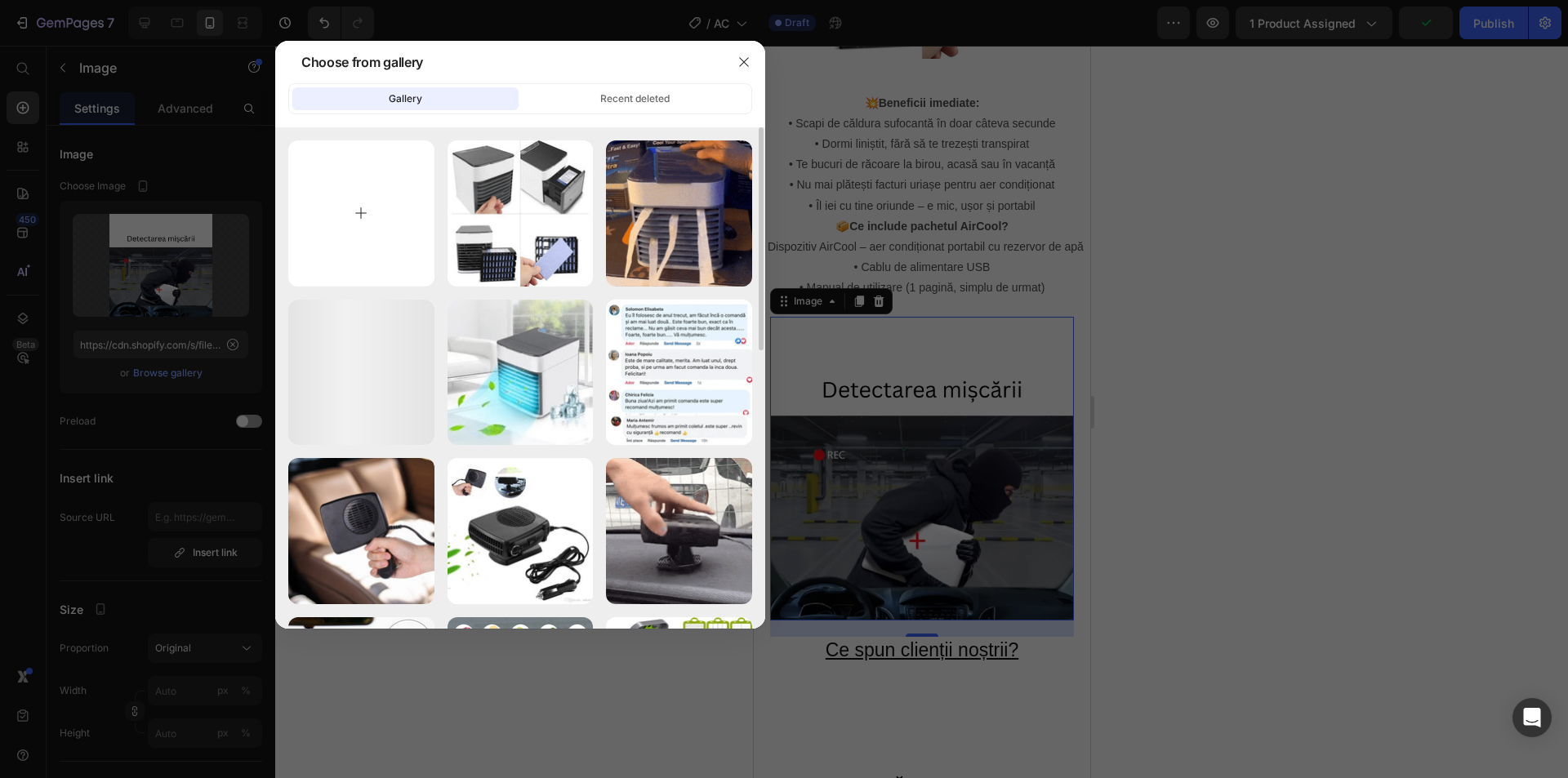type on "C:\fakepath\66672f81d1c3c-61b8FMVIc4L._AC_SL1000_.png" 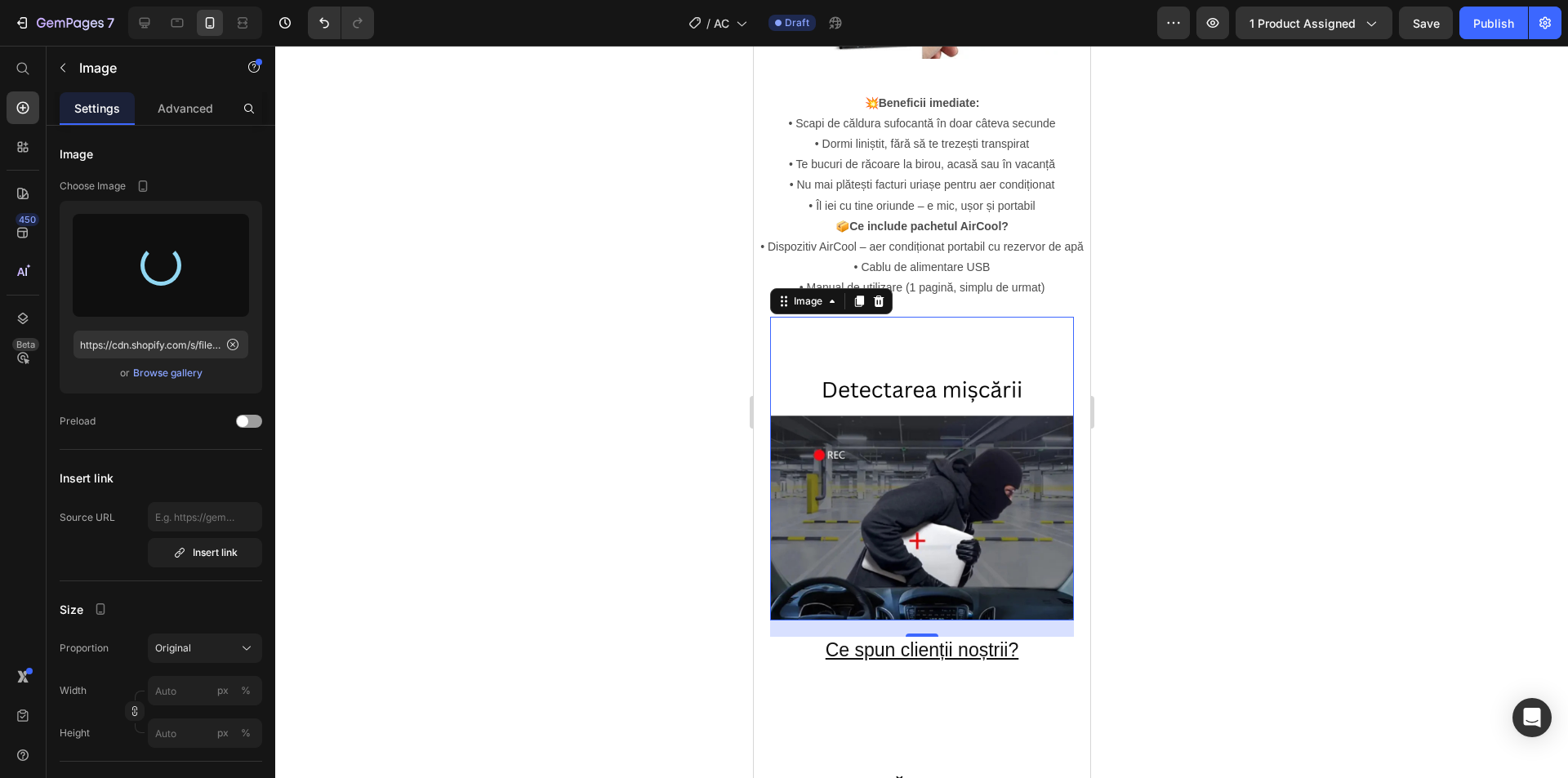 type on "https://cdn.shopify.com/s/files/1/0903/7978/0432/files/gempages_572506543971369856-78bde794-e2e6-4b66-b6f2-f8161031f52b.png" 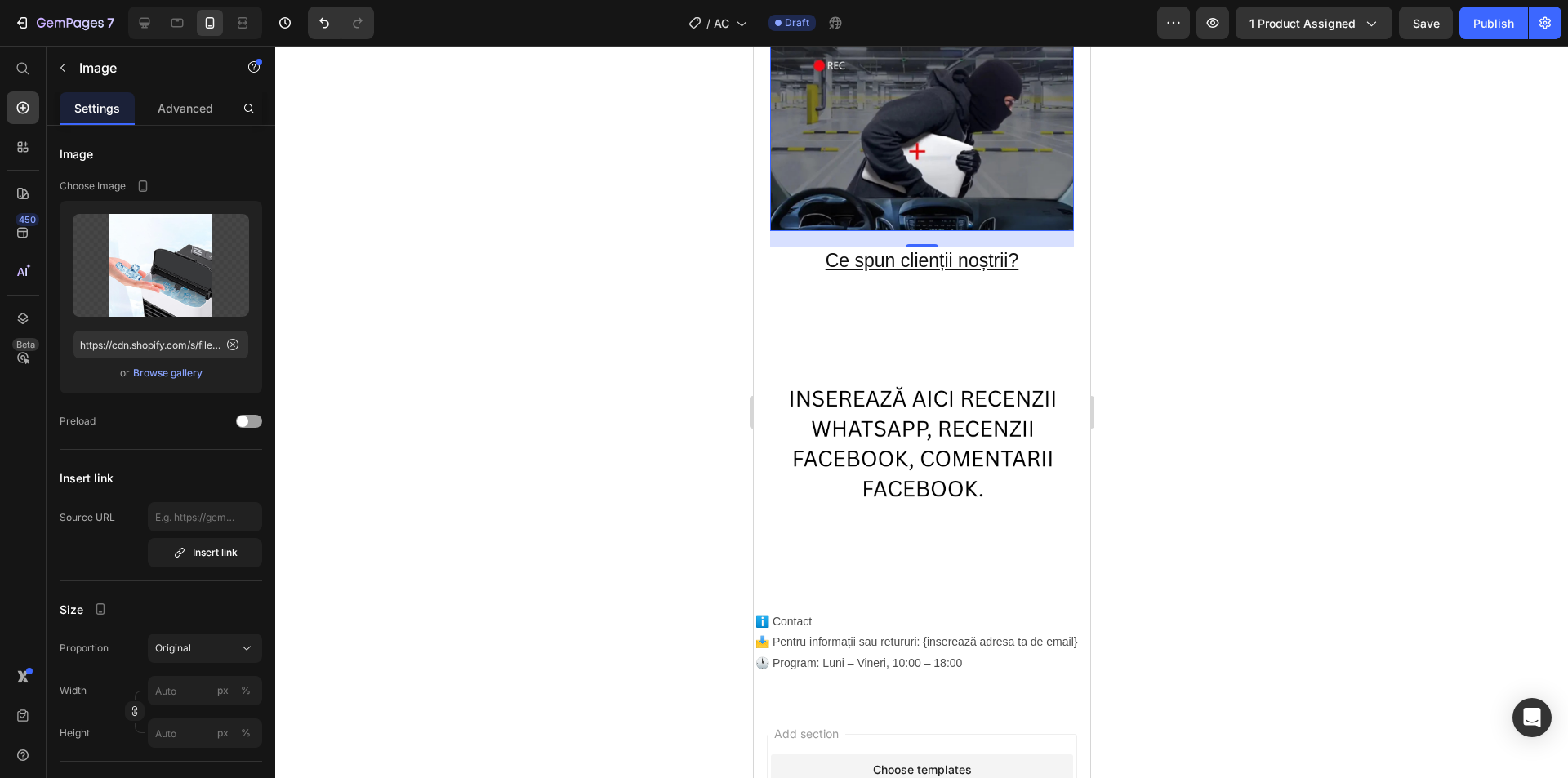 scroll, scrollTop: 2204, scrollLeft: 0, axis: vertical 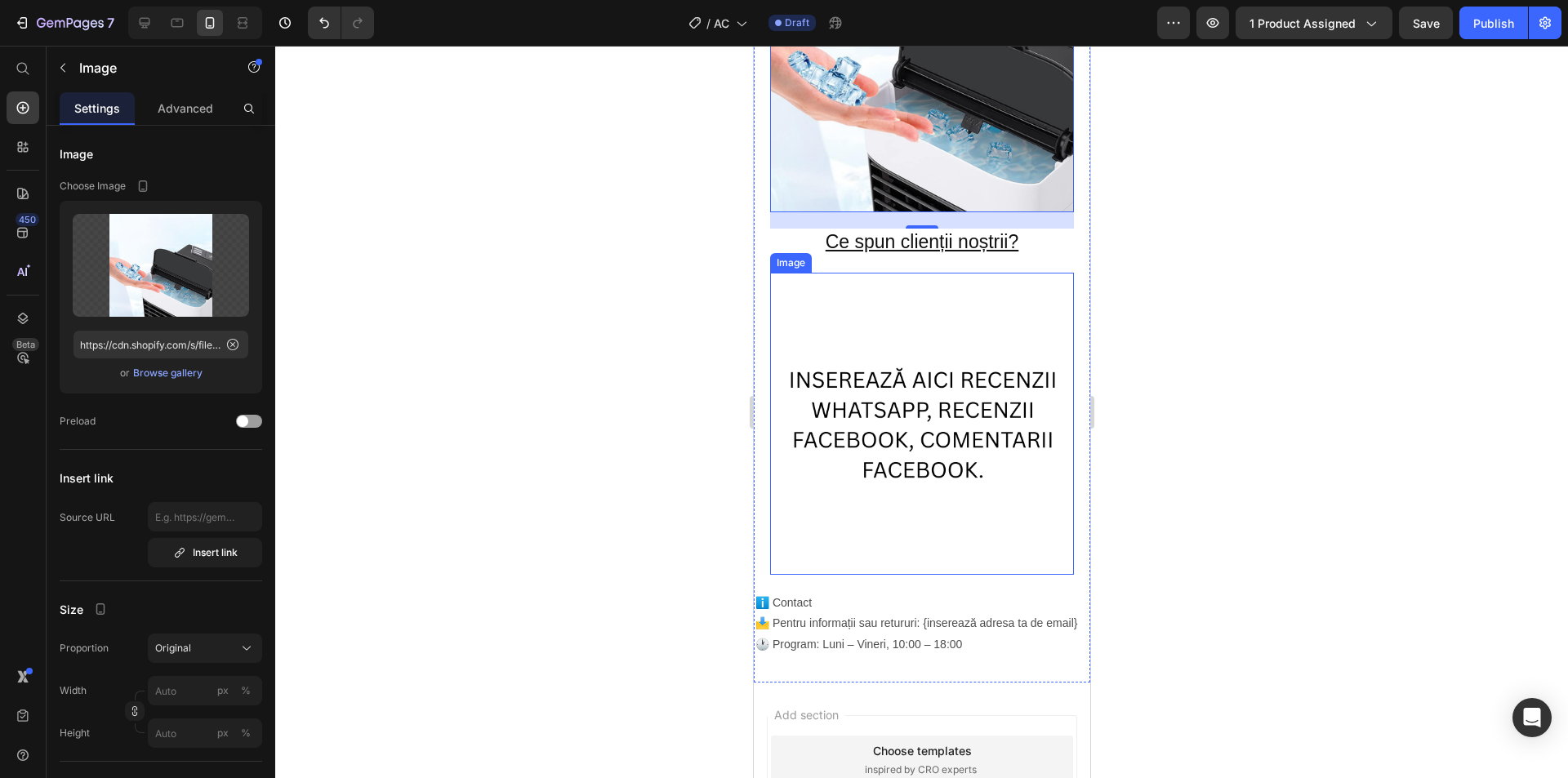click at bounding box center [921, 424] 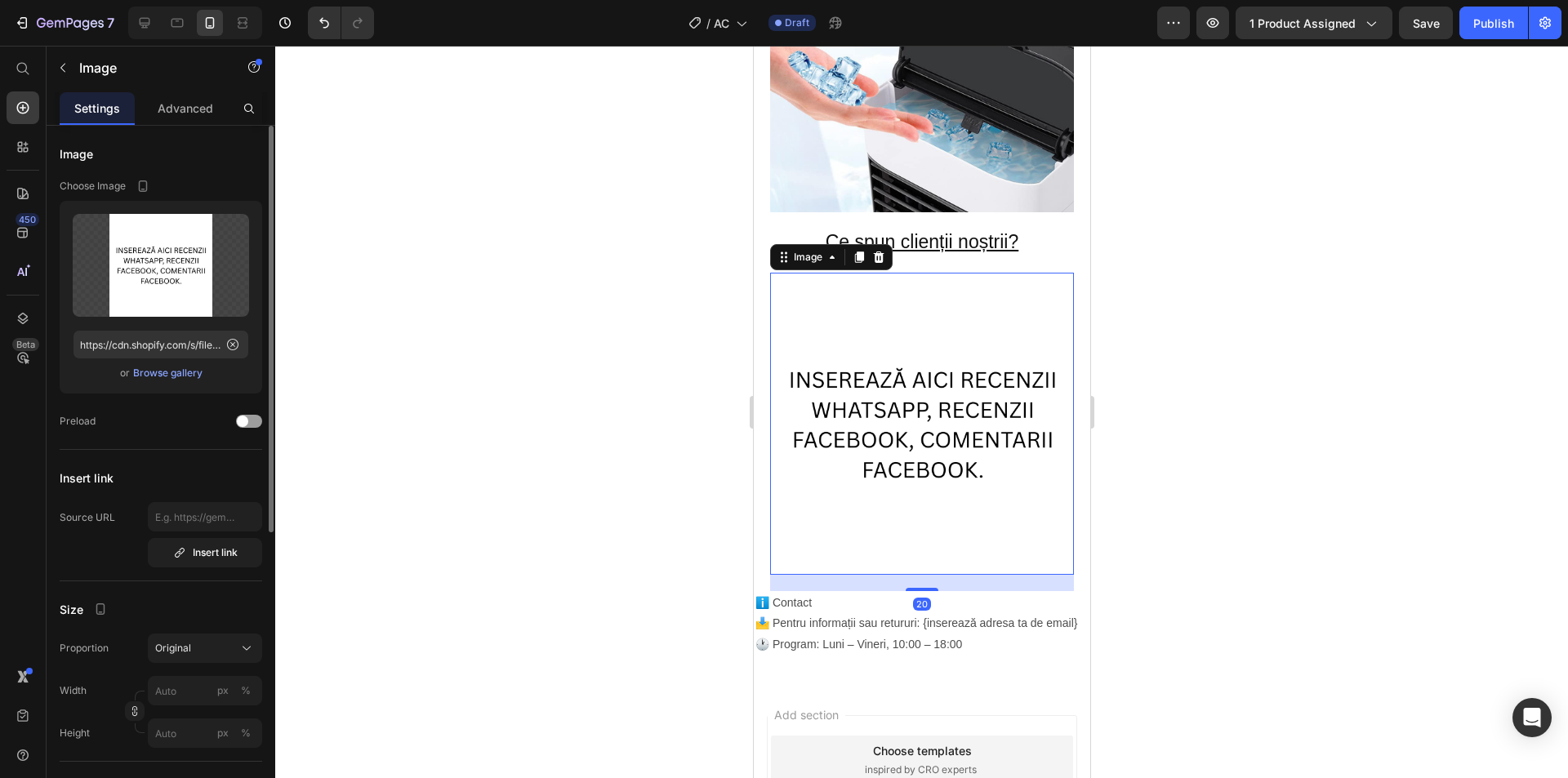 click on "Browse gallery" at bounding box center [167, 373] 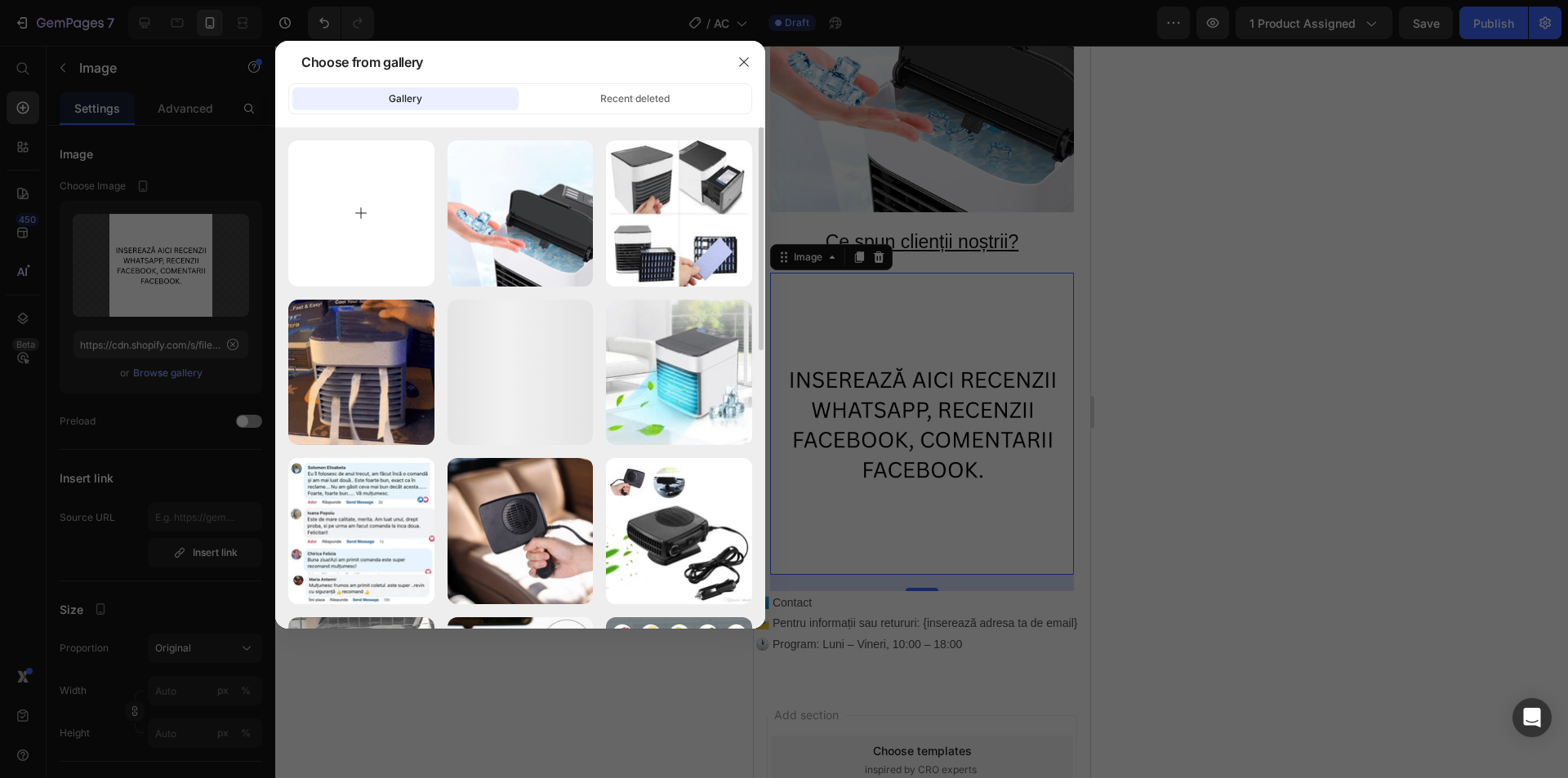 drag, startPoint x: 337, startPoint y: 202, endPoint x: 366, endPoint y: 211, distance: 30.364453 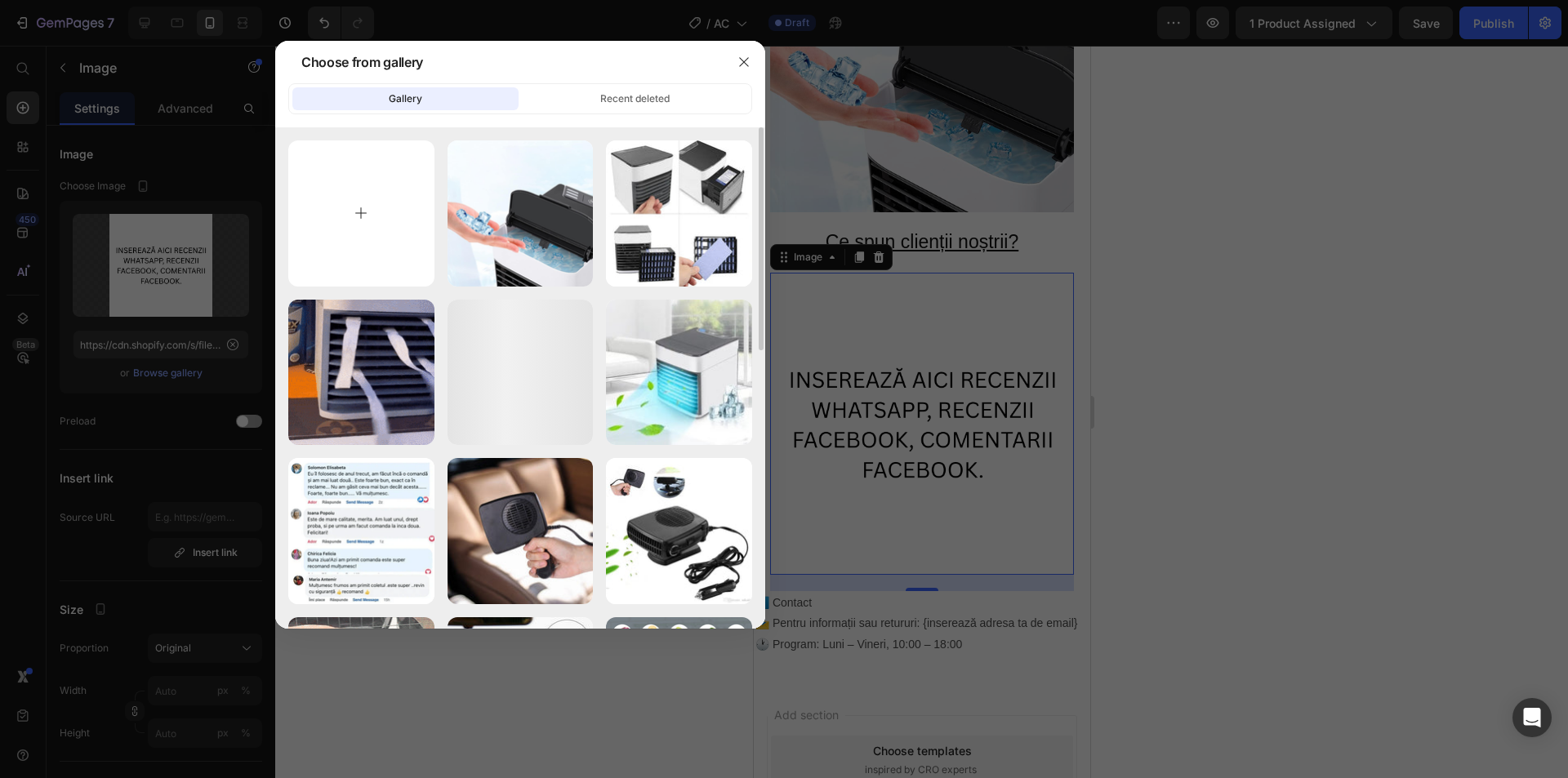 click at bounding box center [361, 213] 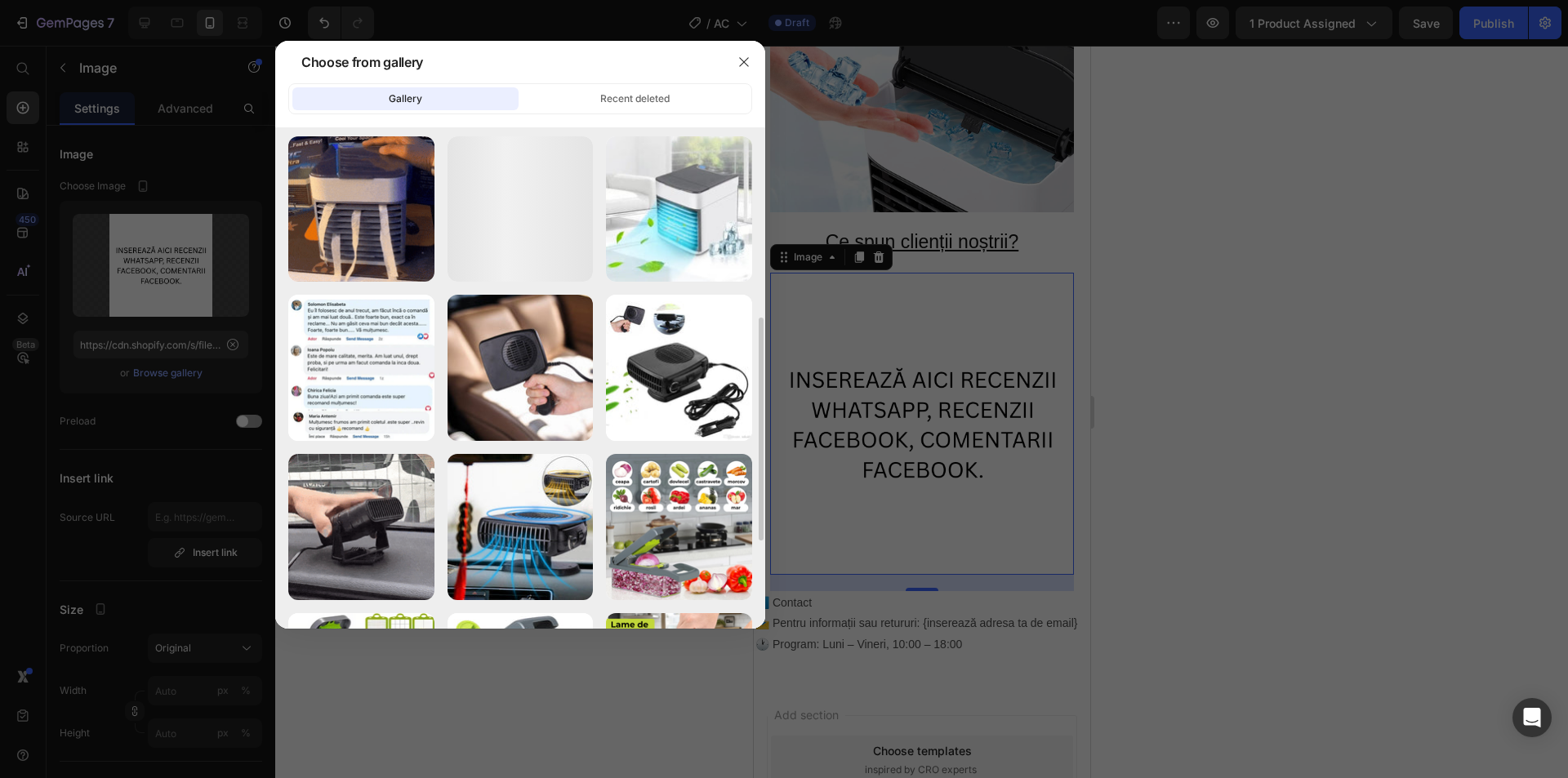 scroll, scrollTop: 245, scrollLeft: 0, axis: vertical 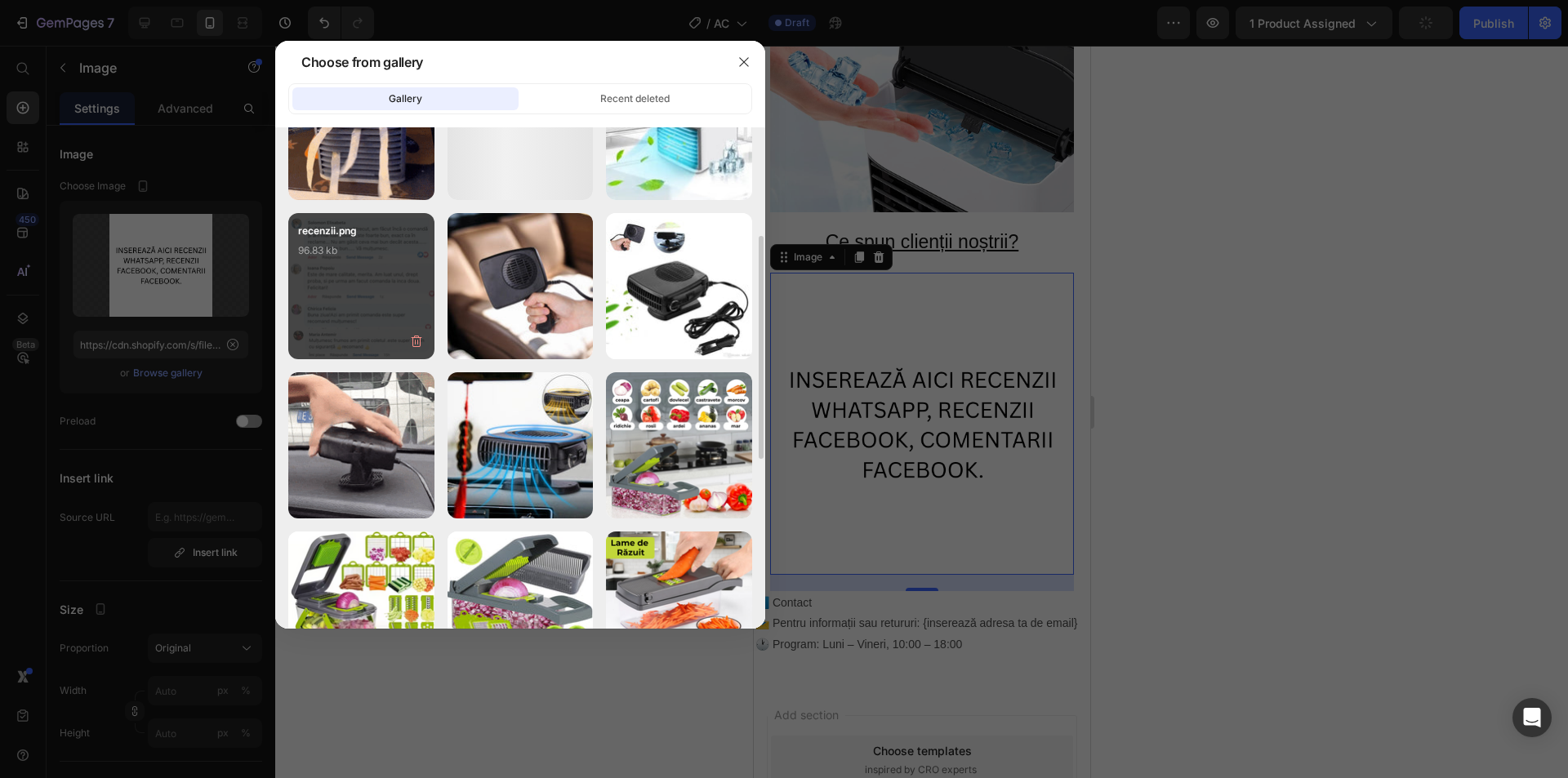 click on "recenzii.png 96.83 kb" at bounding box center (361, 256) 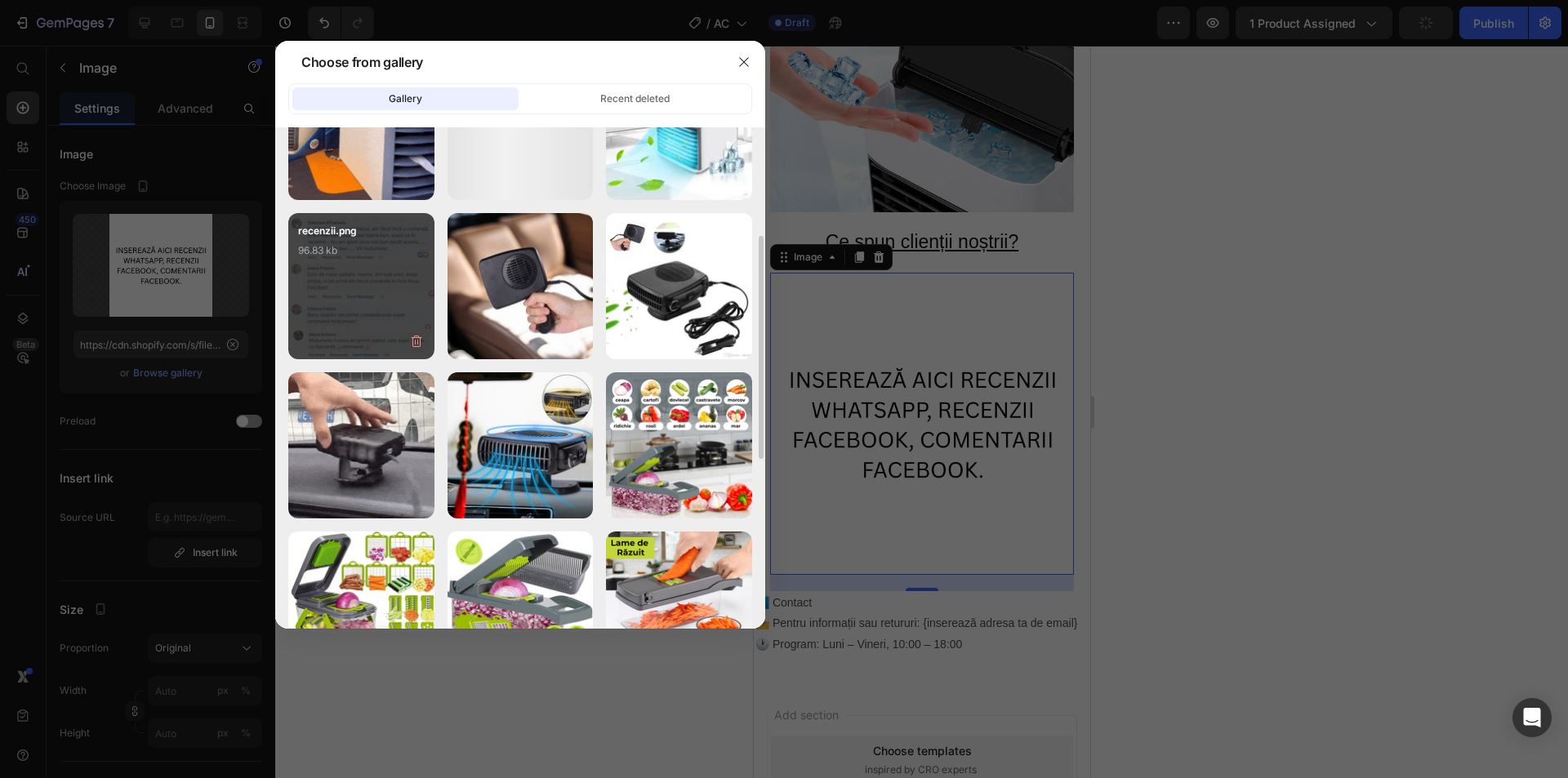 type on "https://cdn.shopify.com/s/files/1/0903/7978/0432/files/gempages_572506543971369856-17d1fa04-af62-4ae3-9756-4fd0dd9863df.png" 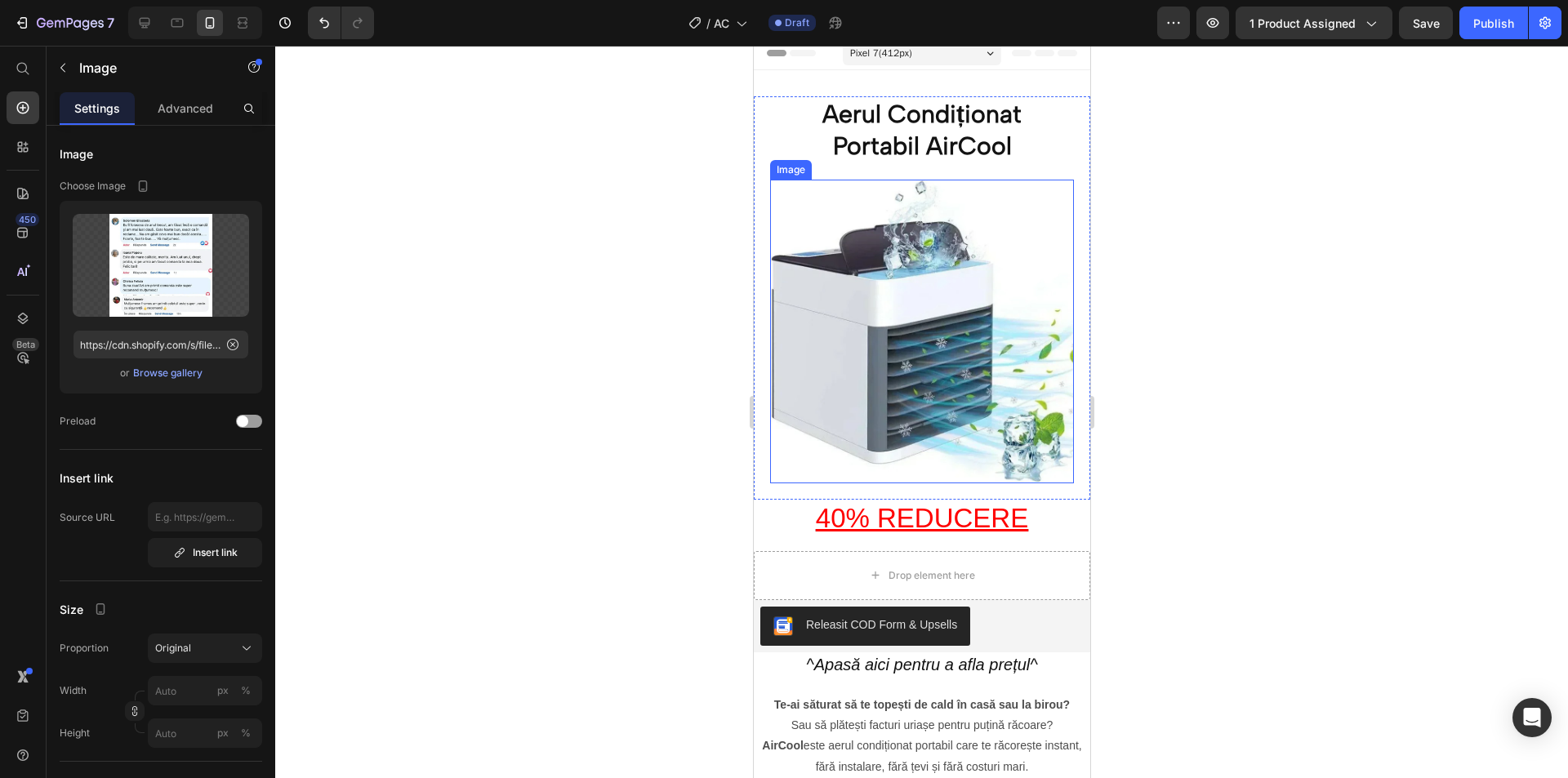 scroll, scrollTop: 0, scrollLeft: 0, axis: both 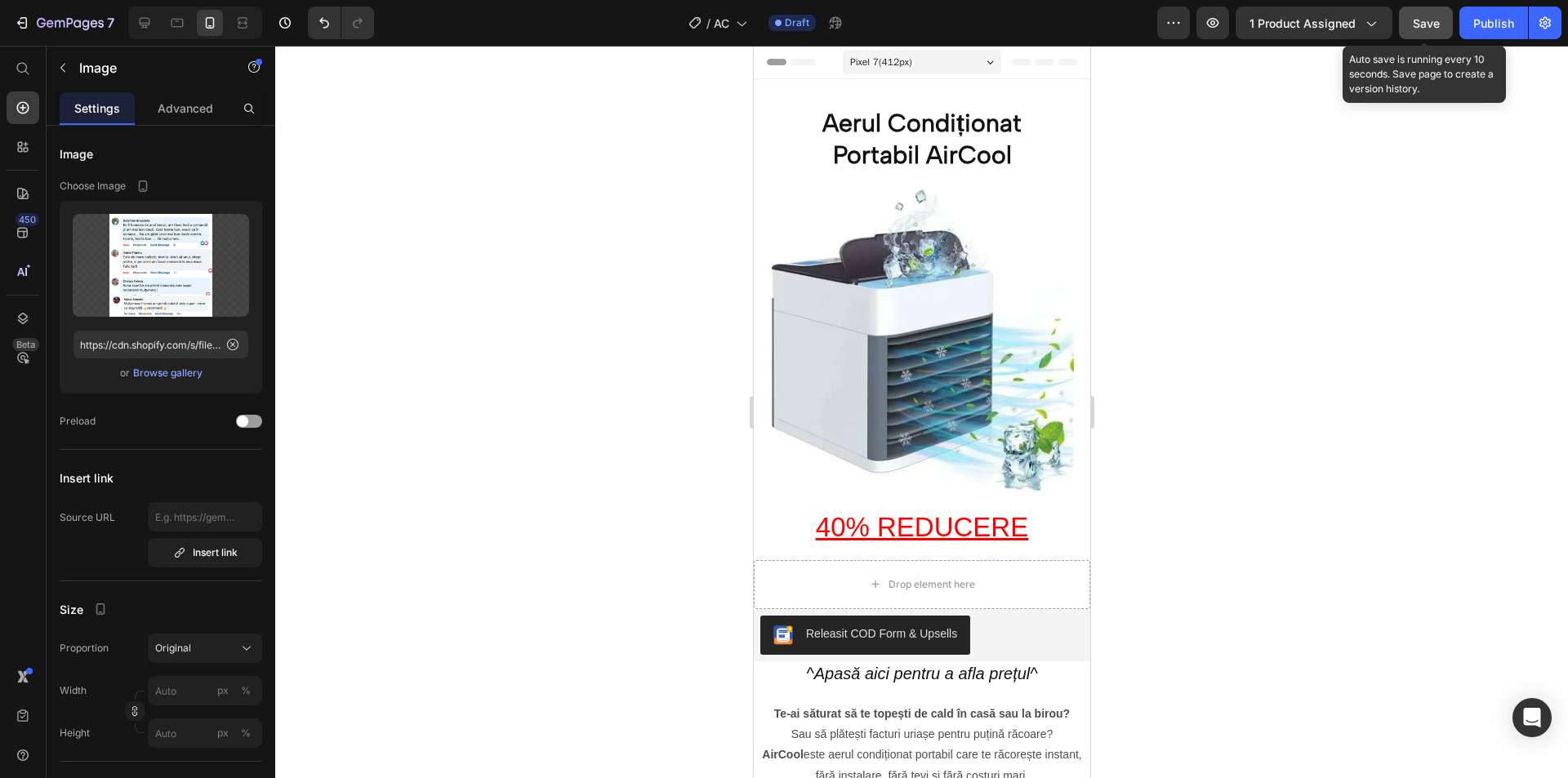 click on "Save" 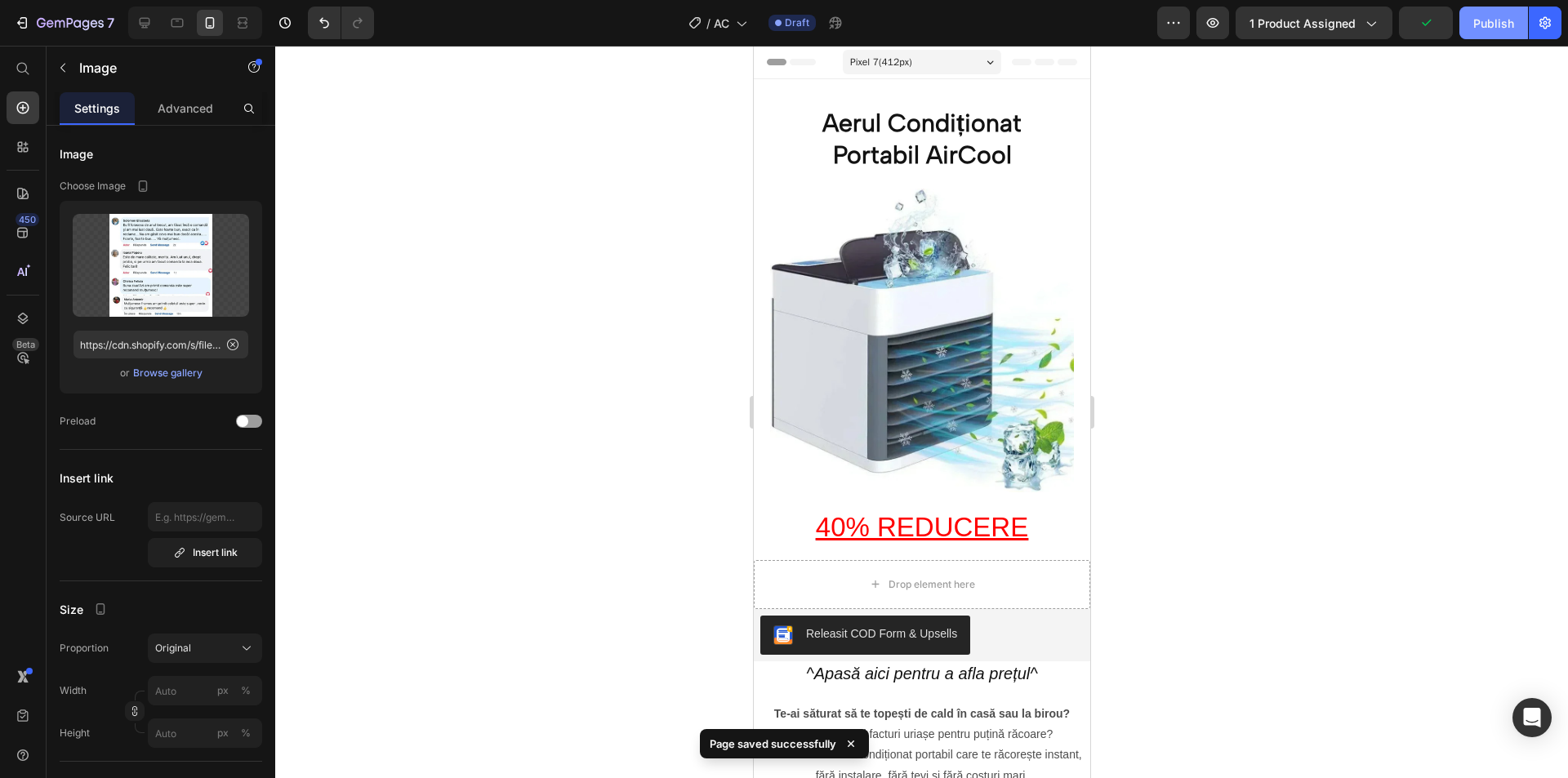 click on "Publish" at bounding box center (1494, 23) 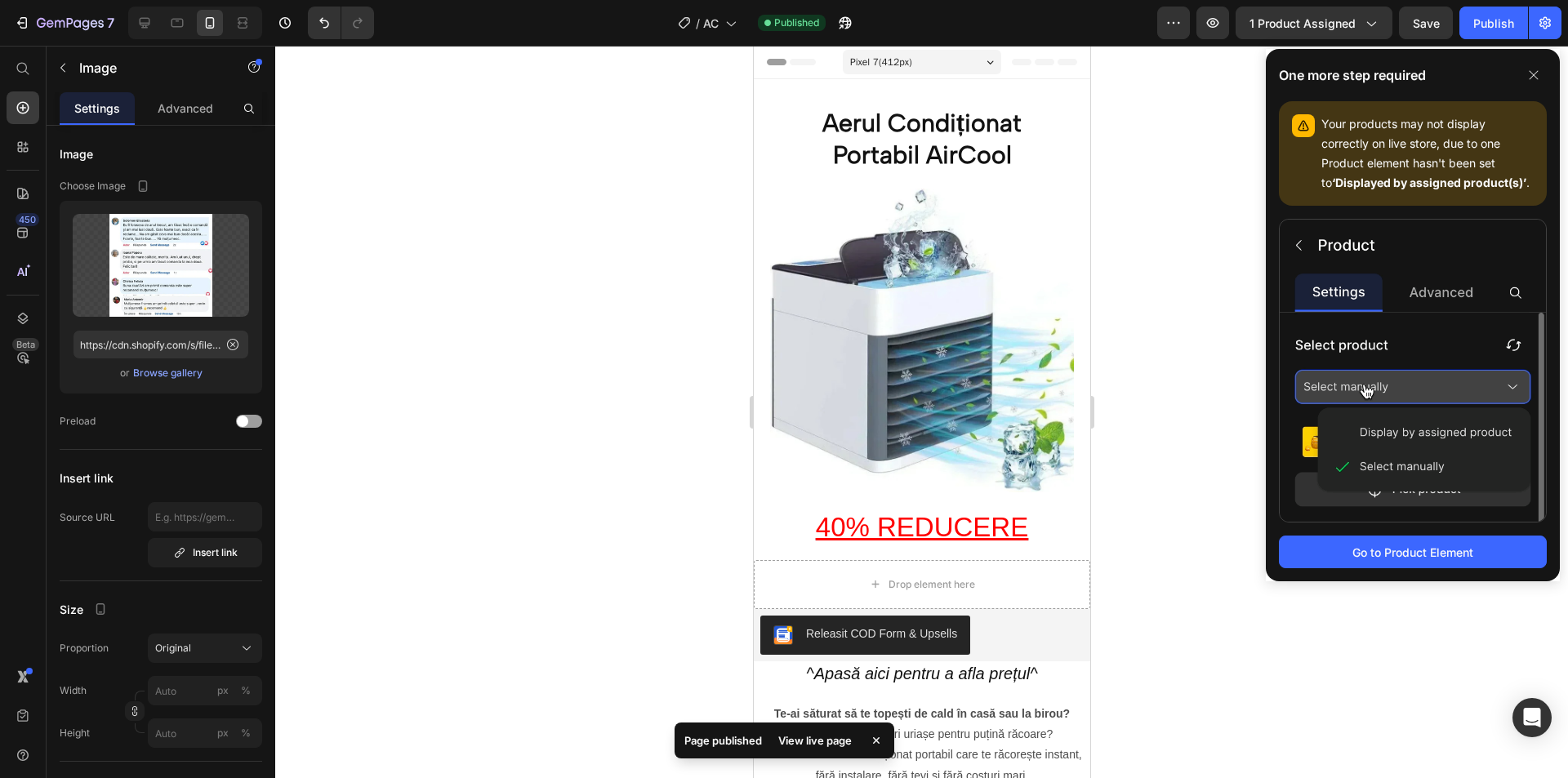 drag, startPoint x: 1352, startPoint y: 558, endPoint x: 1254, endPoint y: 553, distance: 98.12747 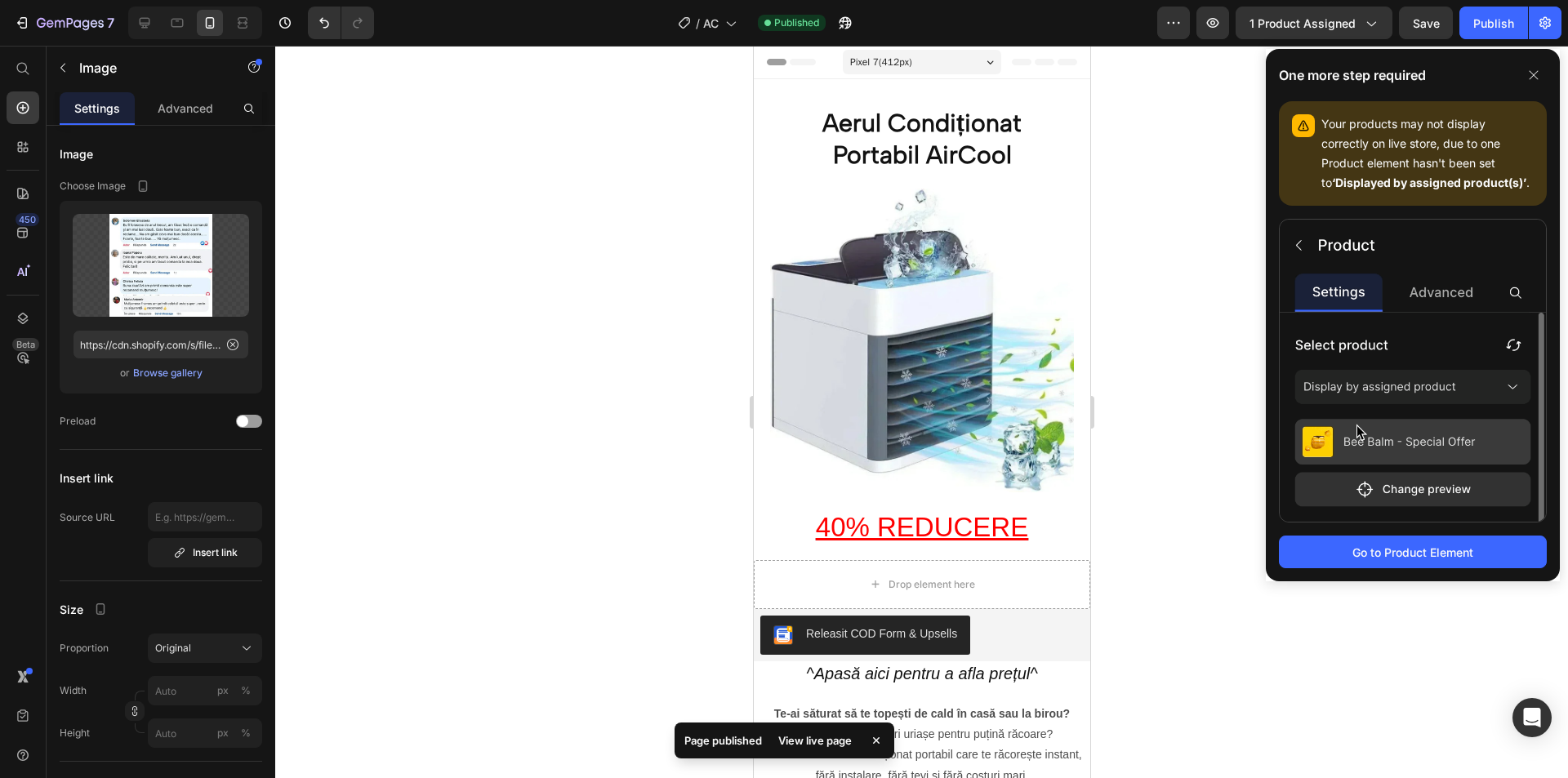 click on "Go to Product Element" at bounding box center [1413, 552] 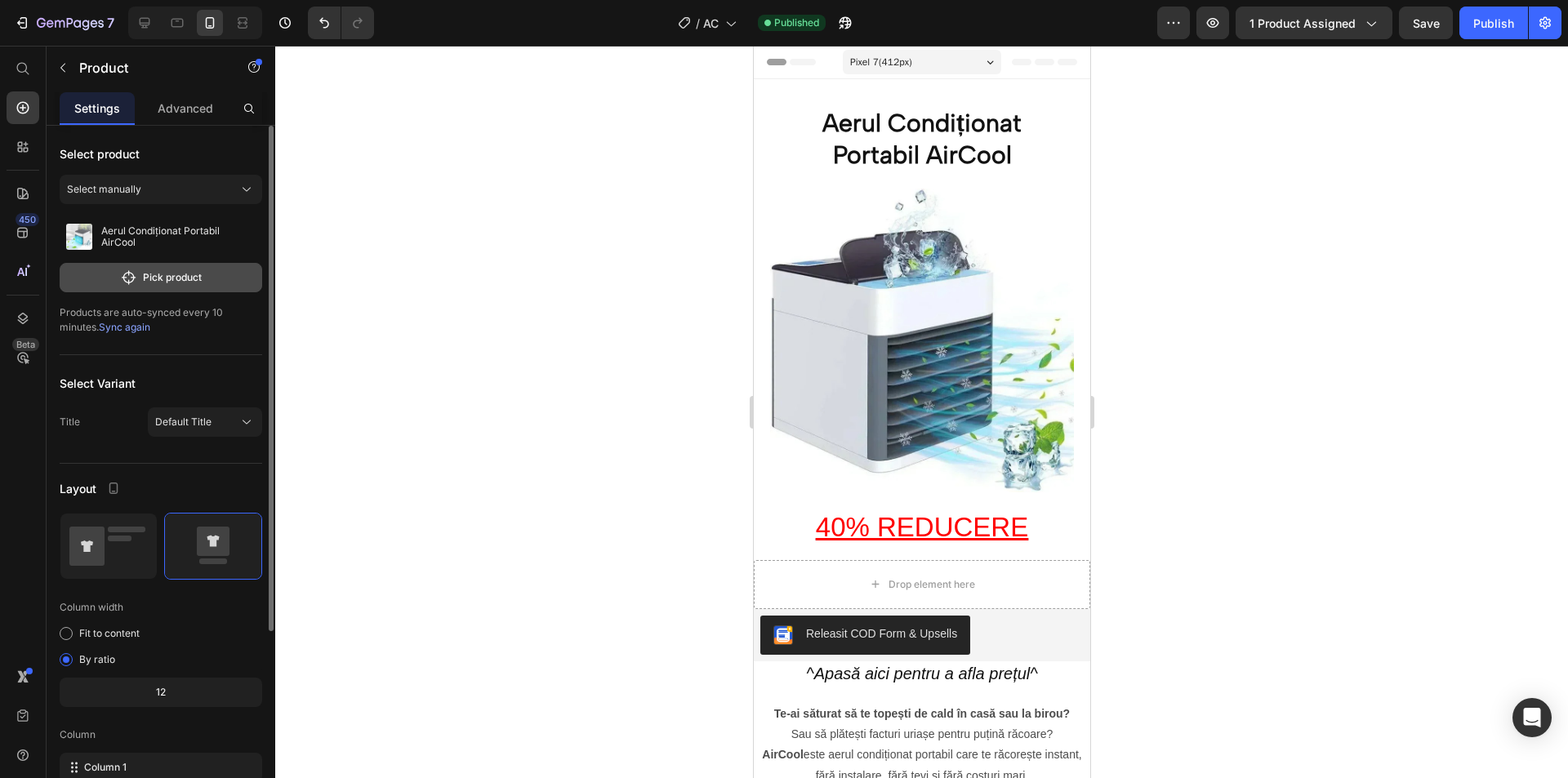 click on "Pick product" at bounding box center (161, 278) 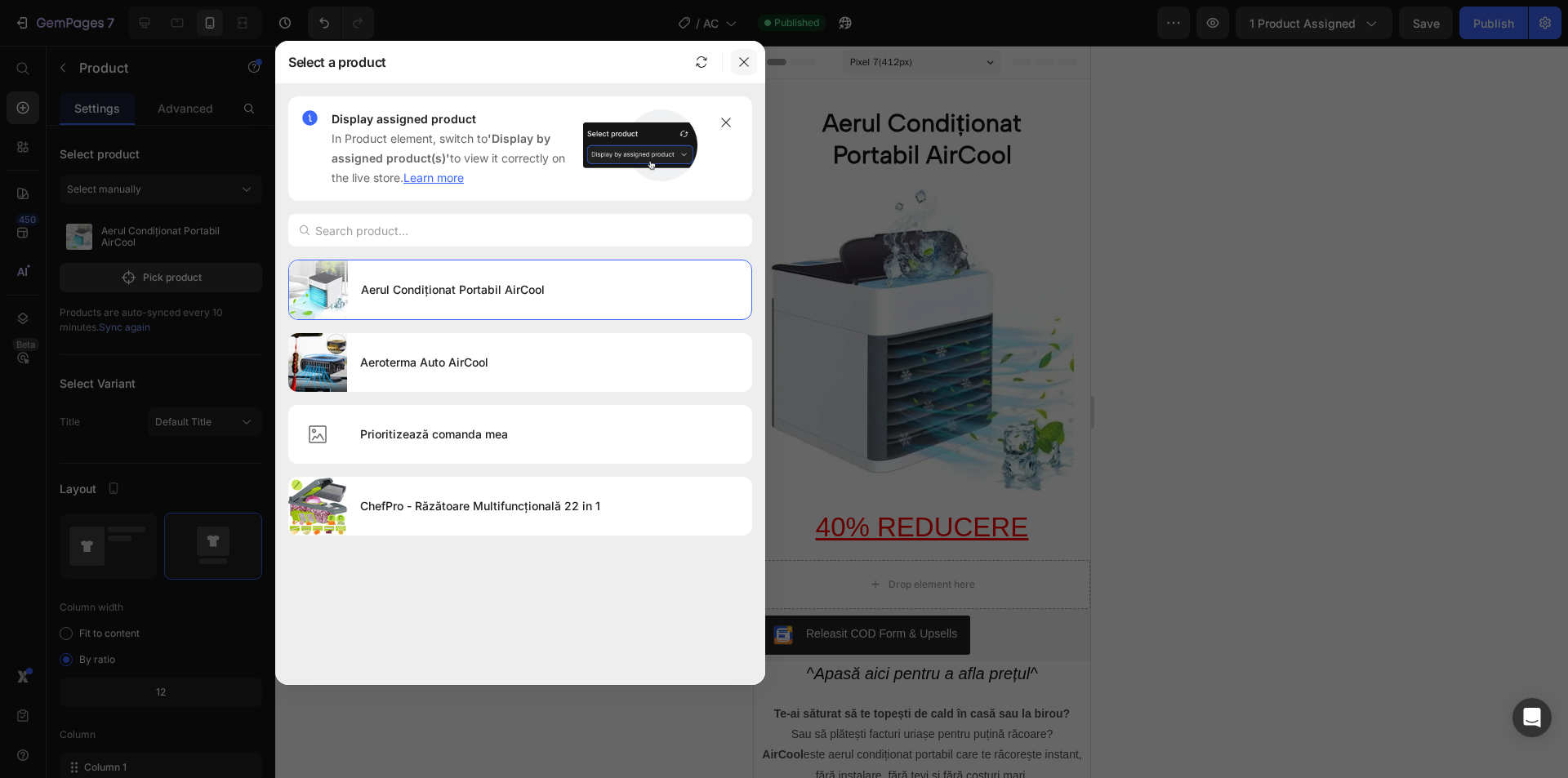 click 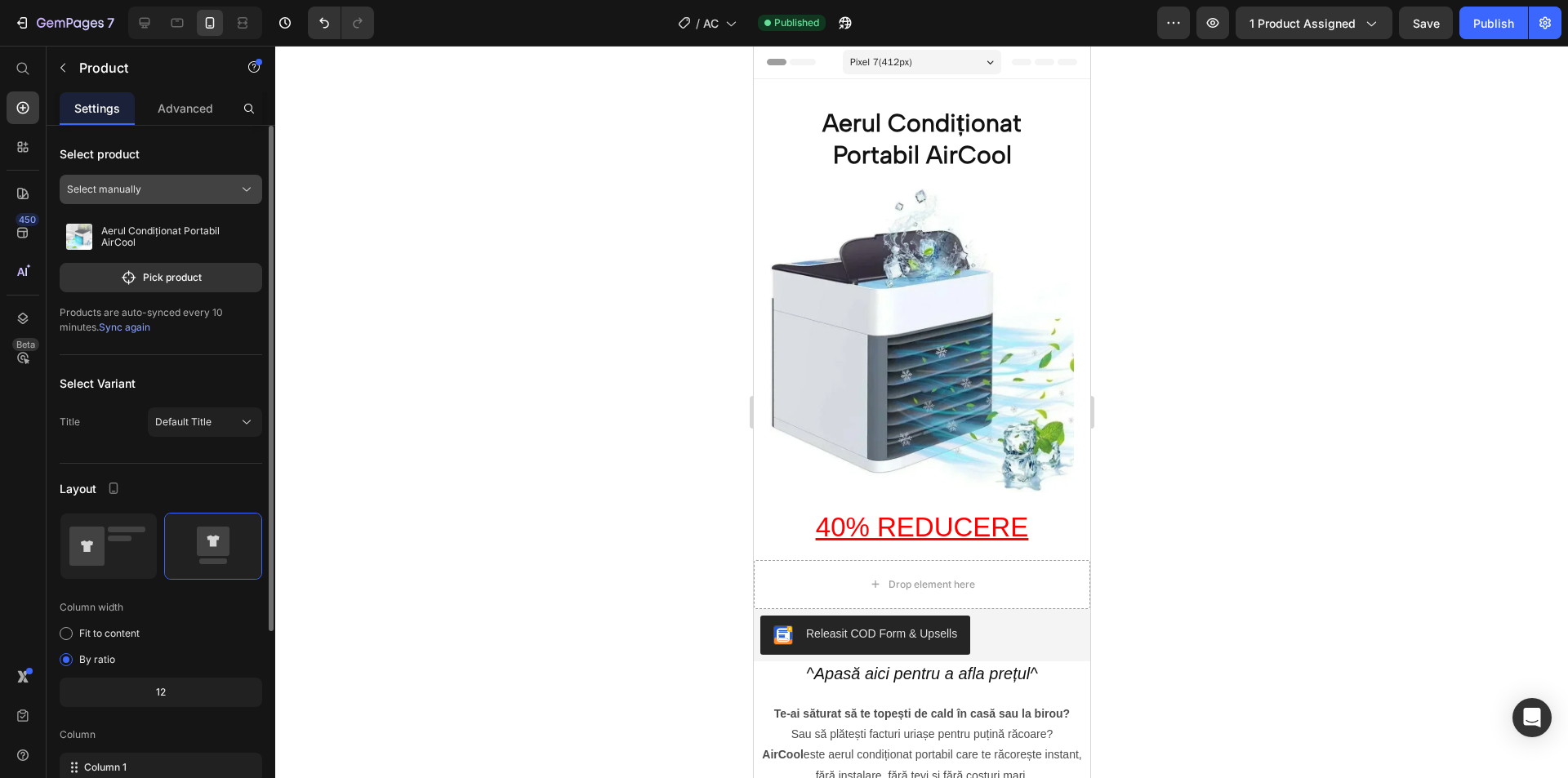 click on "Select manually" 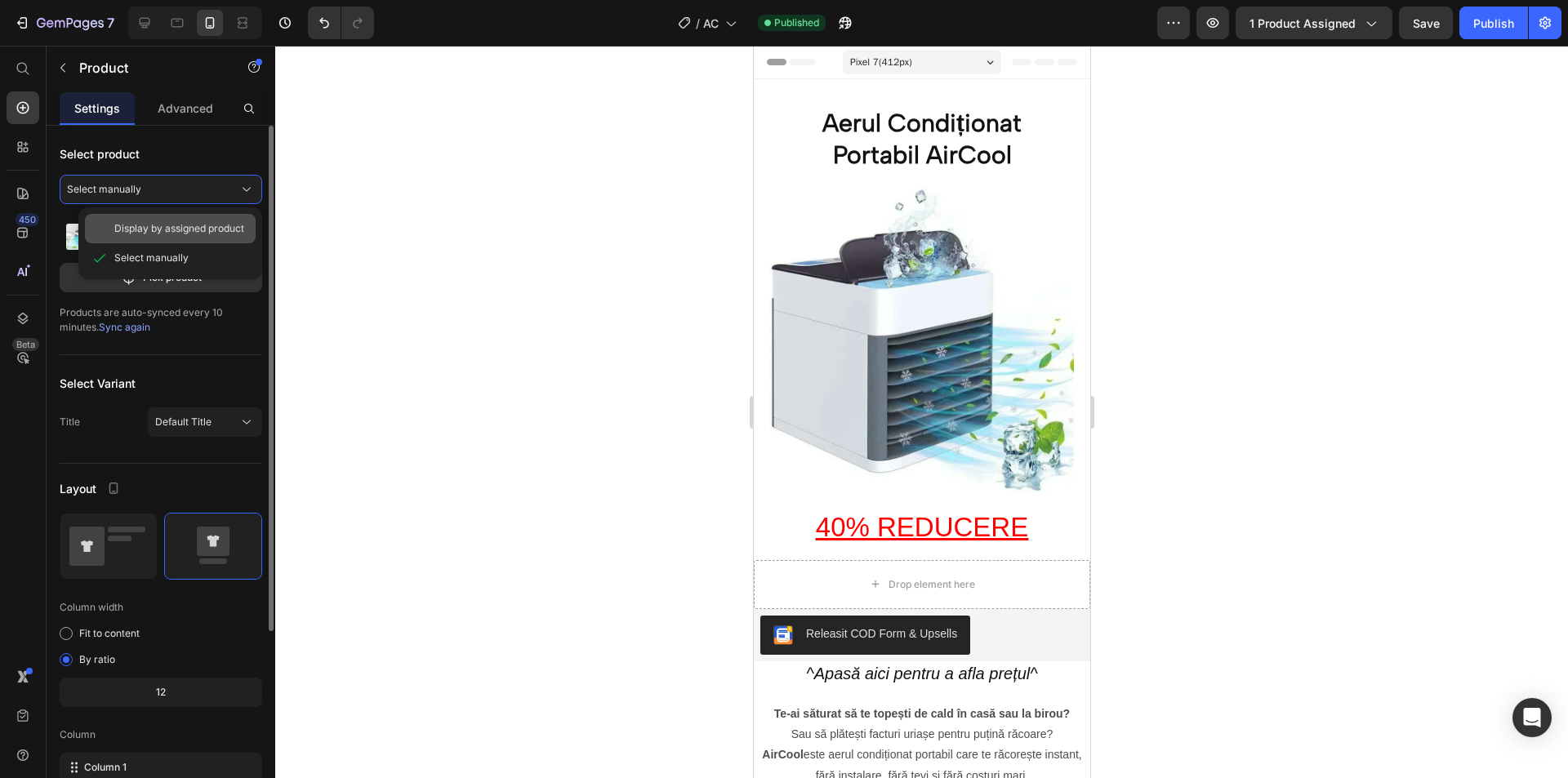 click on "Display by assigned product" at bounding box center (179, 229) 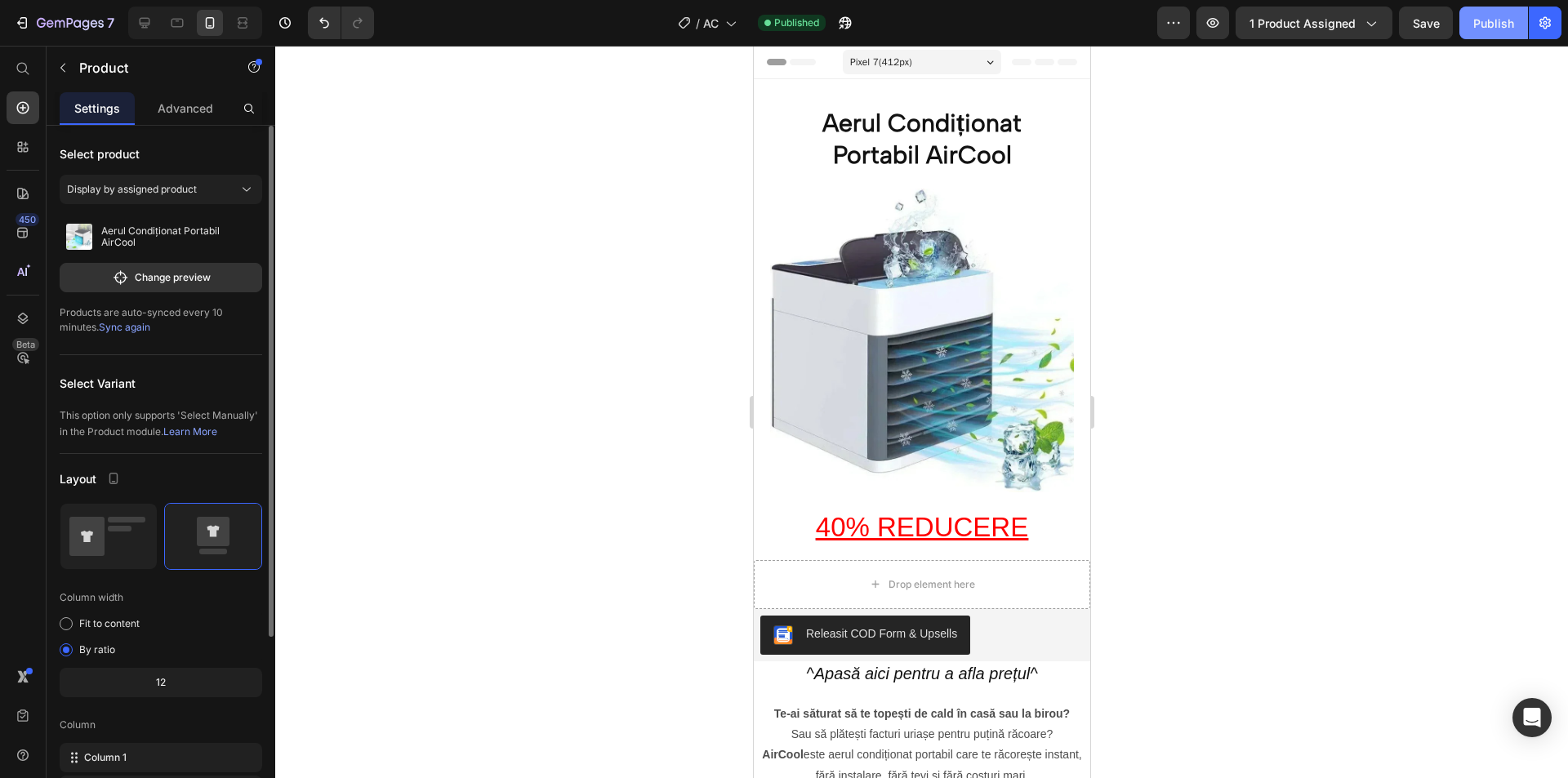 click on "Publish" 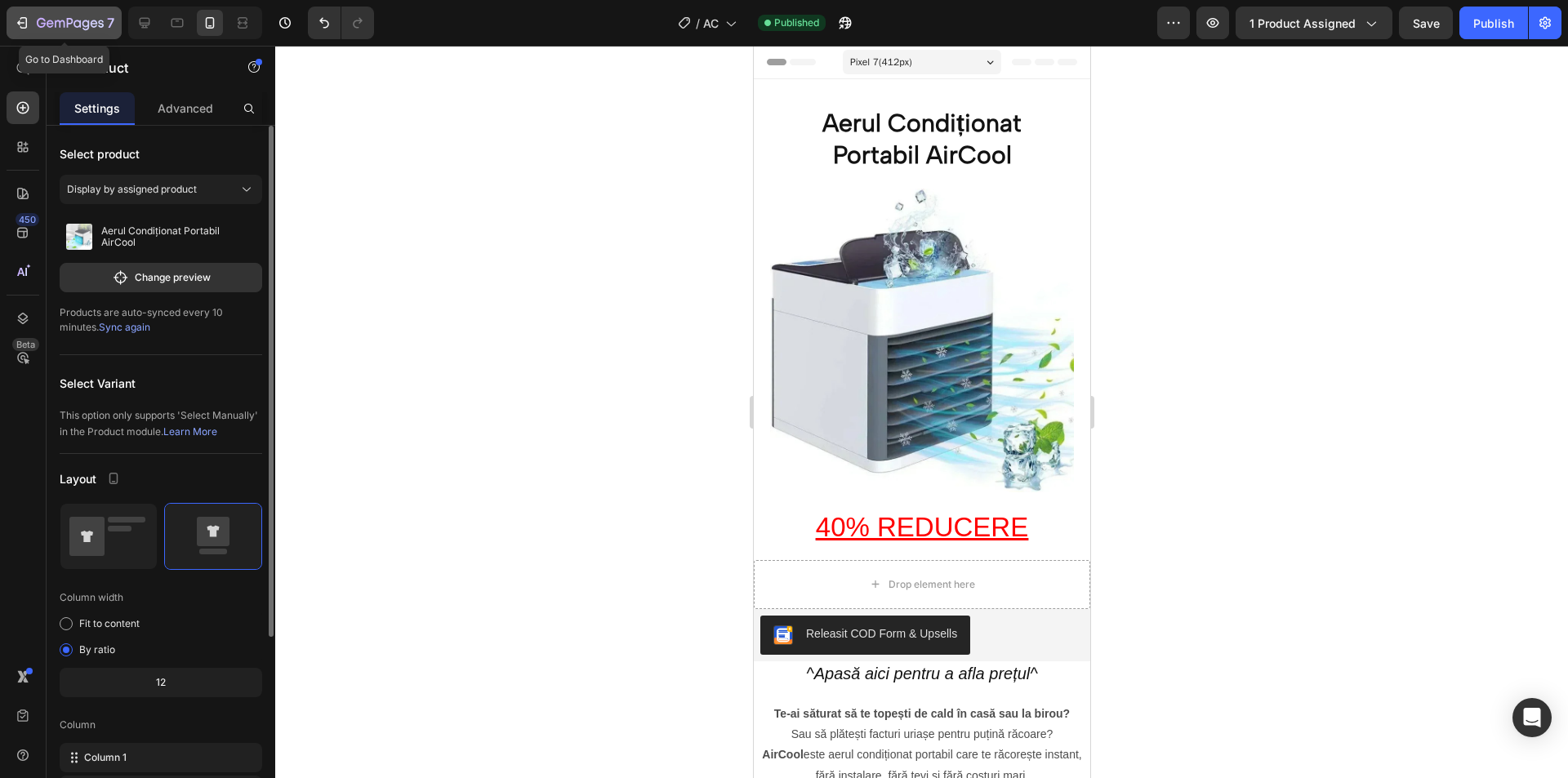 click 